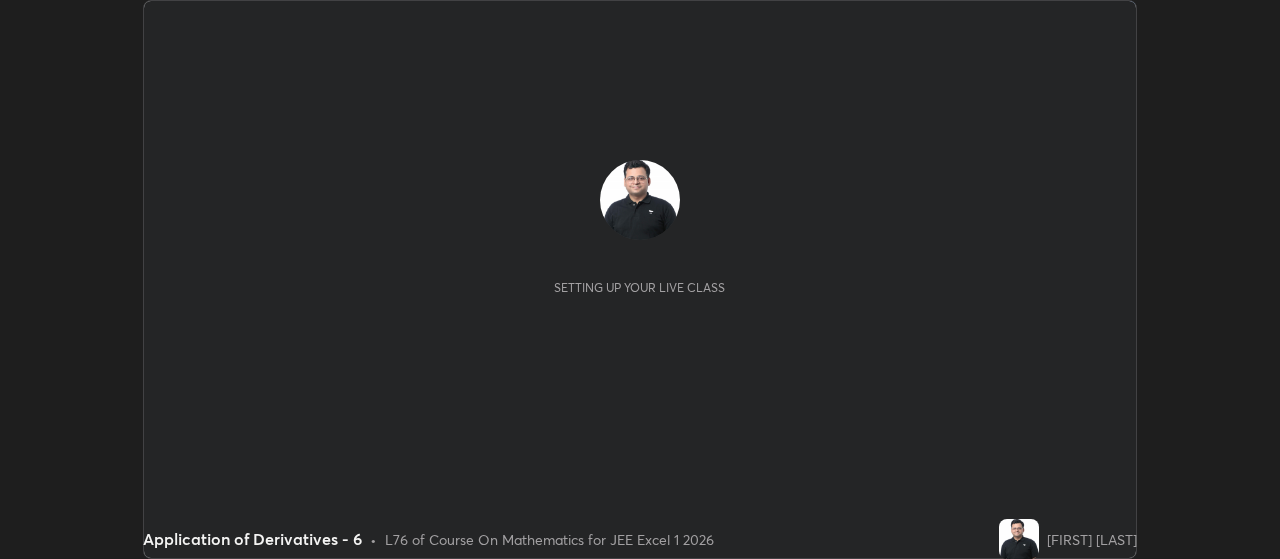 scroll, scrollTop: 0, scrollLeft: 0, axis: both 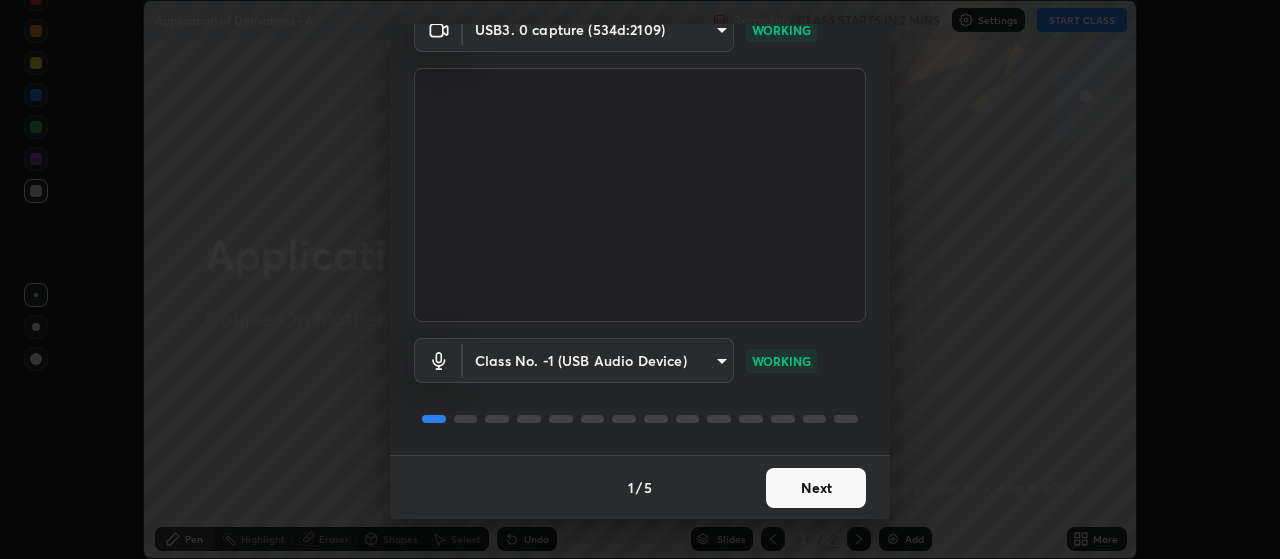 click on "Next" at bounding box center (816, 488) 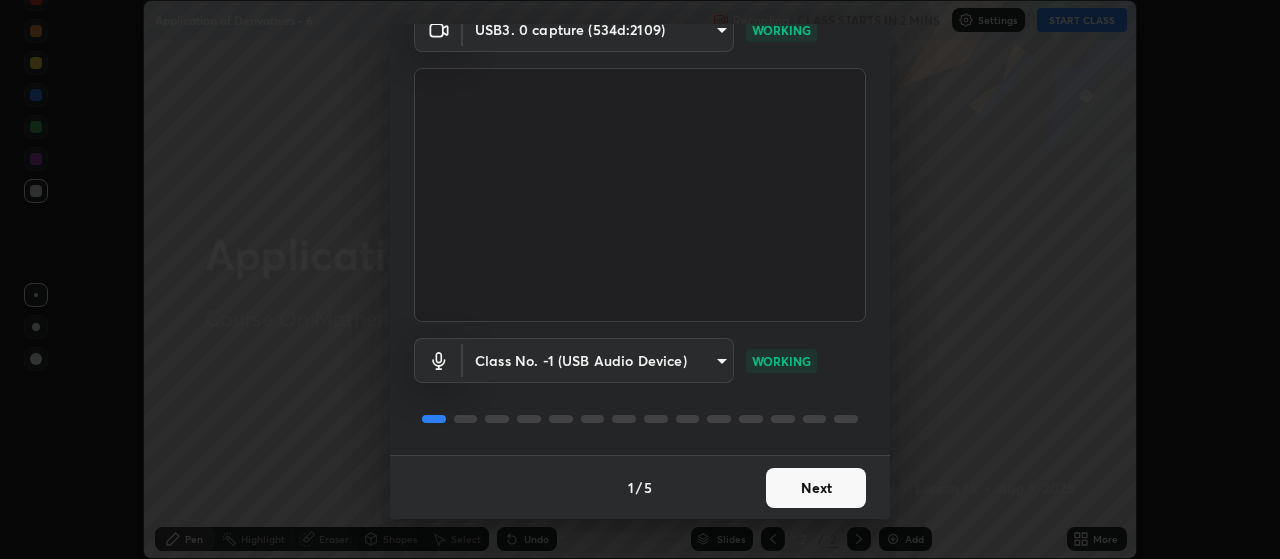 scroll, scrollTop: 0, scrollLeft: 0, axis: both 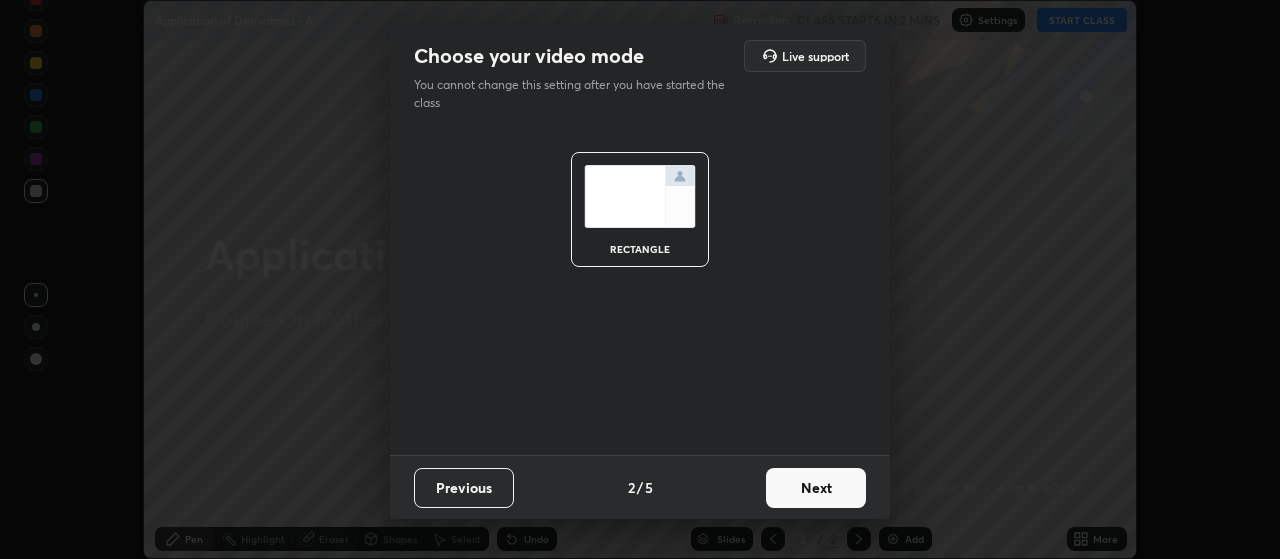 click on "Next" at bounding box center (816, 488) 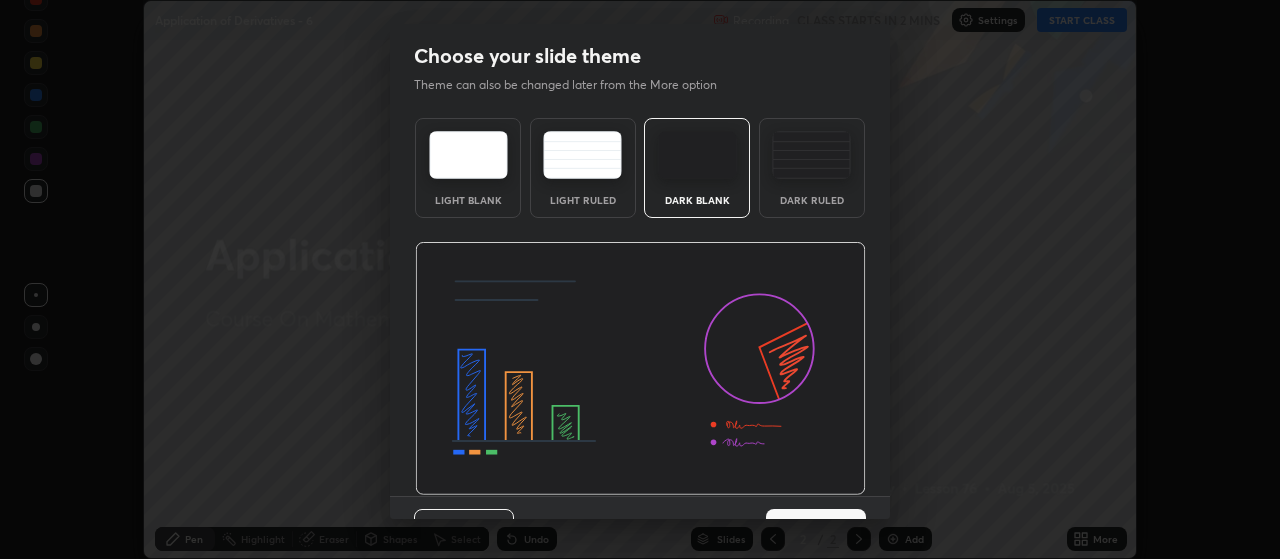 scroll, scrollTop: 41, scrollLeft: 0, axis: vertical 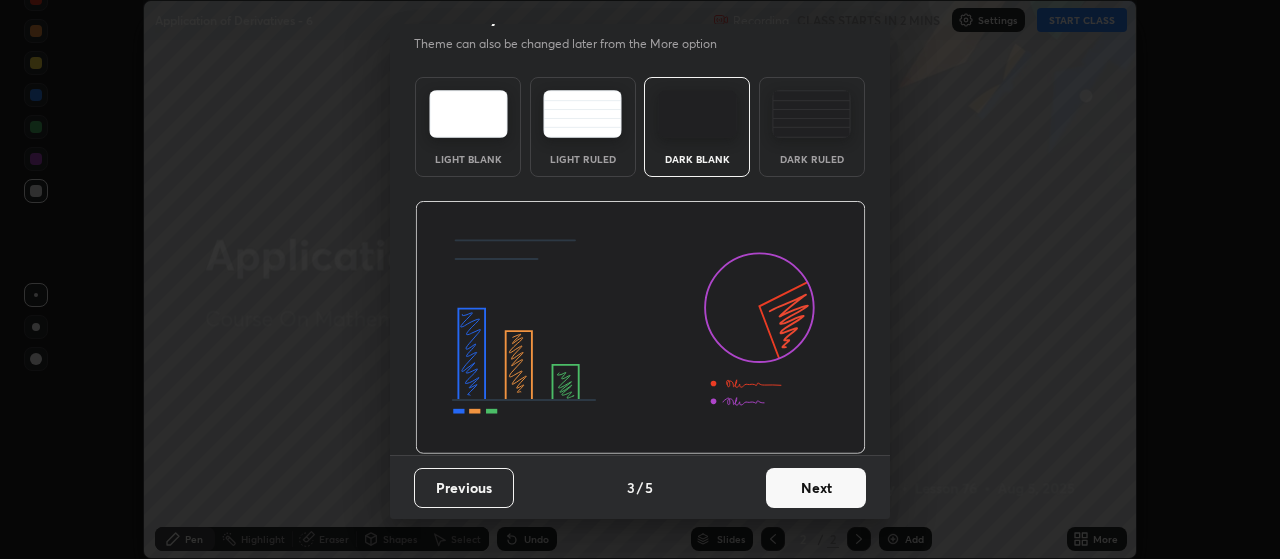 click on "Next" at bounding box center (816, 488) 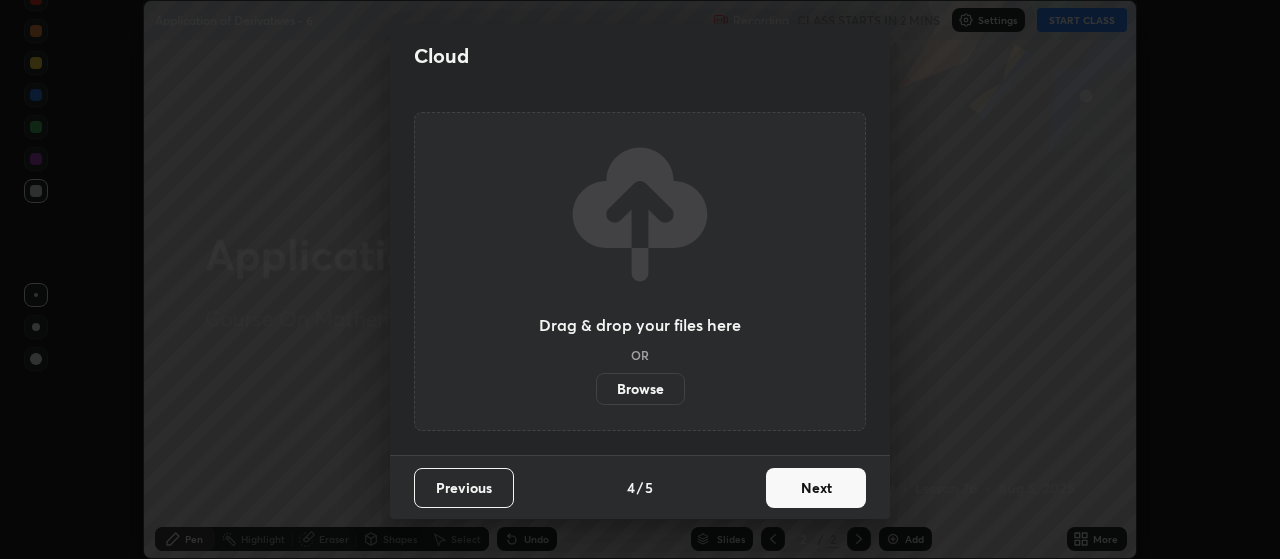 scroll, scrollTop: 0, scrollLeft: 0, axis: both 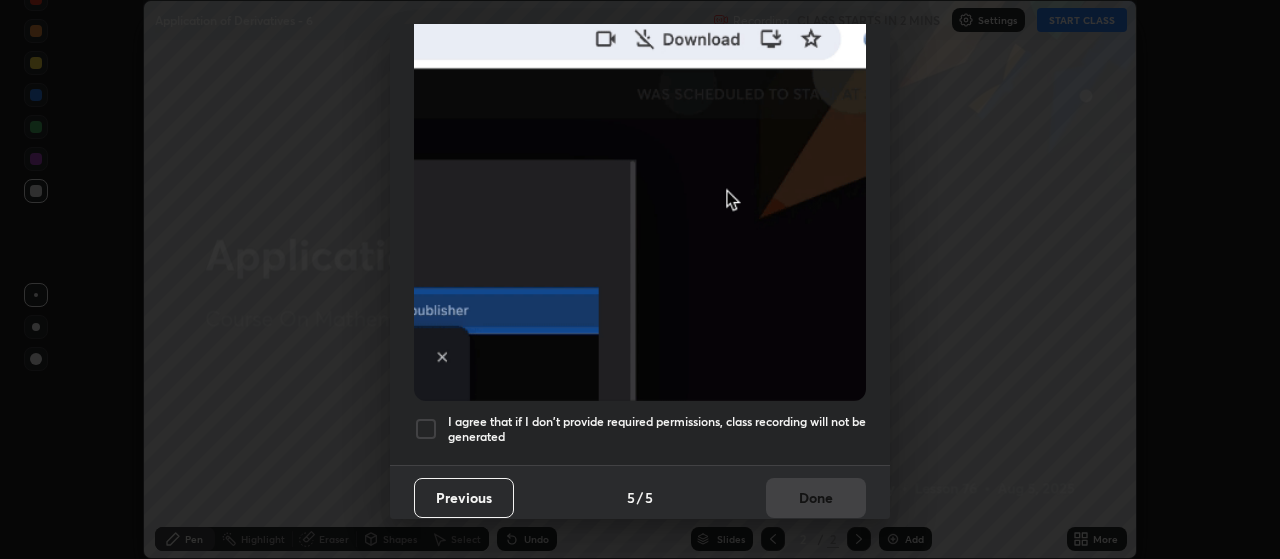 click at bounding box center (426, 429) 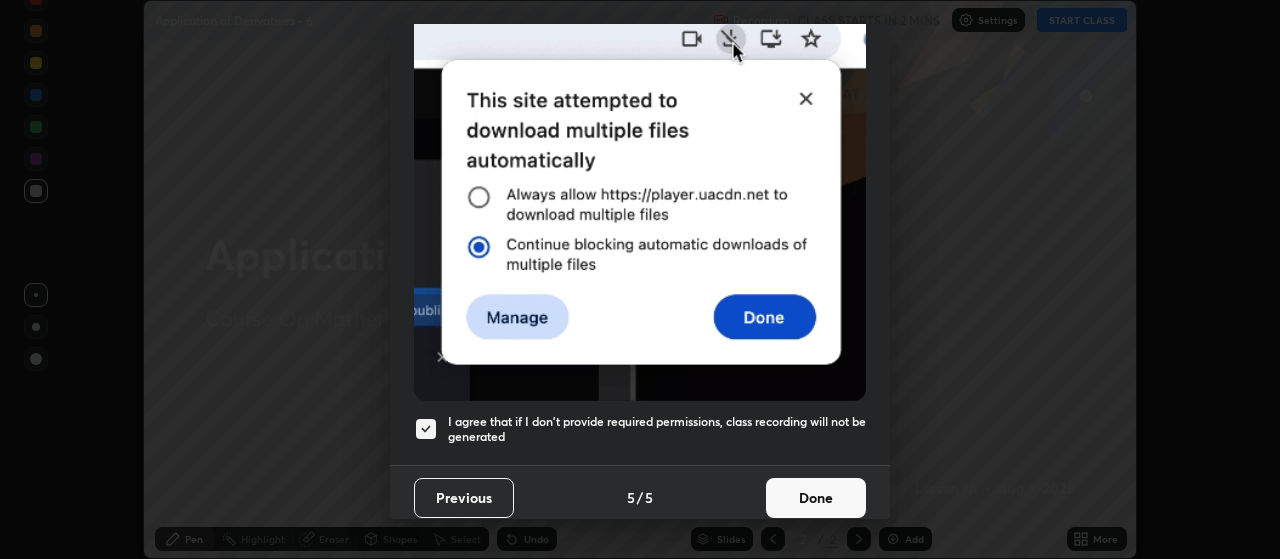 click on "Done" at bounding box center (816, 498) 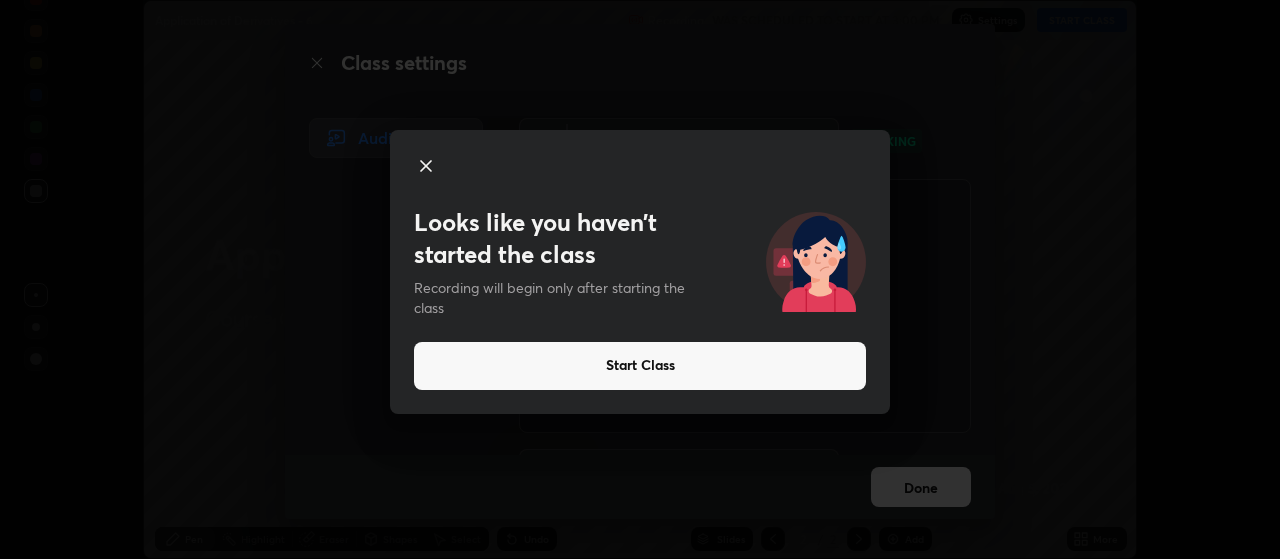 click on "Start Class" at bounding box center (640, 366) 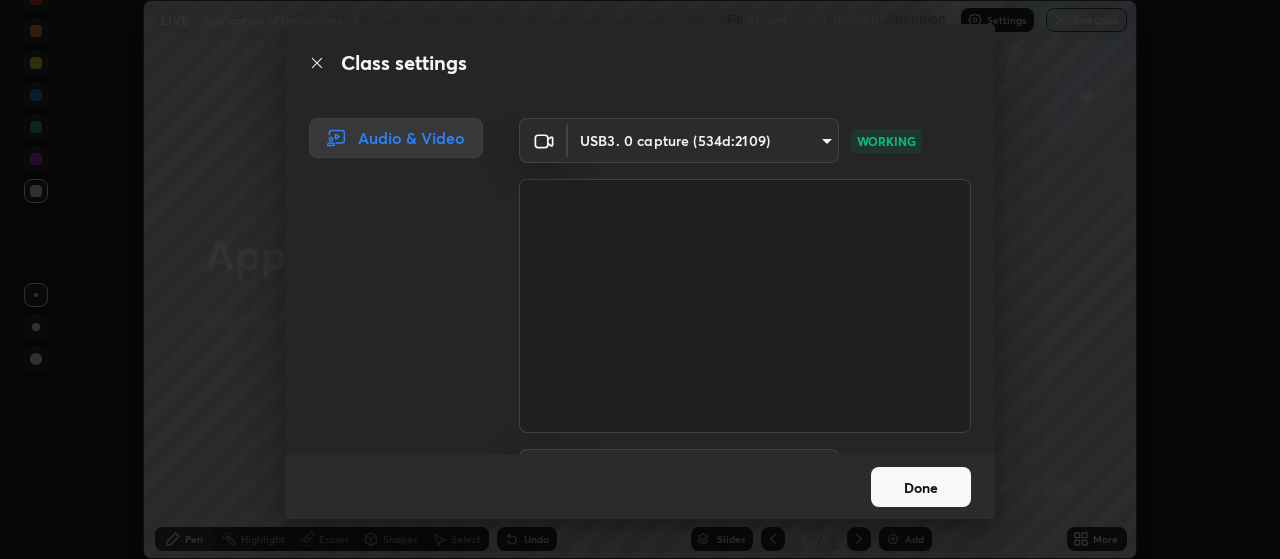 click on "Done" at bounding box center (921, 487) 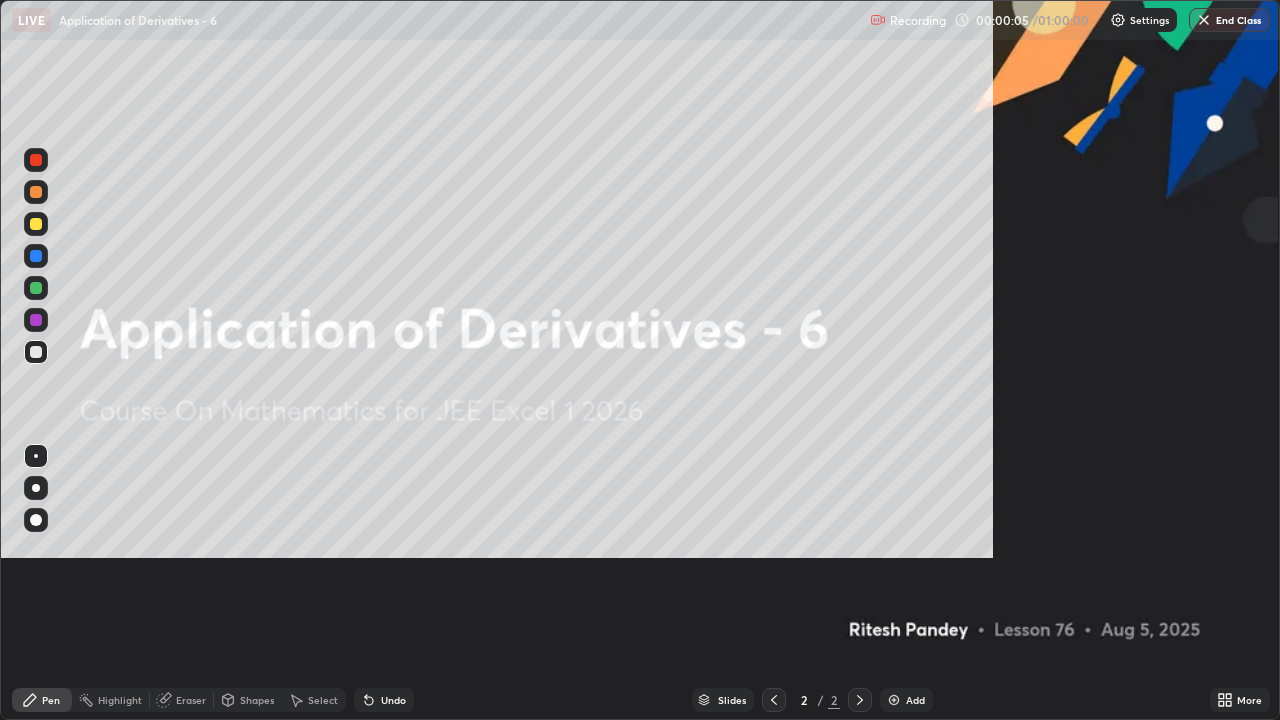 scroll, scrollTop: 99280, scrollLeft: 98720, axis: both 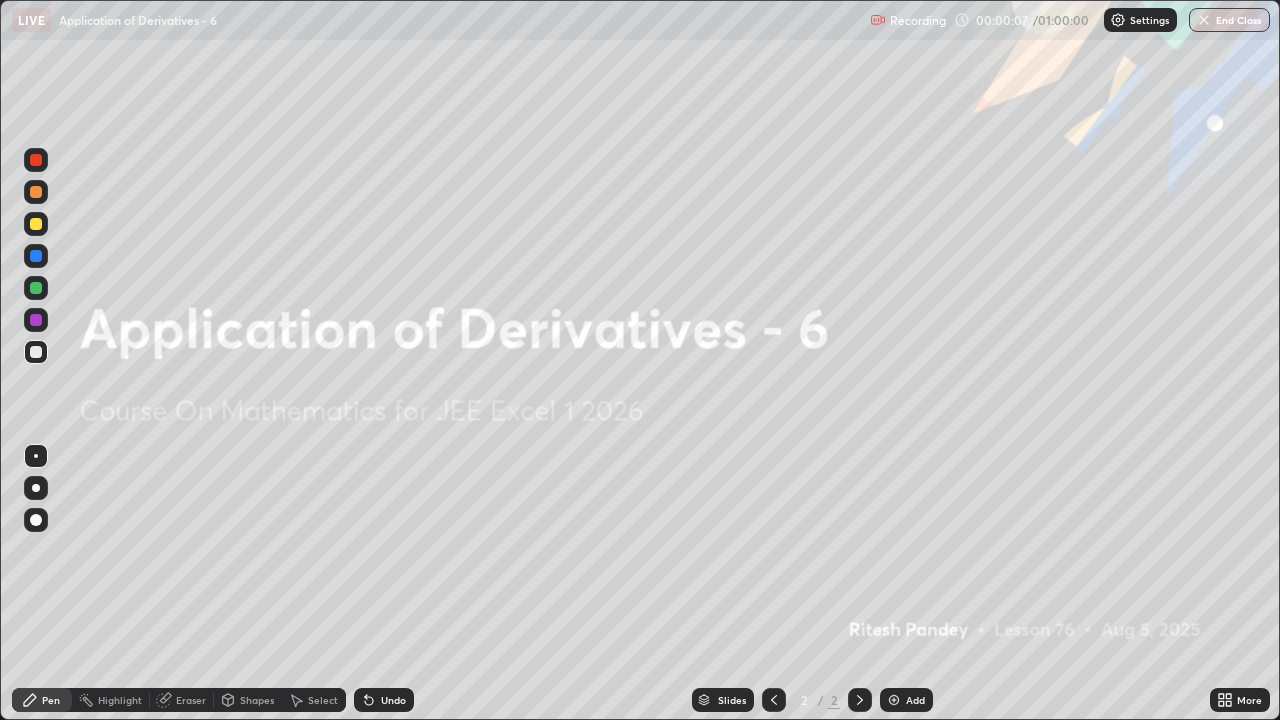 click on "Add" at bounding box center [915, 700] 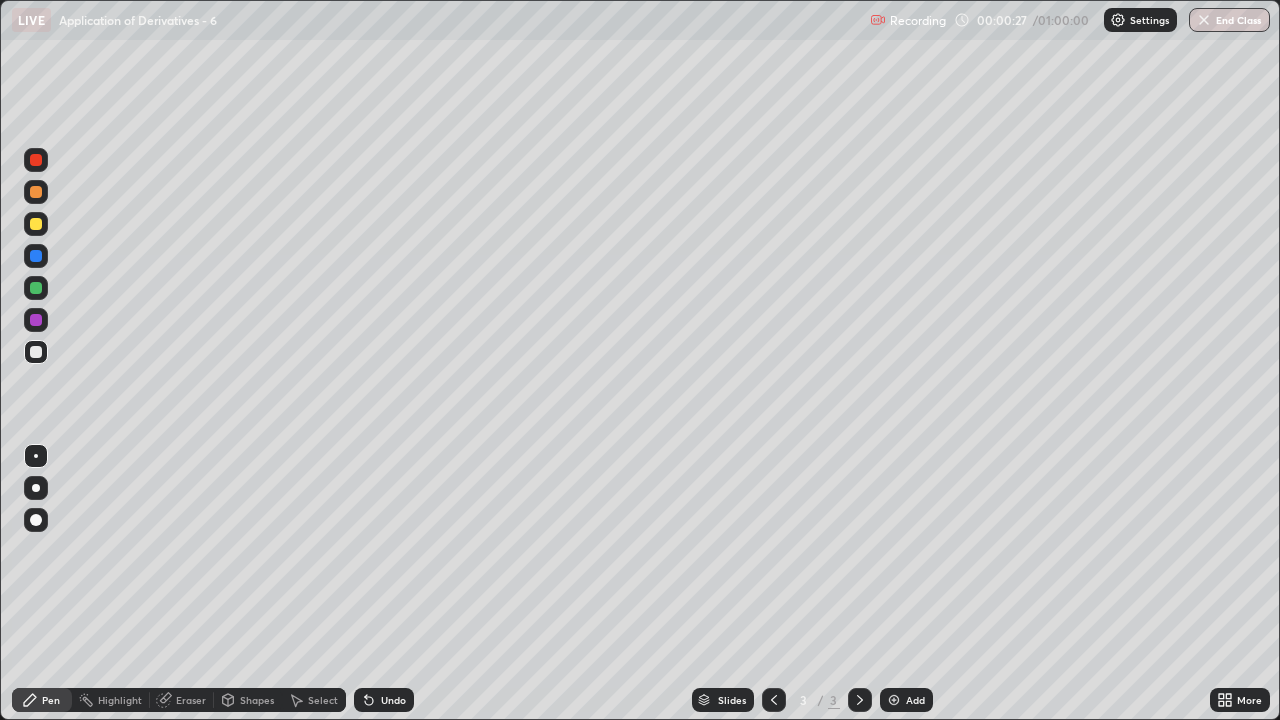 click at bounding box center [36, 224] 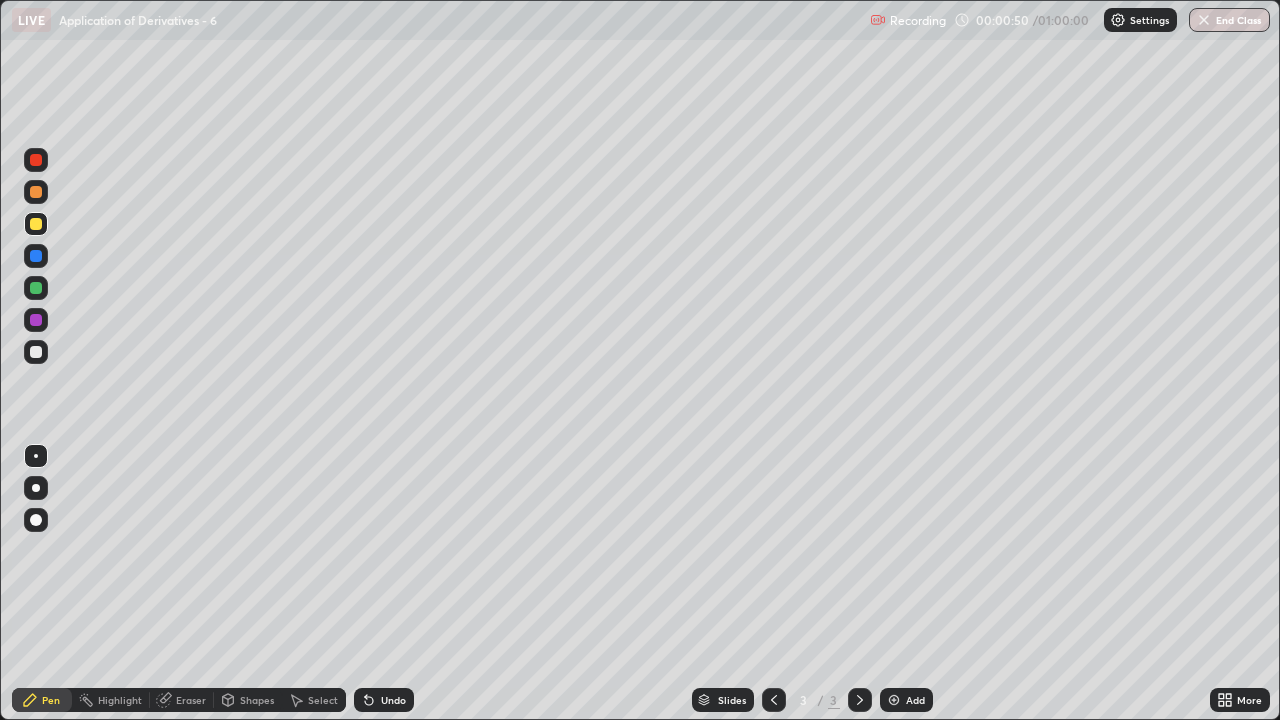 click at bounding box center [36, 352] 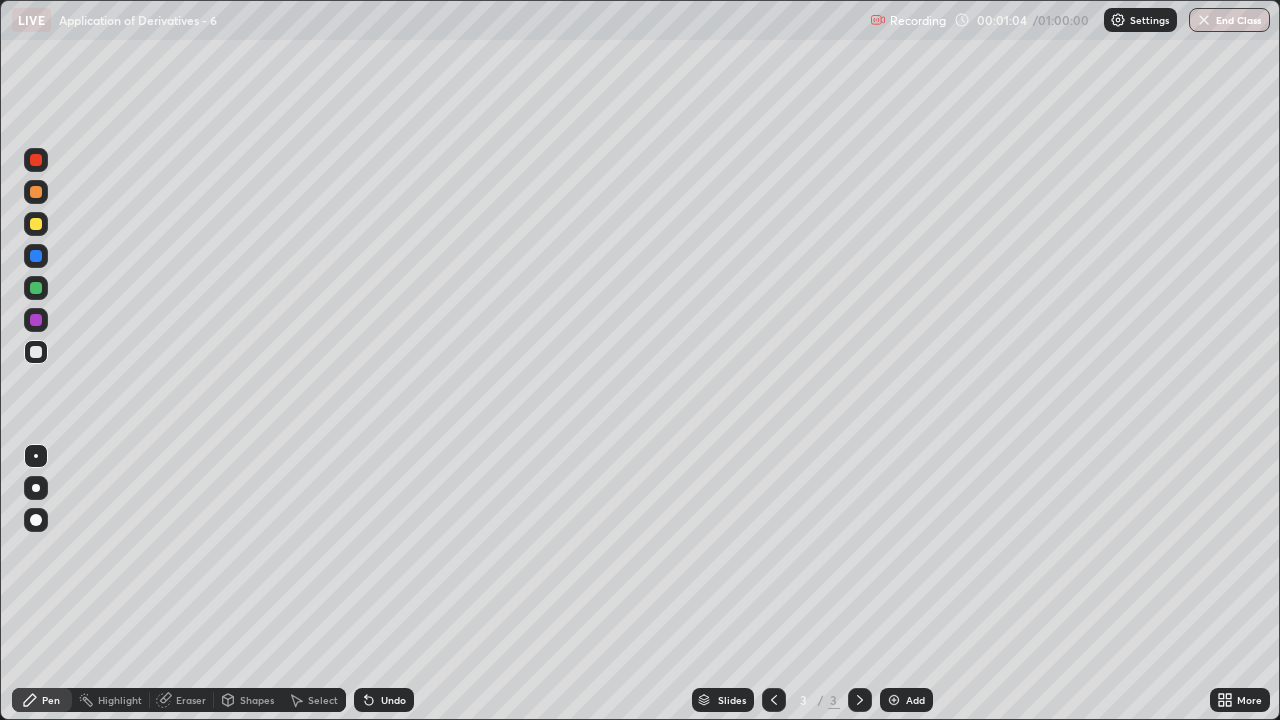 click on "Undo" at bounding box center (393, 700) 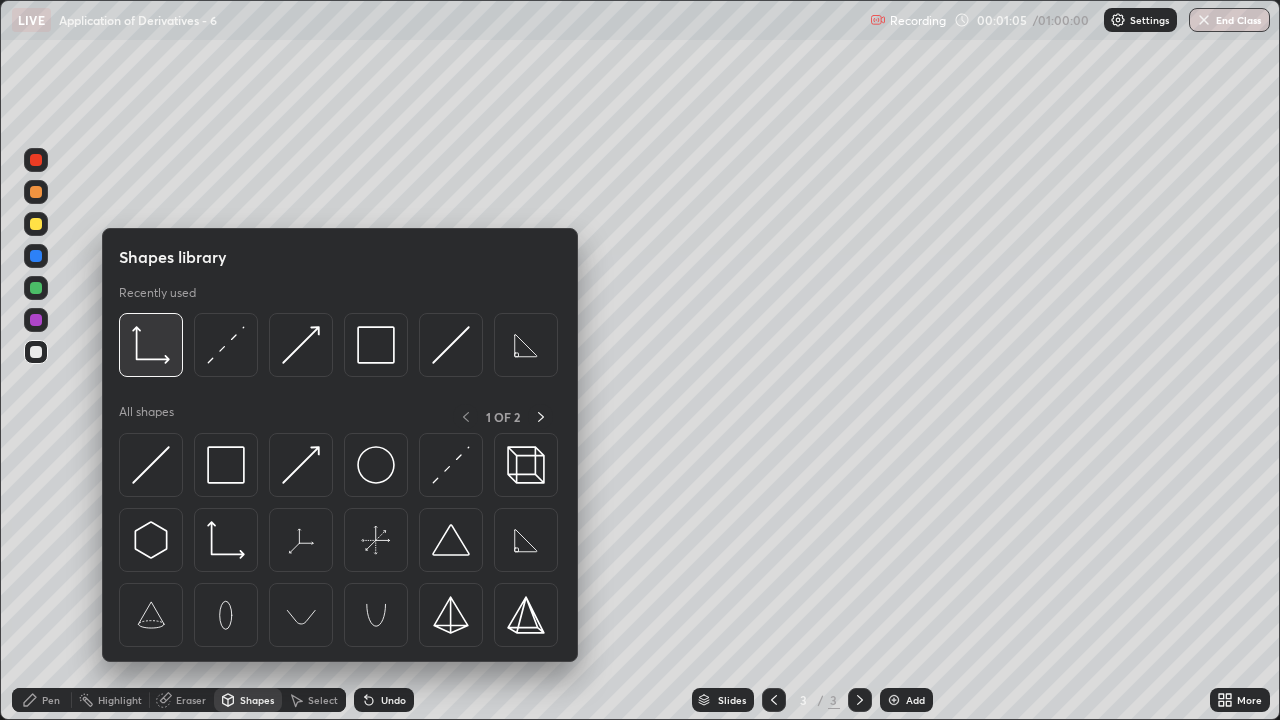 click at bounding box center [151, 345] 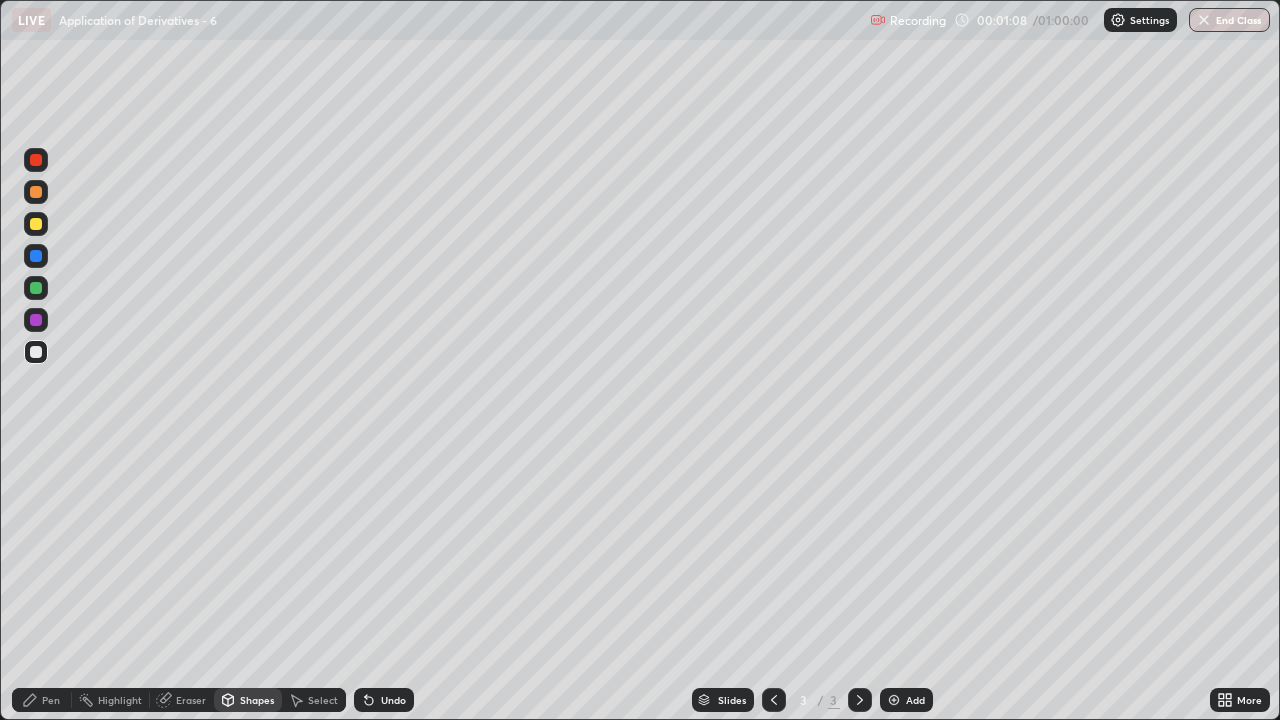 click on "Pen" at bounding box center [51, 700] 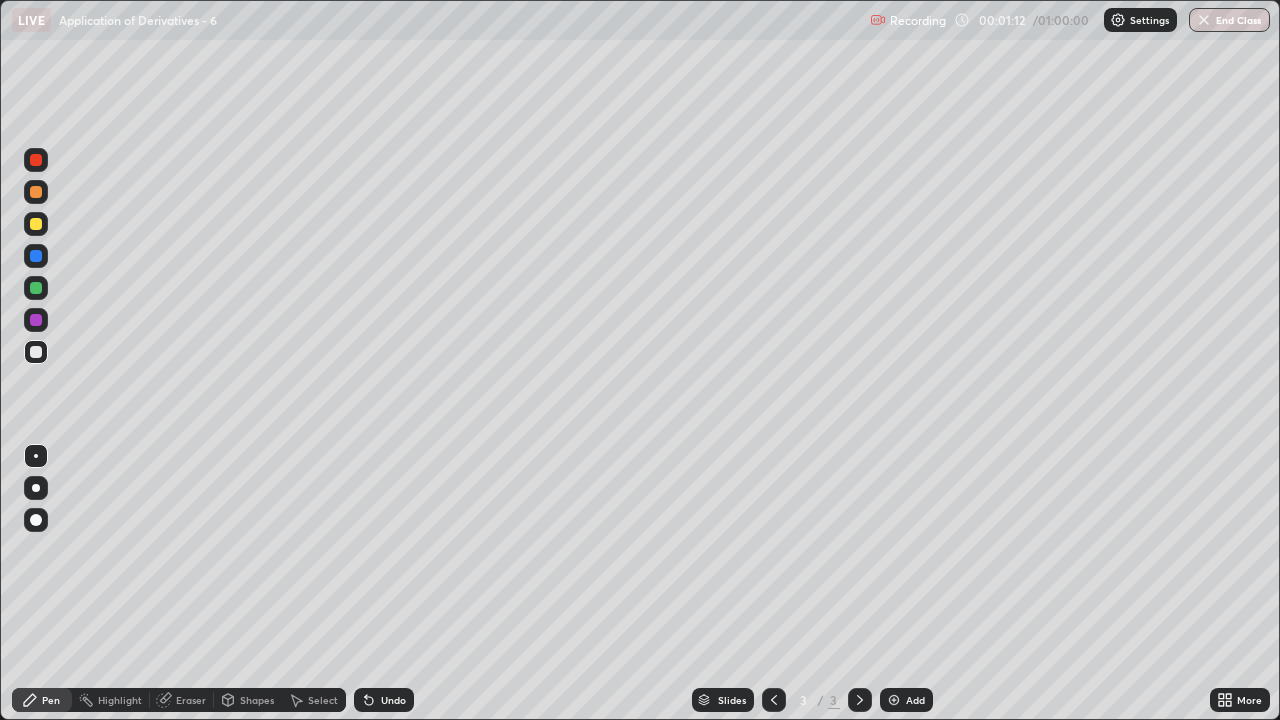 click at bounding box center [36, 224] 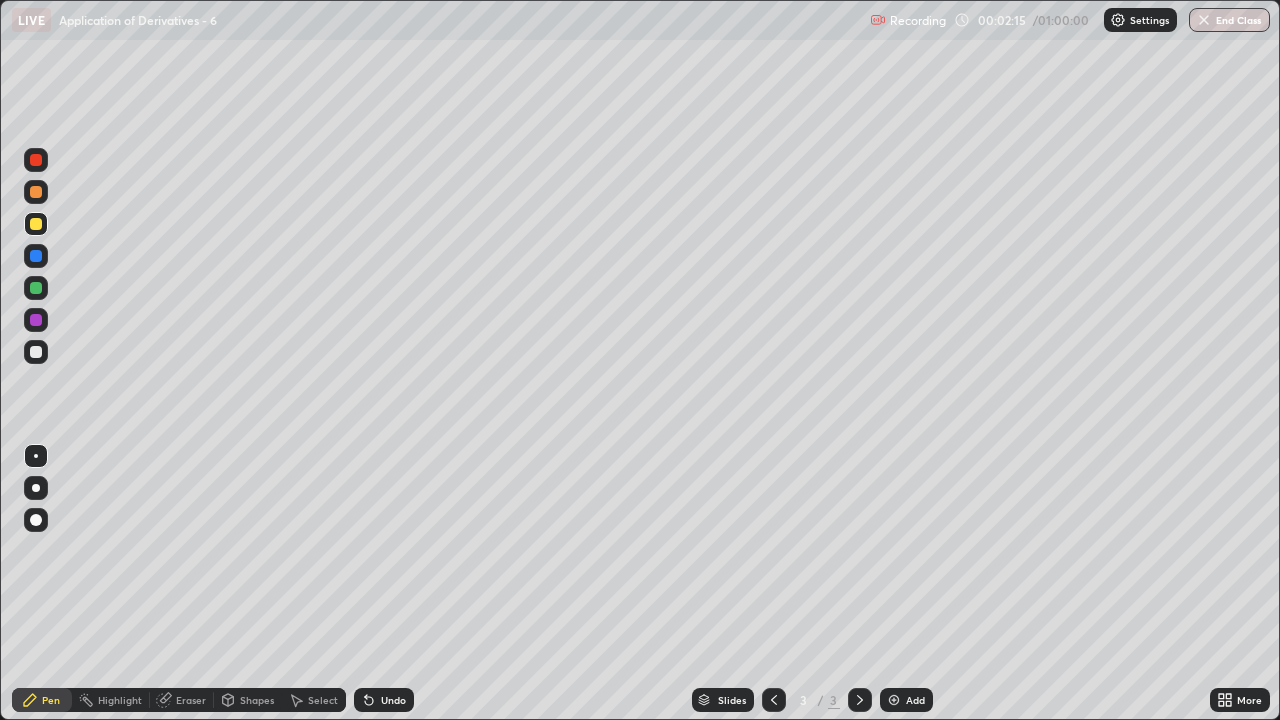click at bounding box center [36, 352] 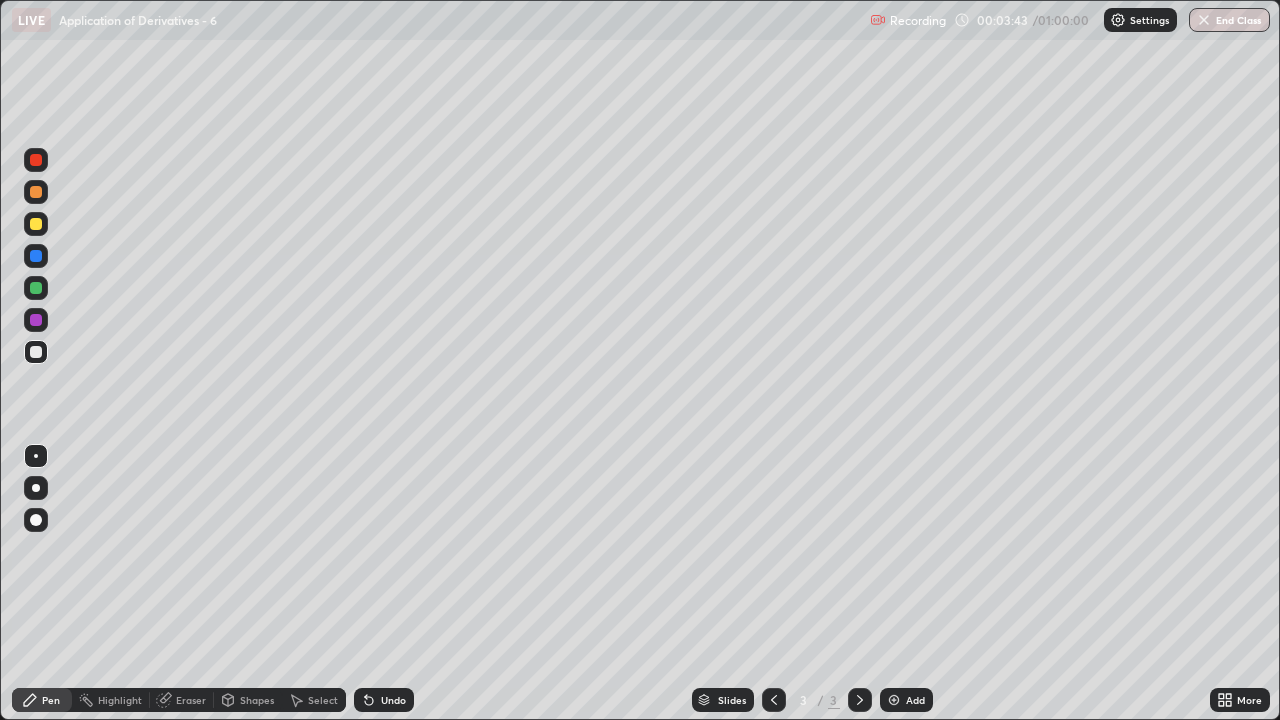 click on "Shapes" at bounding box center (257, 700) 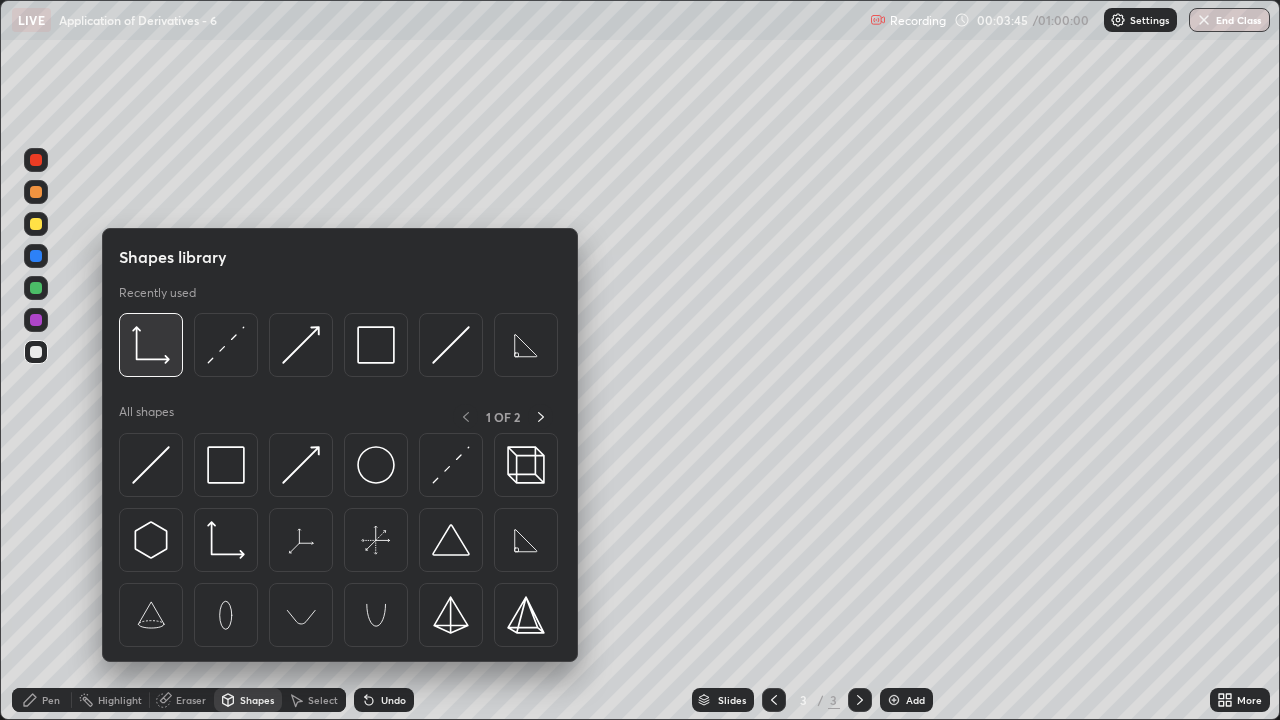 click at bounding box center (151, 345) 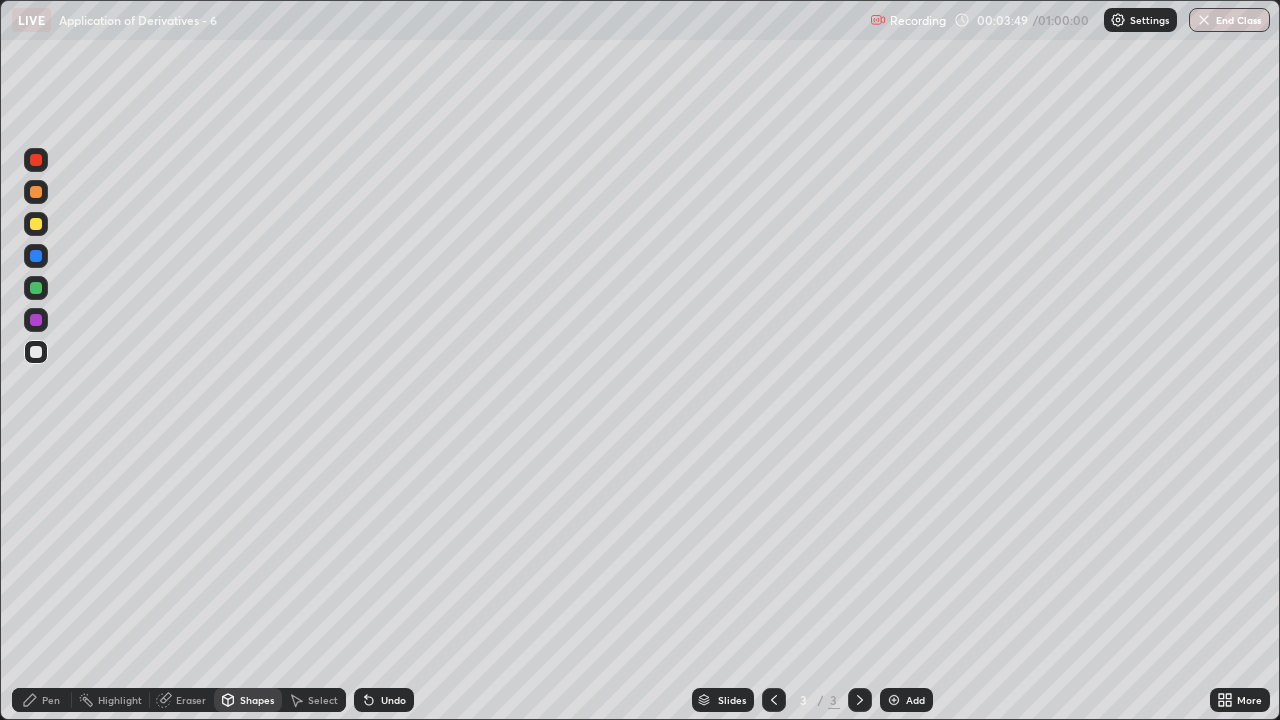 click on "Pen" at bounding box center (42, 700) 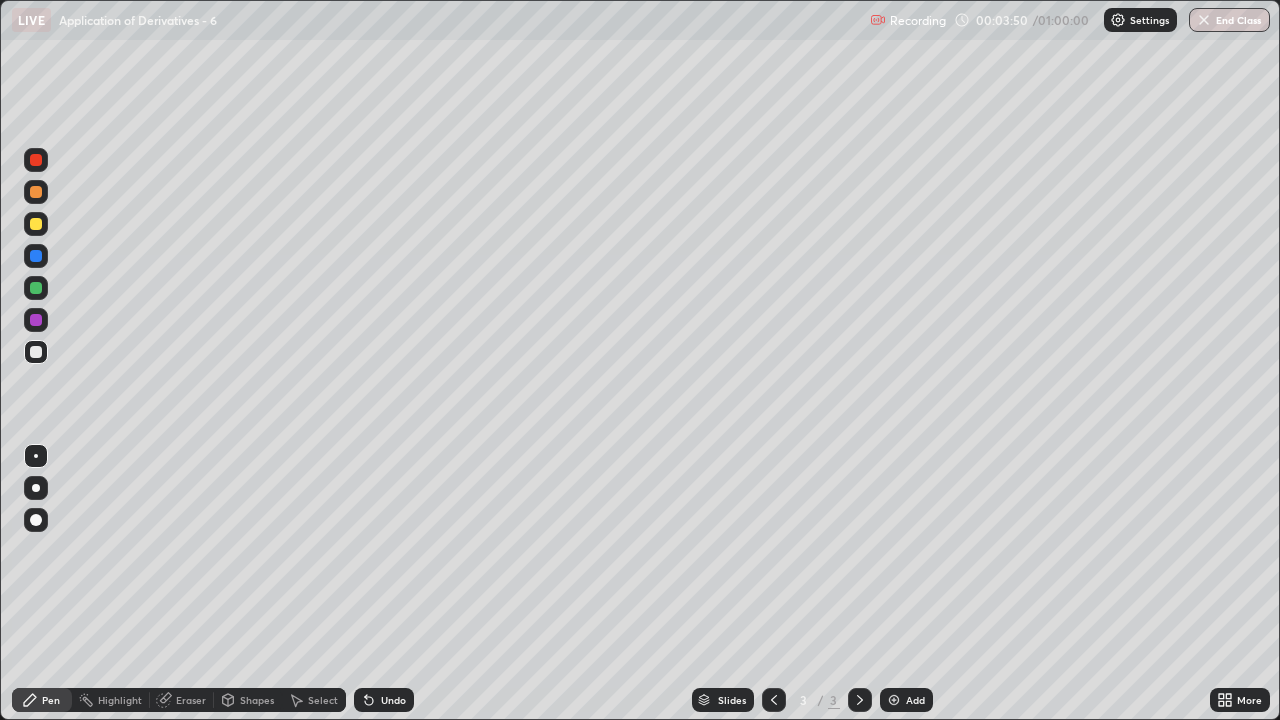 click at bounding box center [36, 224] 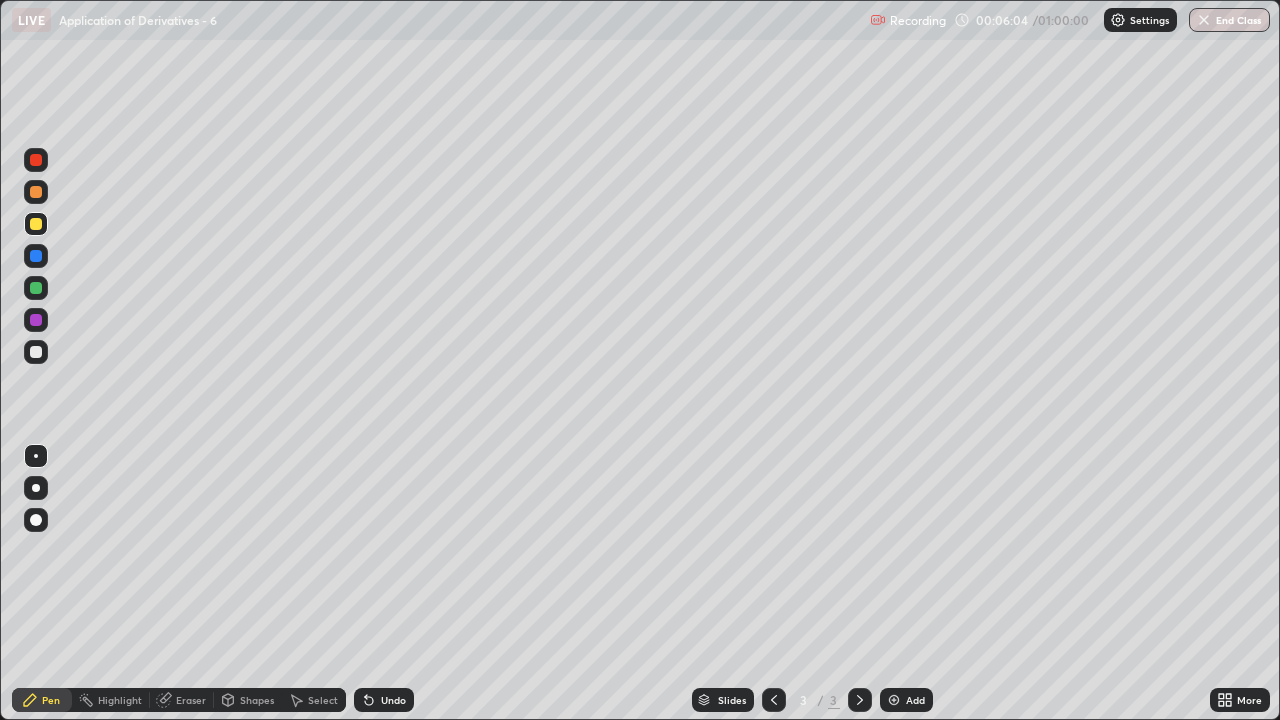 click at bounding box center [894, 700] 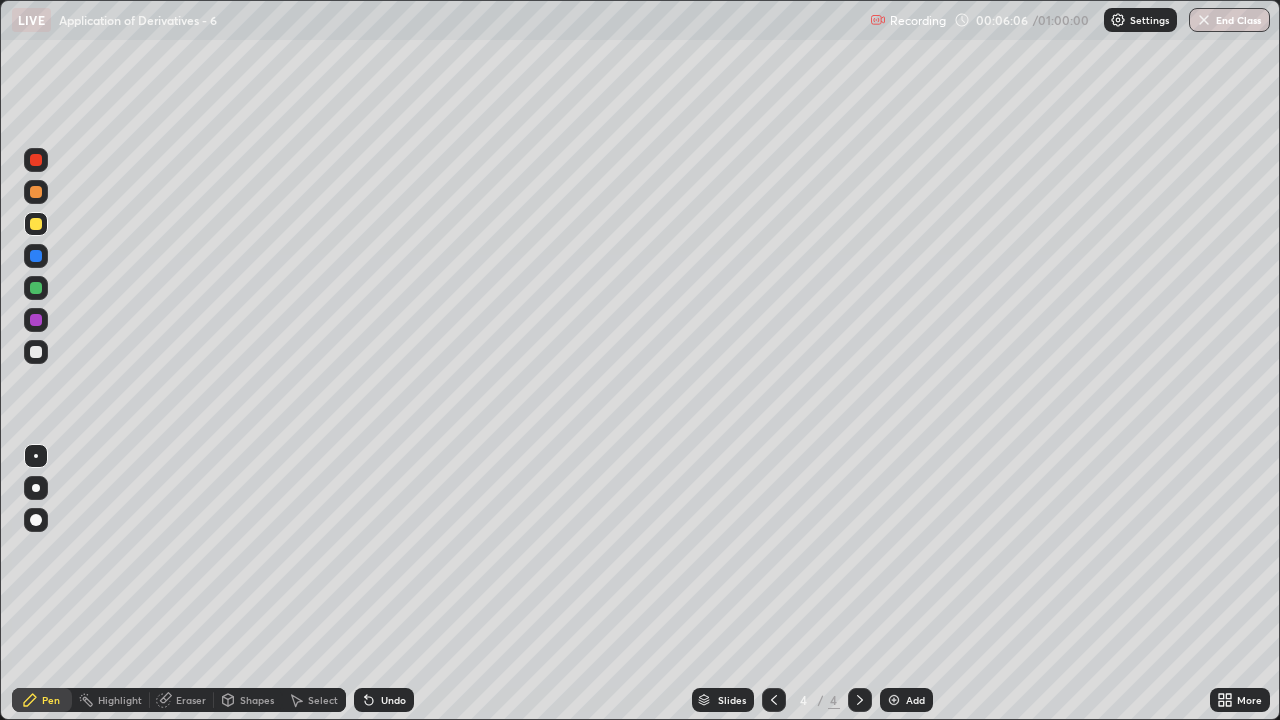 click on "Eraser" at bounding box center (191, 700) 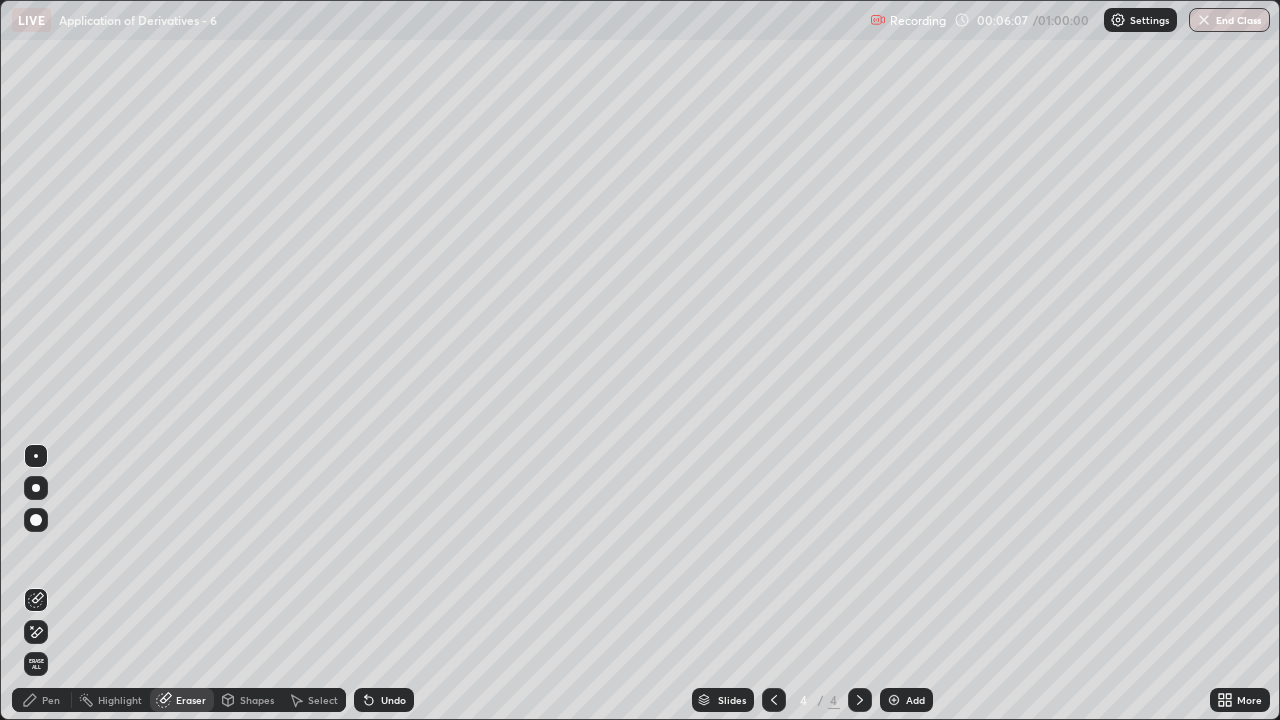 click on "Shapes" at bounding box center [257, 700] 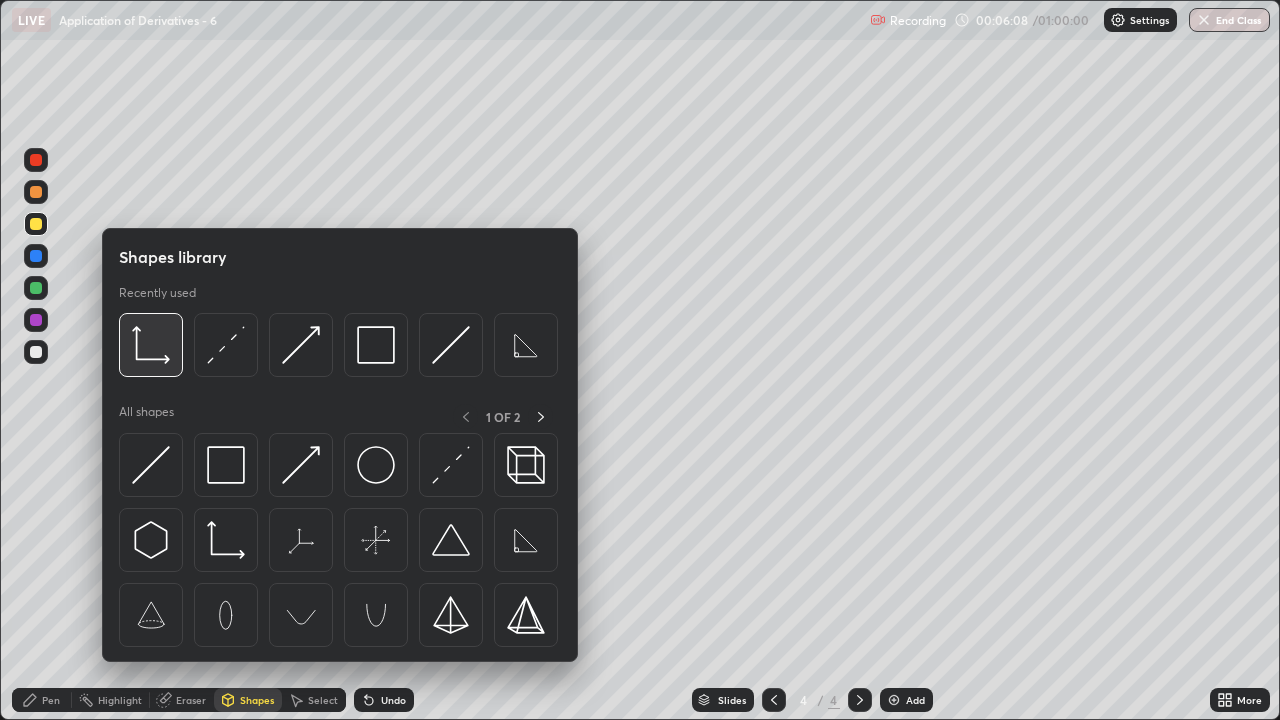 click at bounding box center (151, 345) 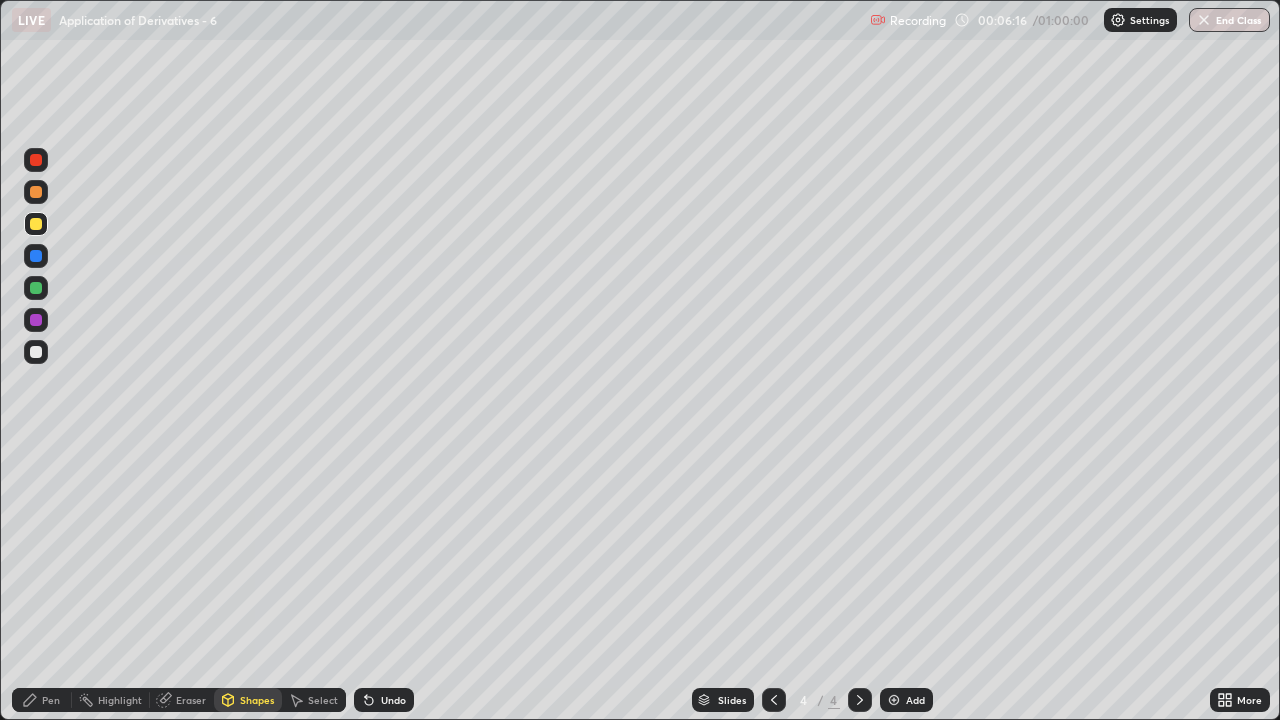 click on "Pen" at bounding box center (42, 700) 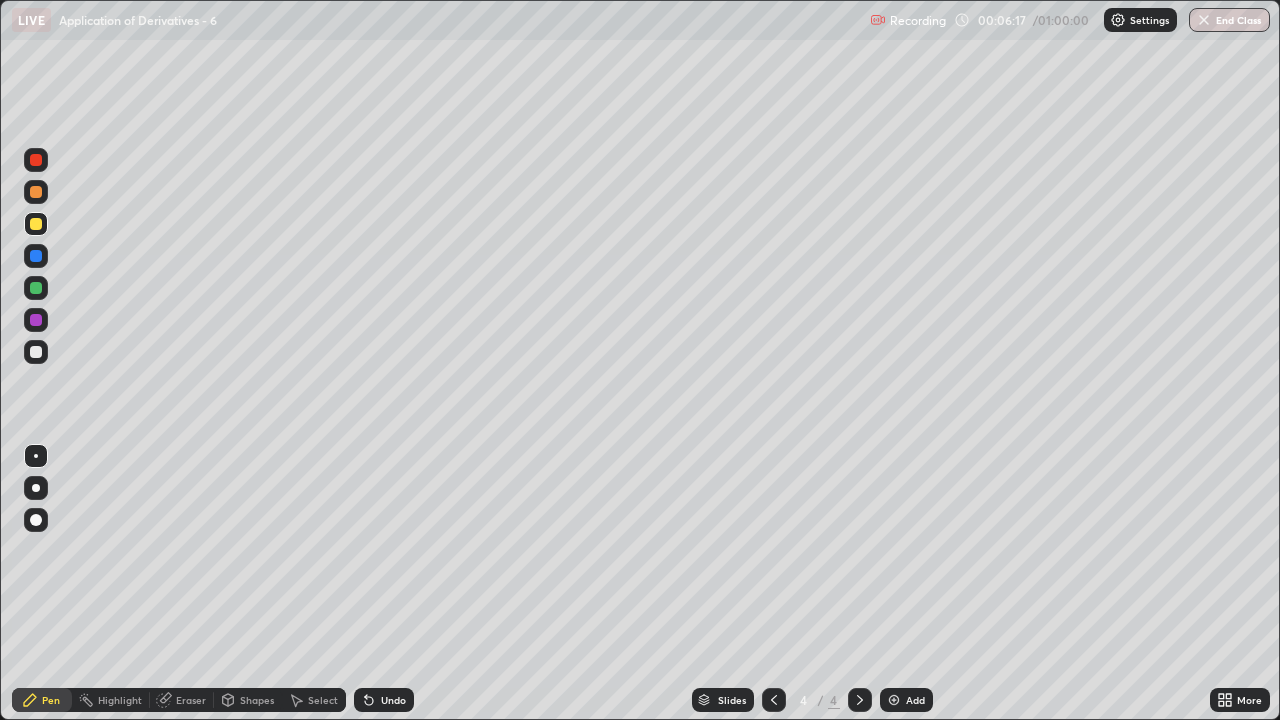 click at bounding box center (36, 352) 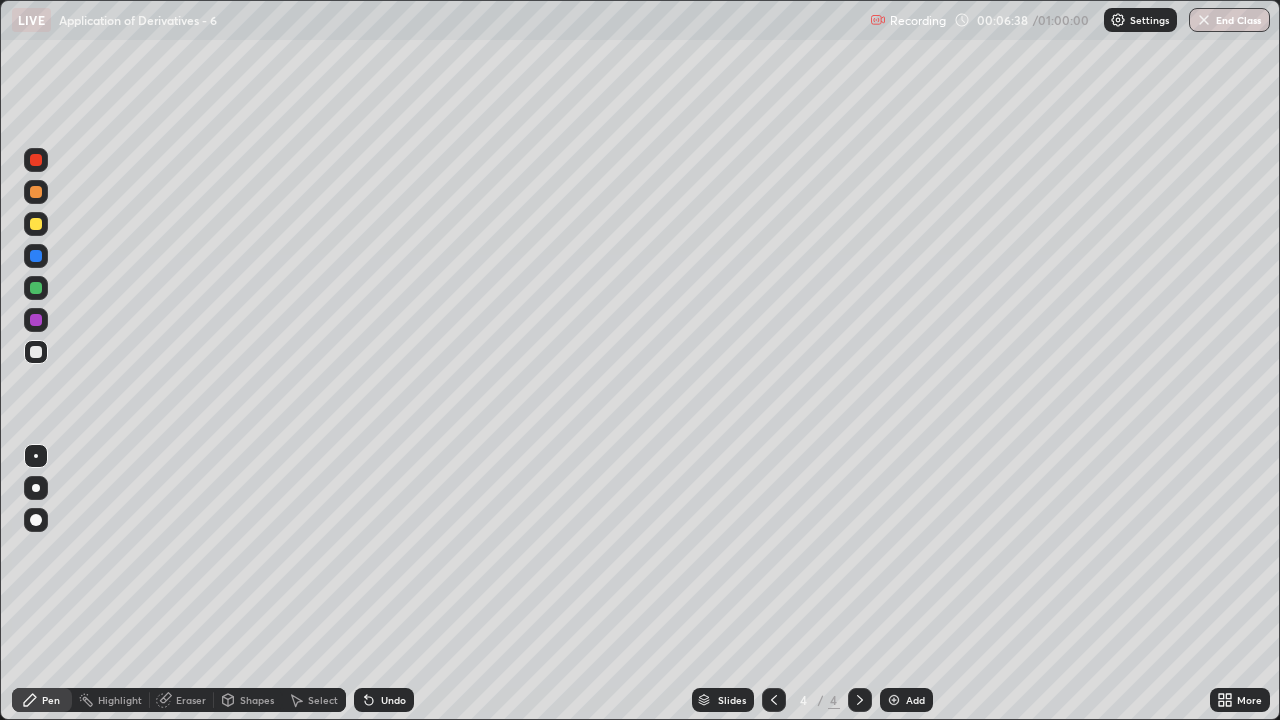 click on "Undo" at bounding box center (384, 700) 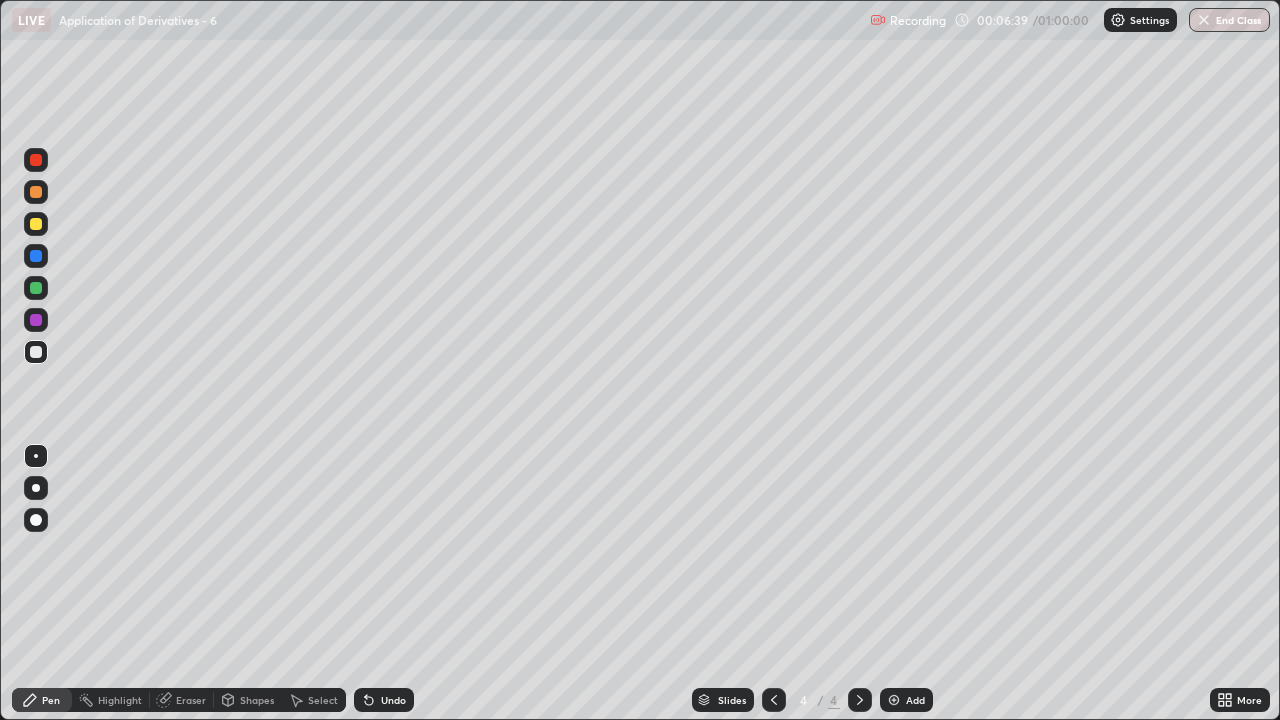 click on "Undo" at bounding box center [384, 700] 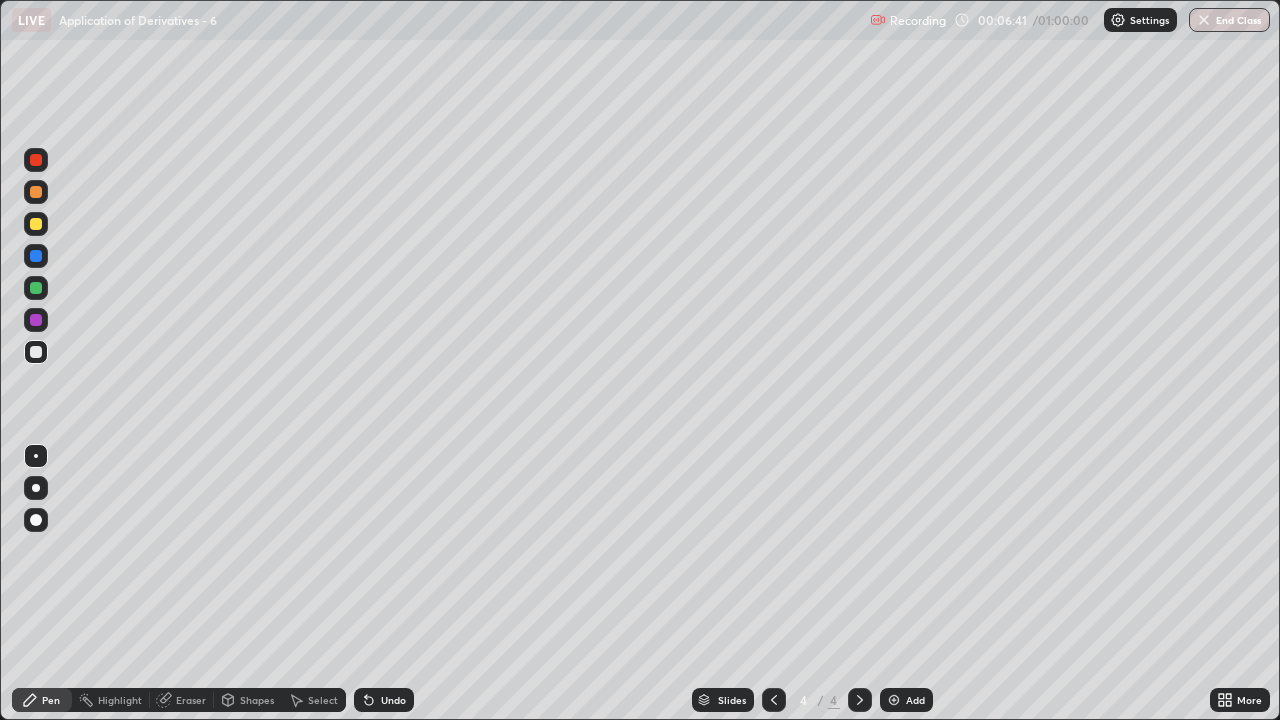 click on "Undo" at bounding box center [384, 700] 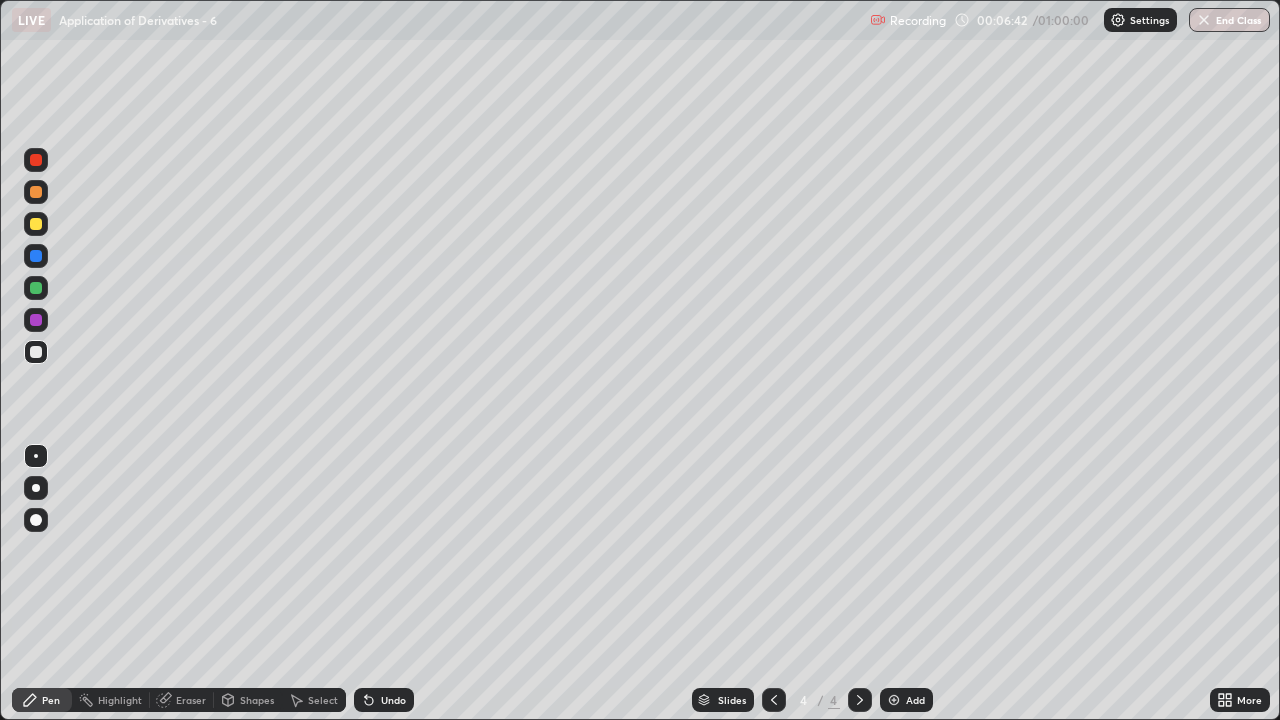 click on "Undo" at bounding box center [384, 700] 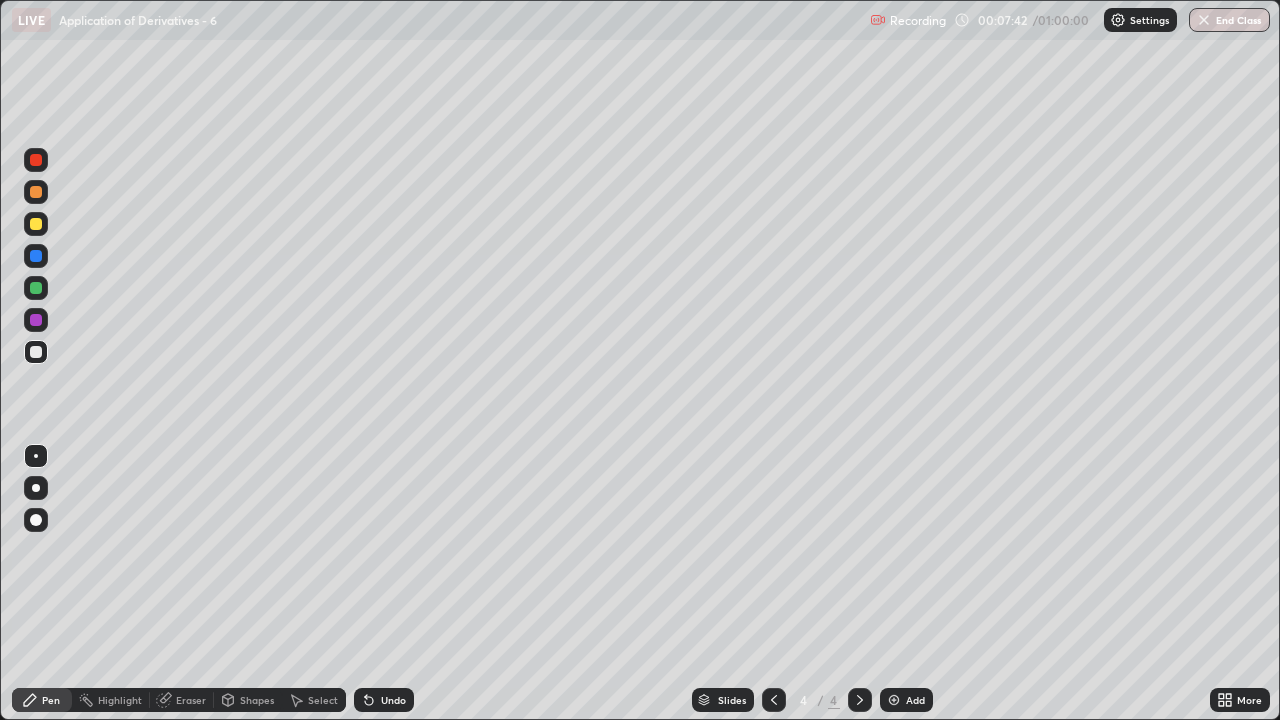 click on "Shapes" at bounding box center [257, 700] 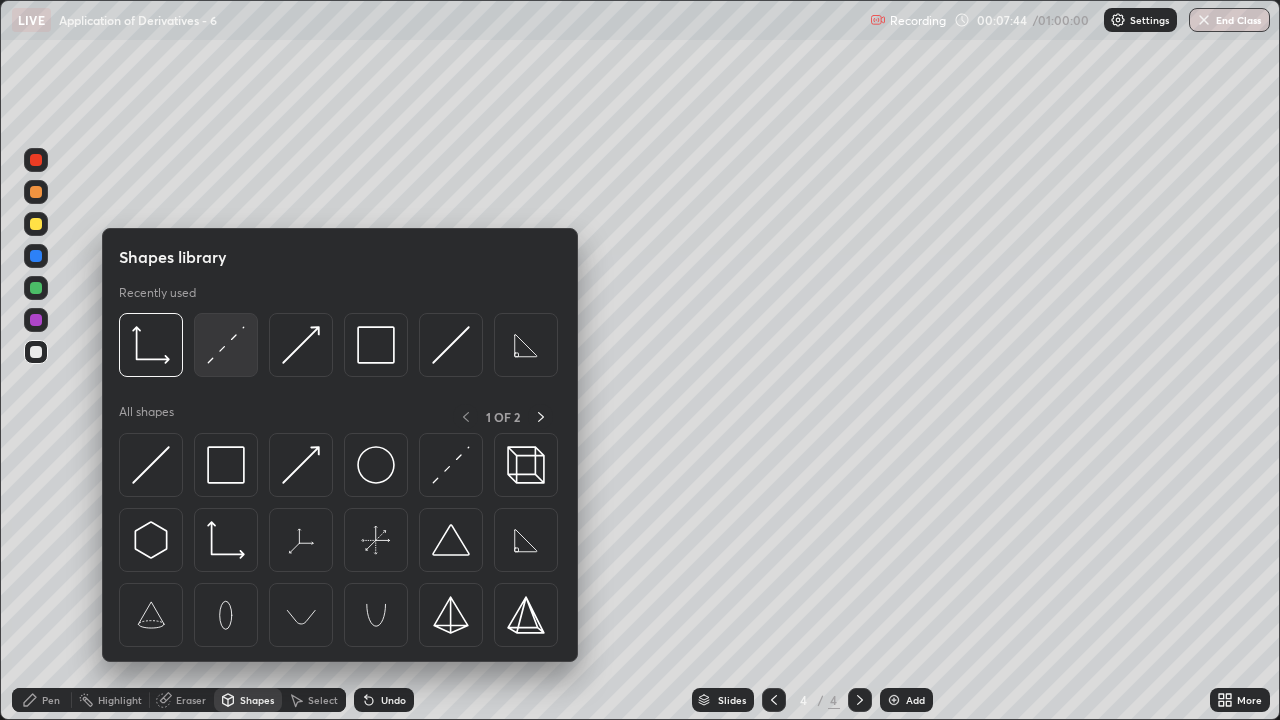click at bounding box center (226, 345) 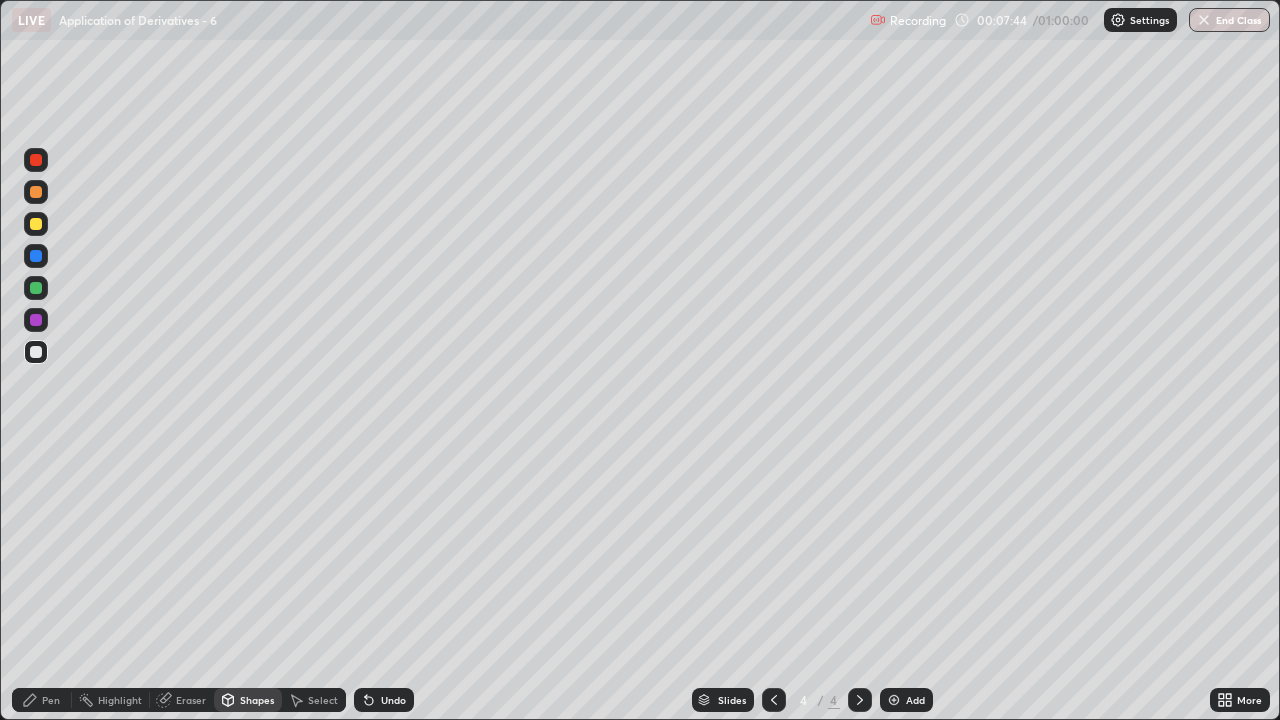 click at bounding box center (36, 288) 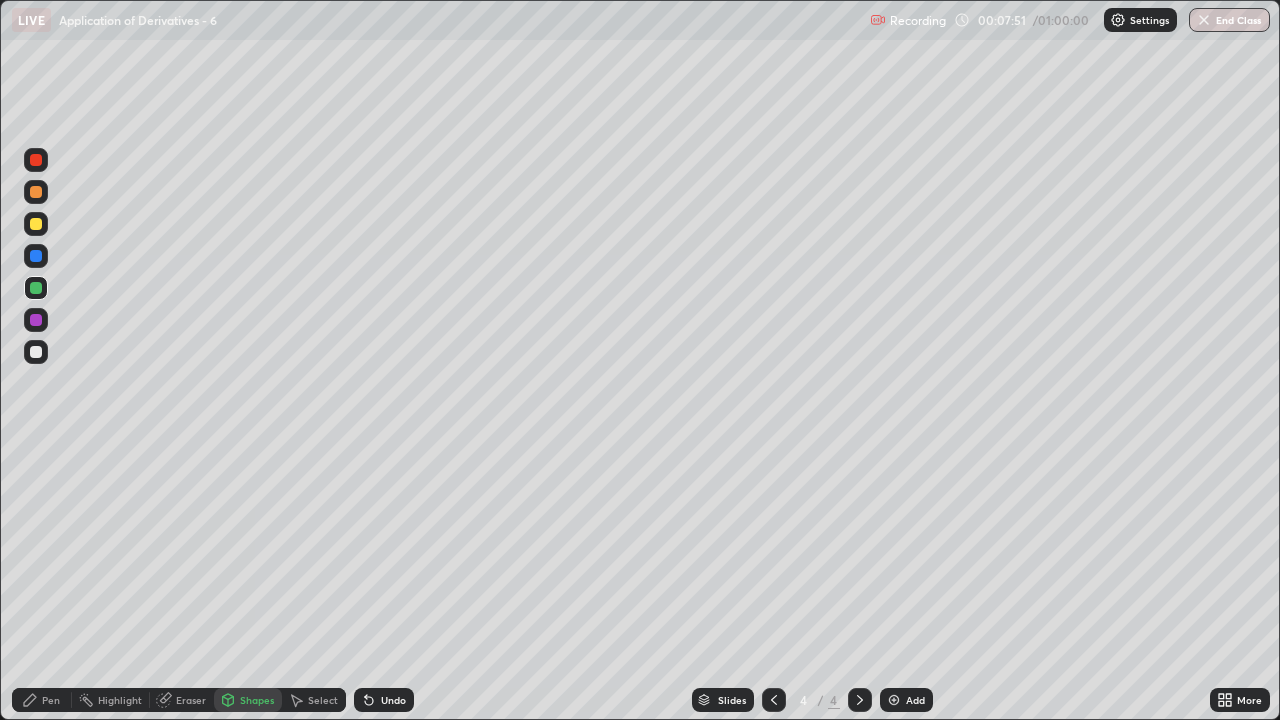 click on "Undo" at bounding box center (393, 700) 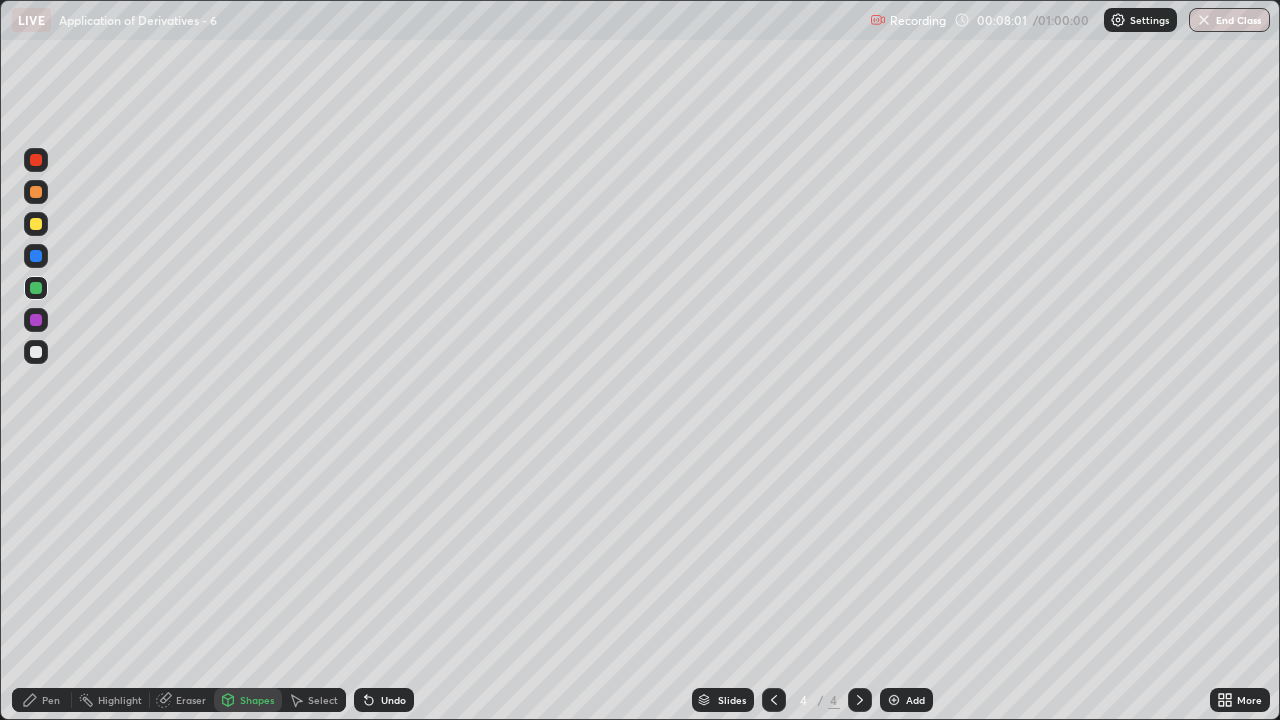 click on "Undo" at bounding box center (393, 700) 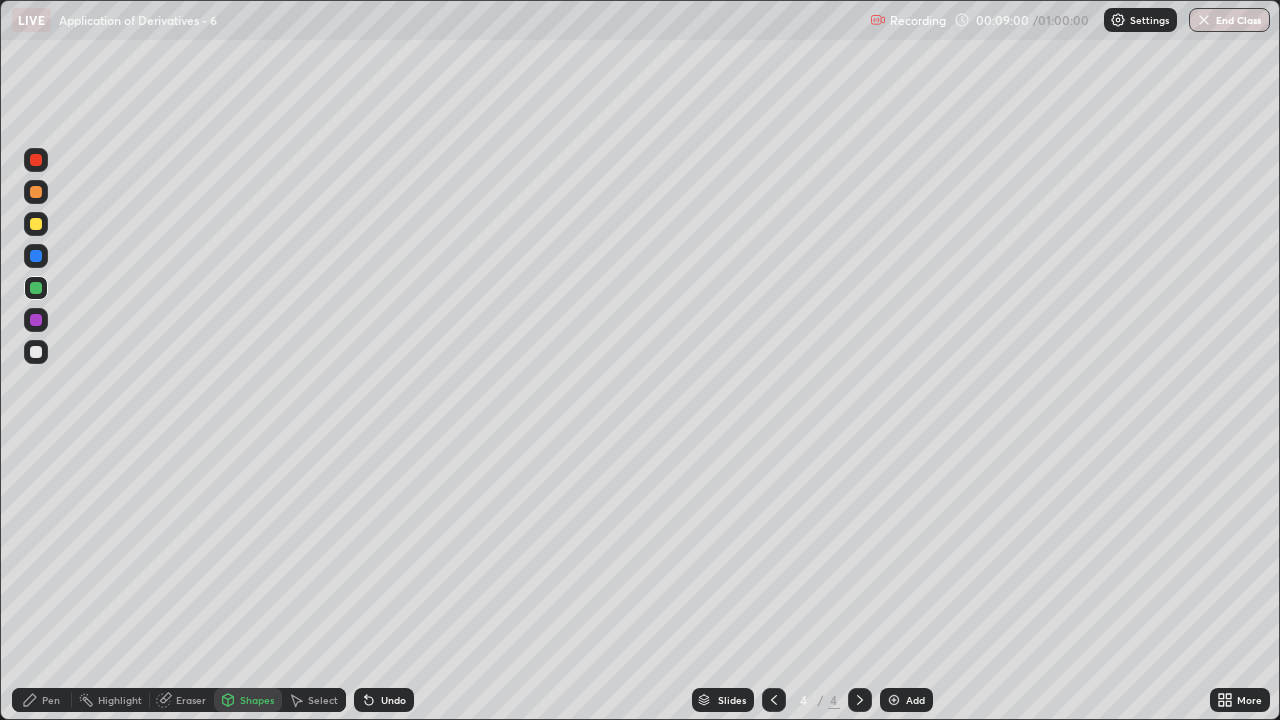 click 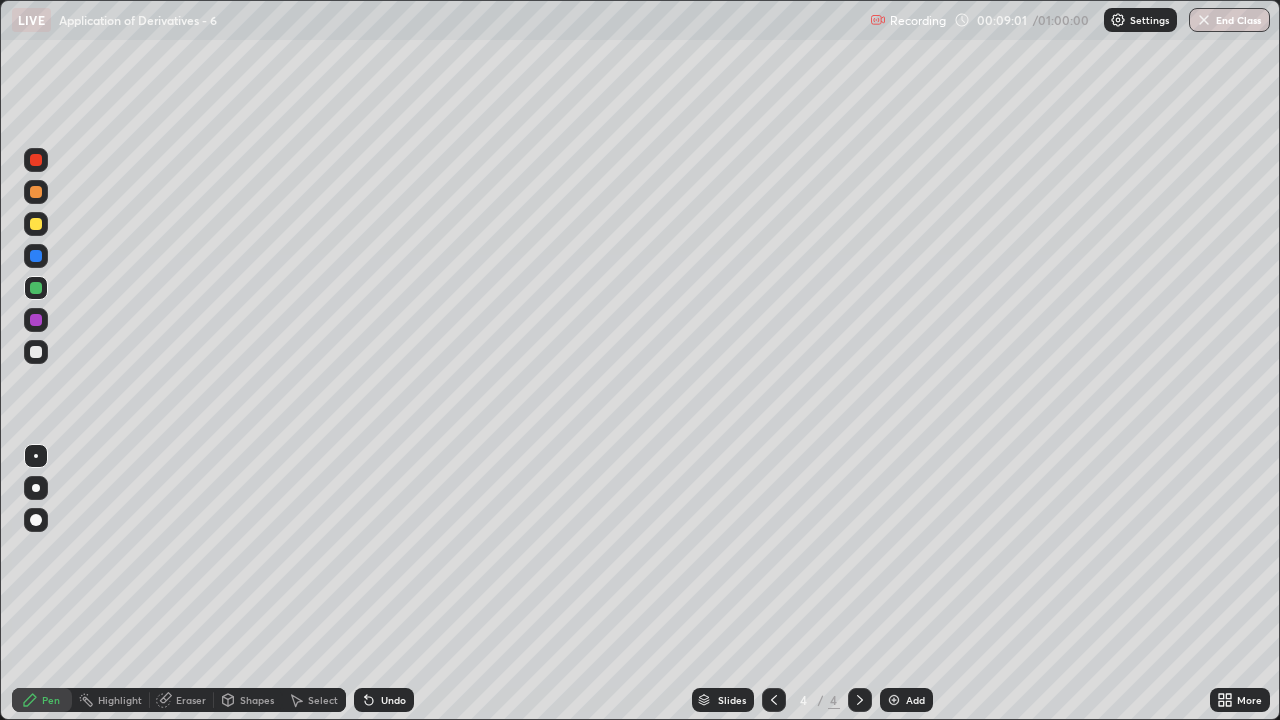 click at bounding box center (36, 352) 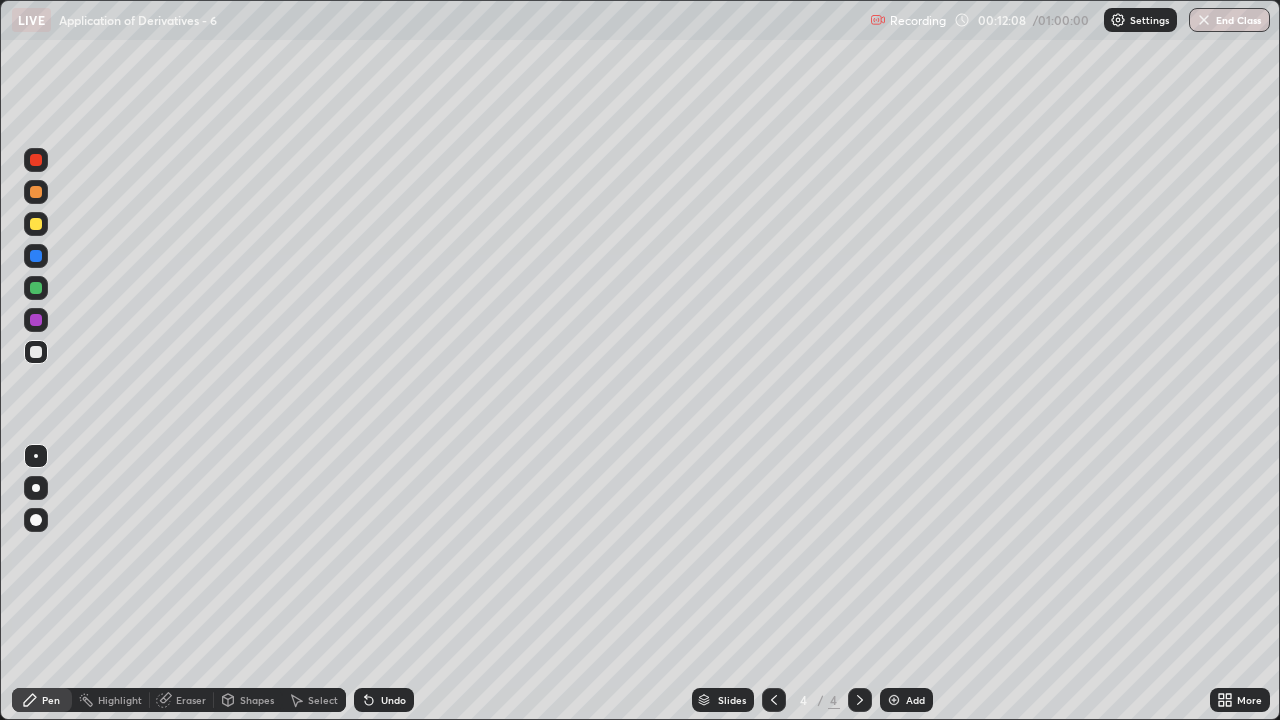 click on "Undo" at bounding box center [384, 700] 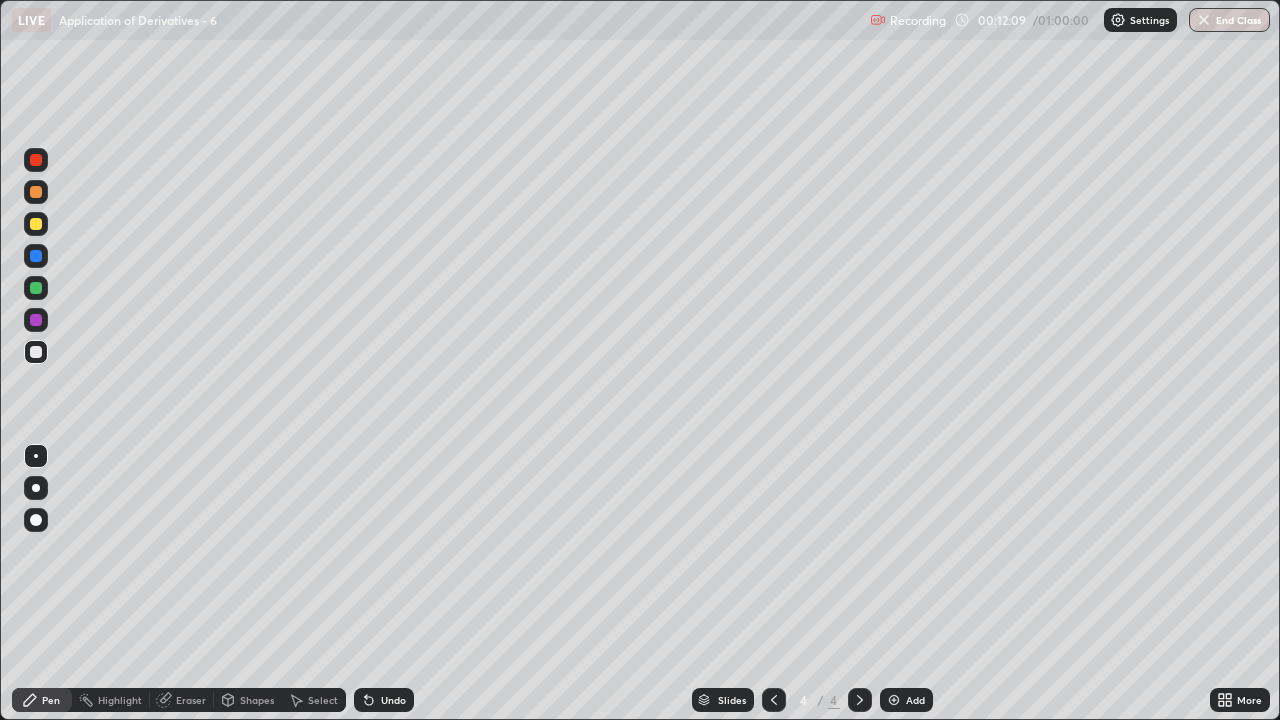 click on "Undo" at bounding box center (393, 700) 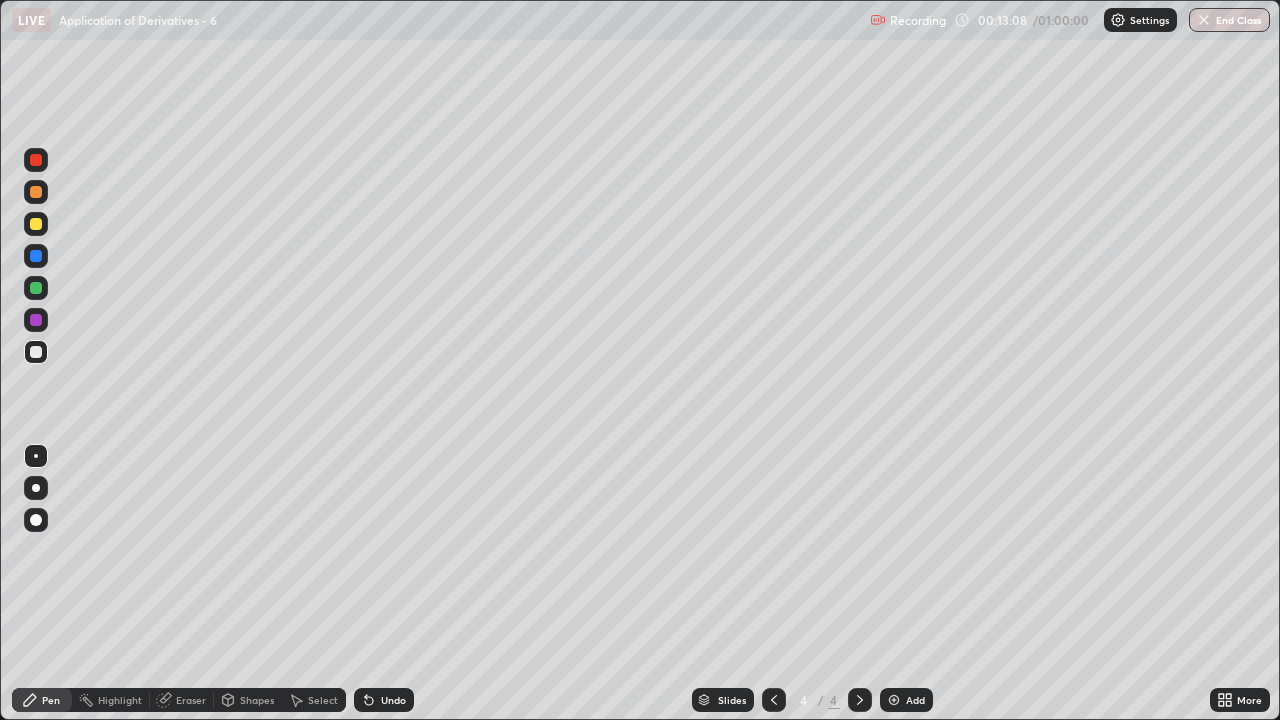 click on "Add" at bounding box center (906, 700) 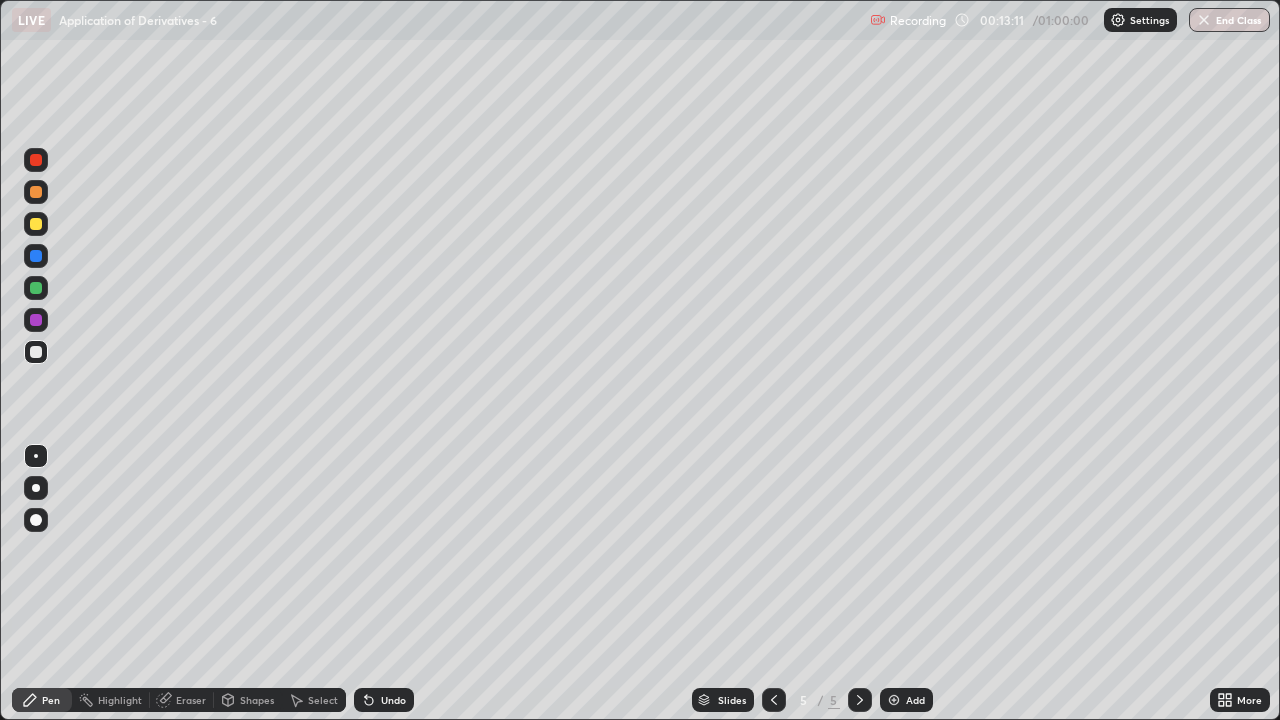 click 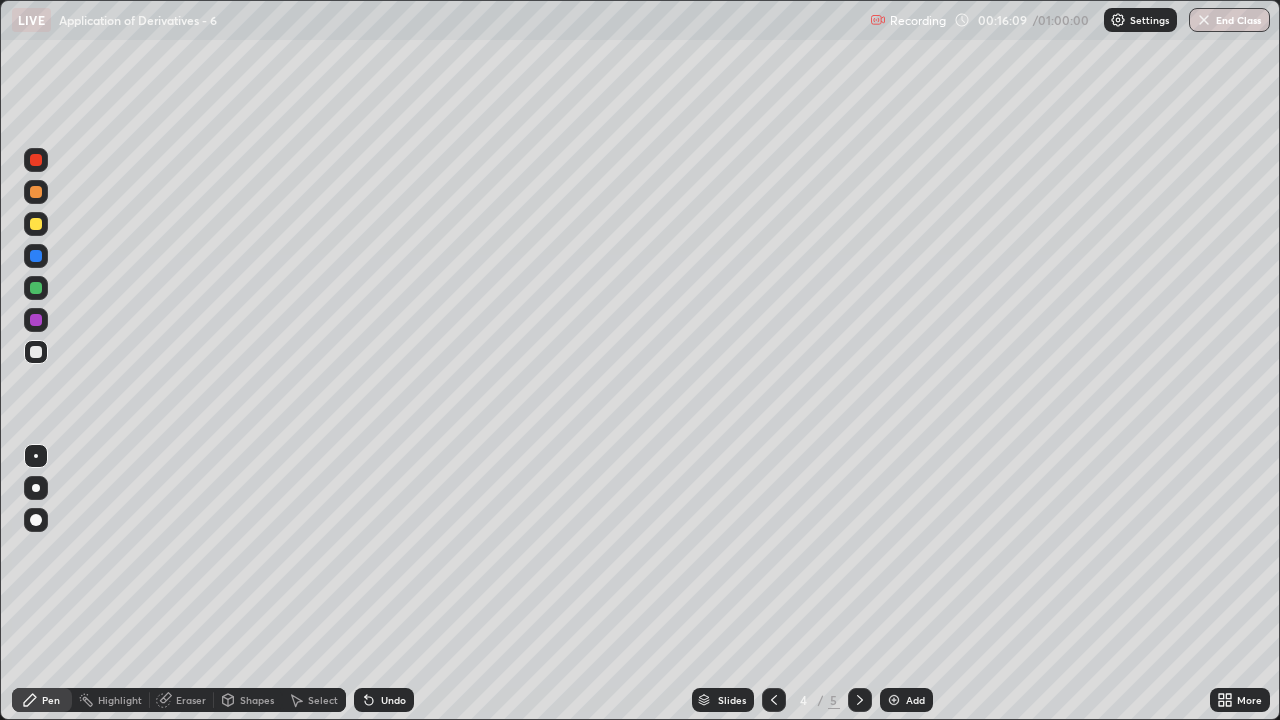 click 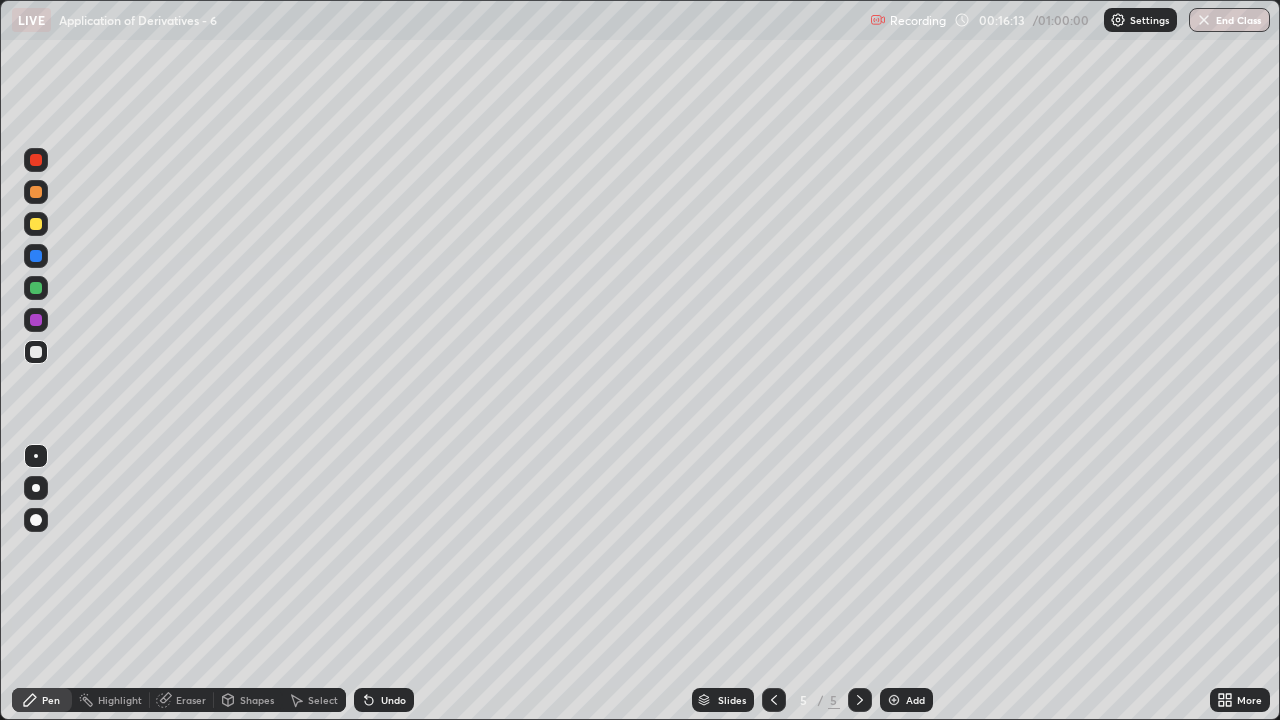 click at bounding box center (36, 224) 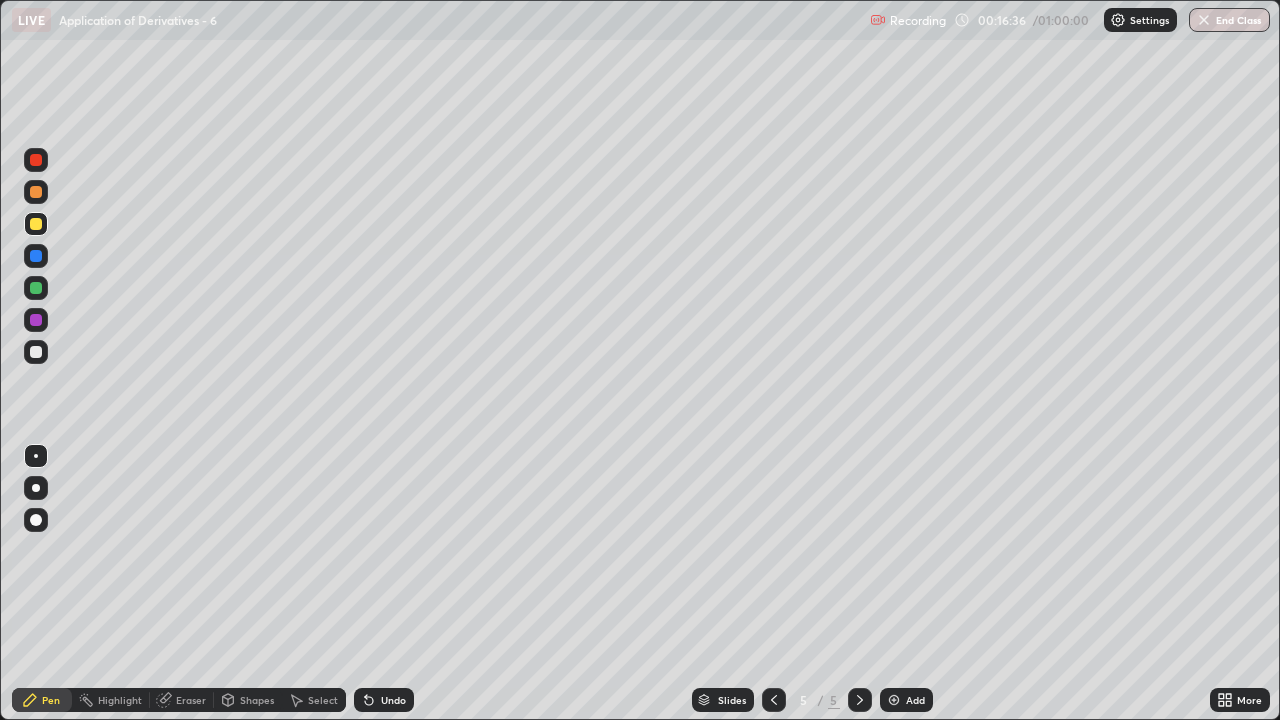 click on "Shapes" at bounding box center [257, 700] 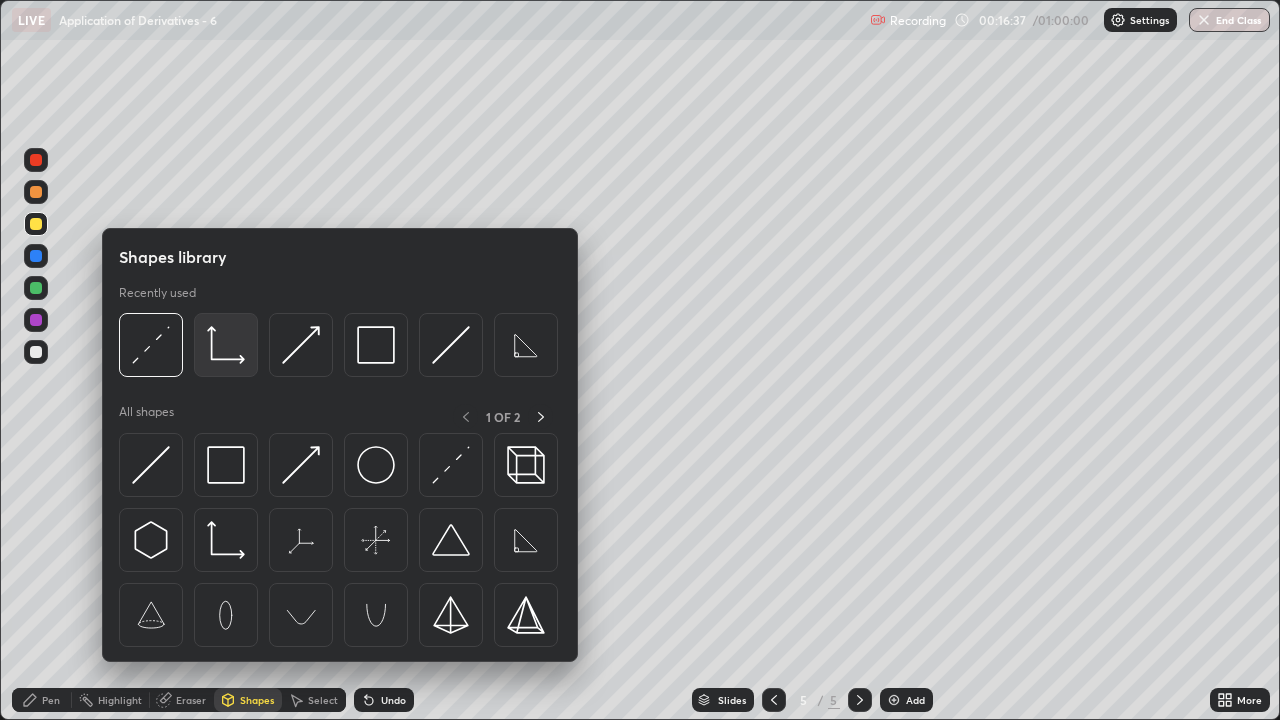 click at bounding box center (226, 345) 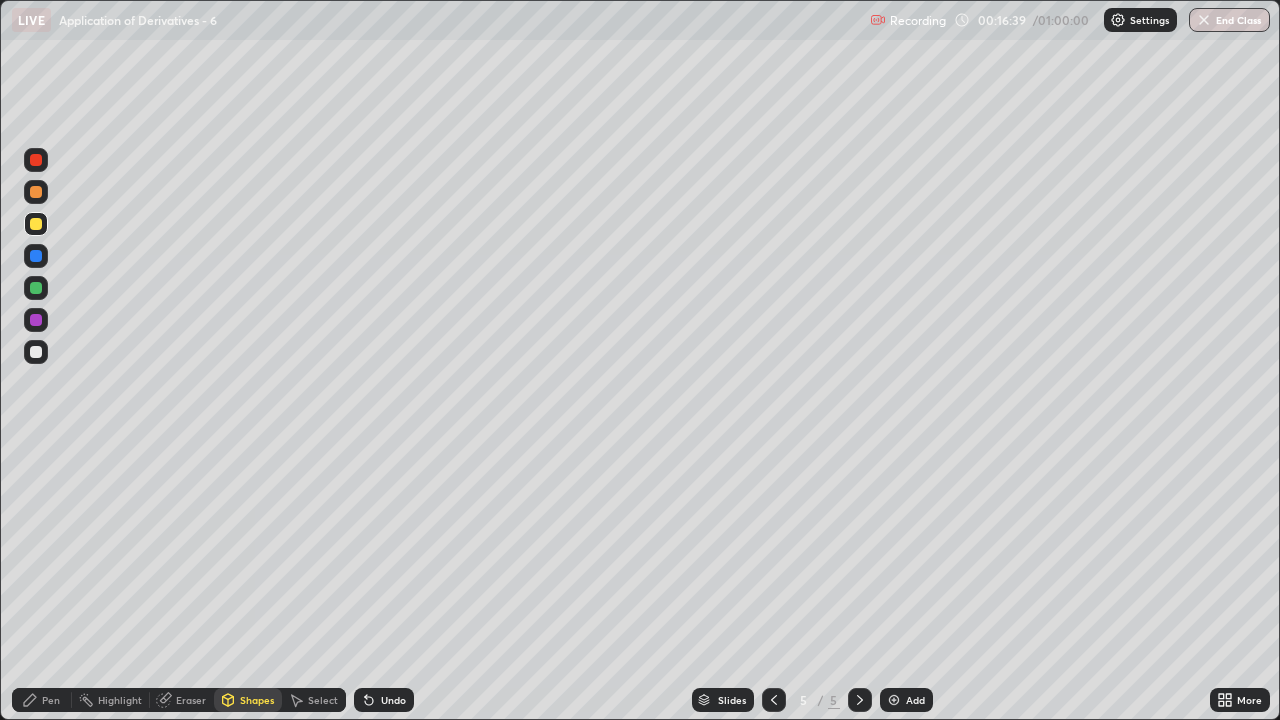 click on "Pen" at bounding box center [51, 700] 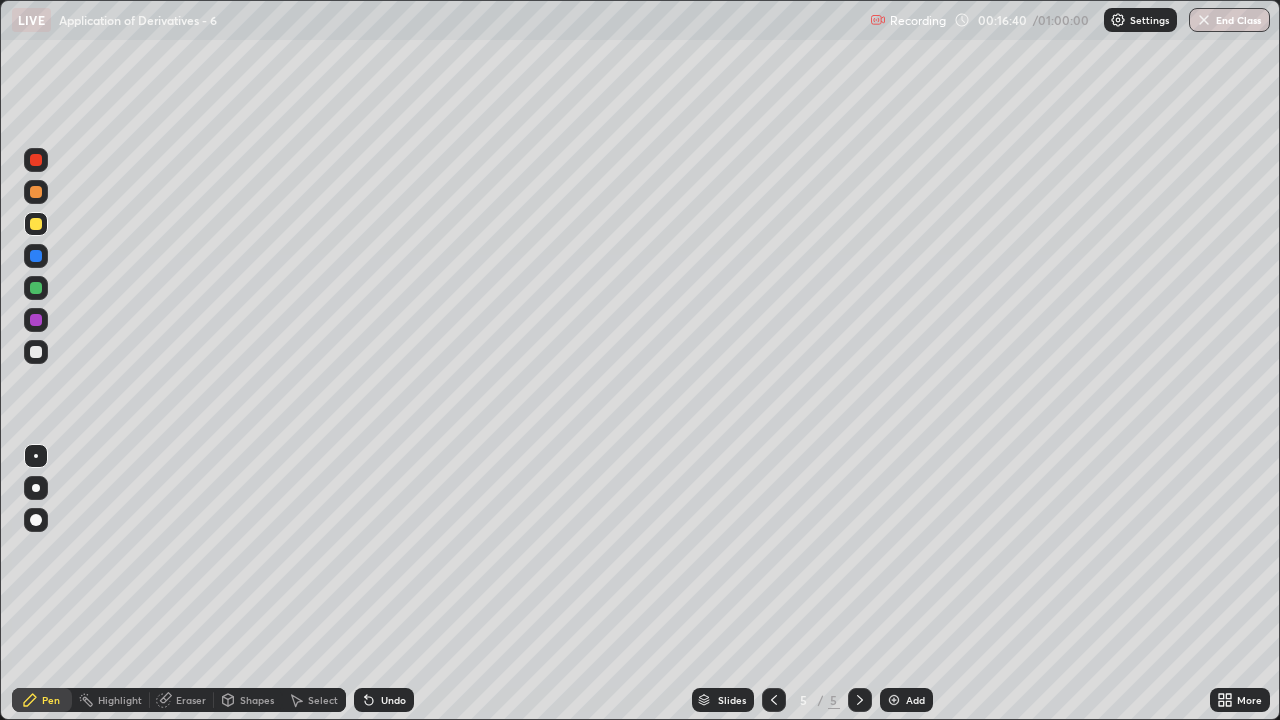 click at bounding box center [36, 352] 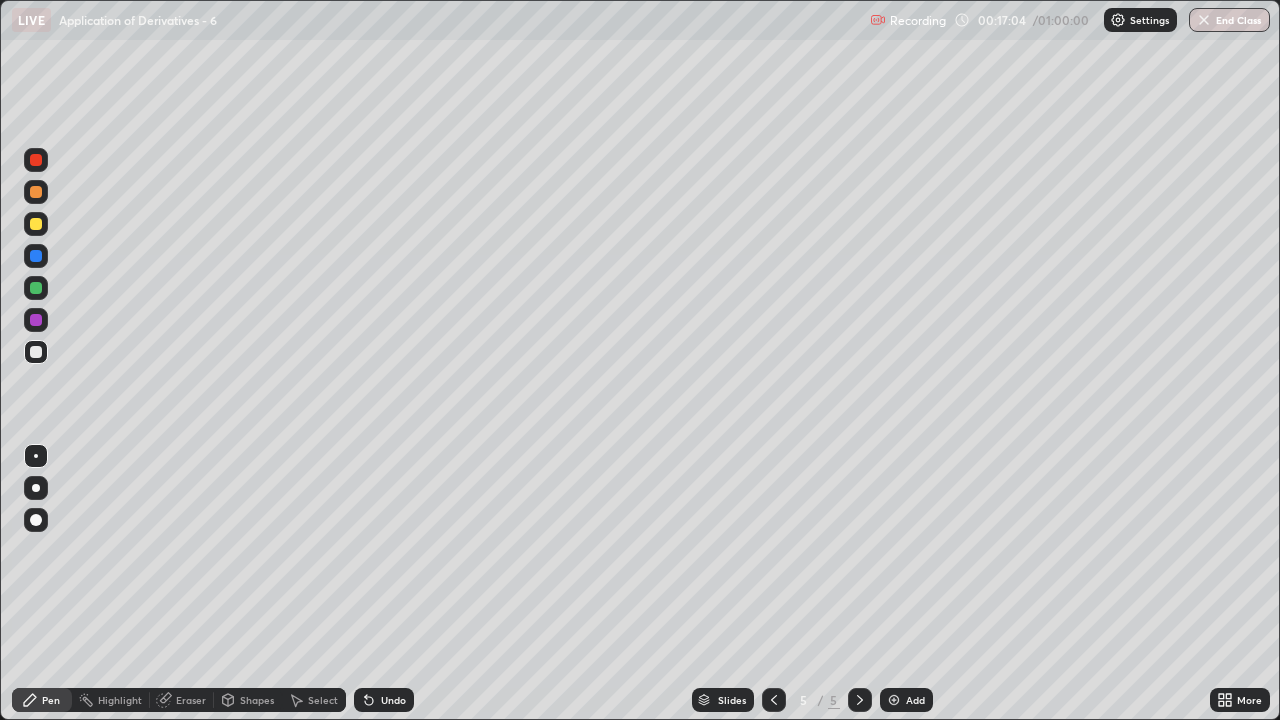 click at bounding box center [36, 224] 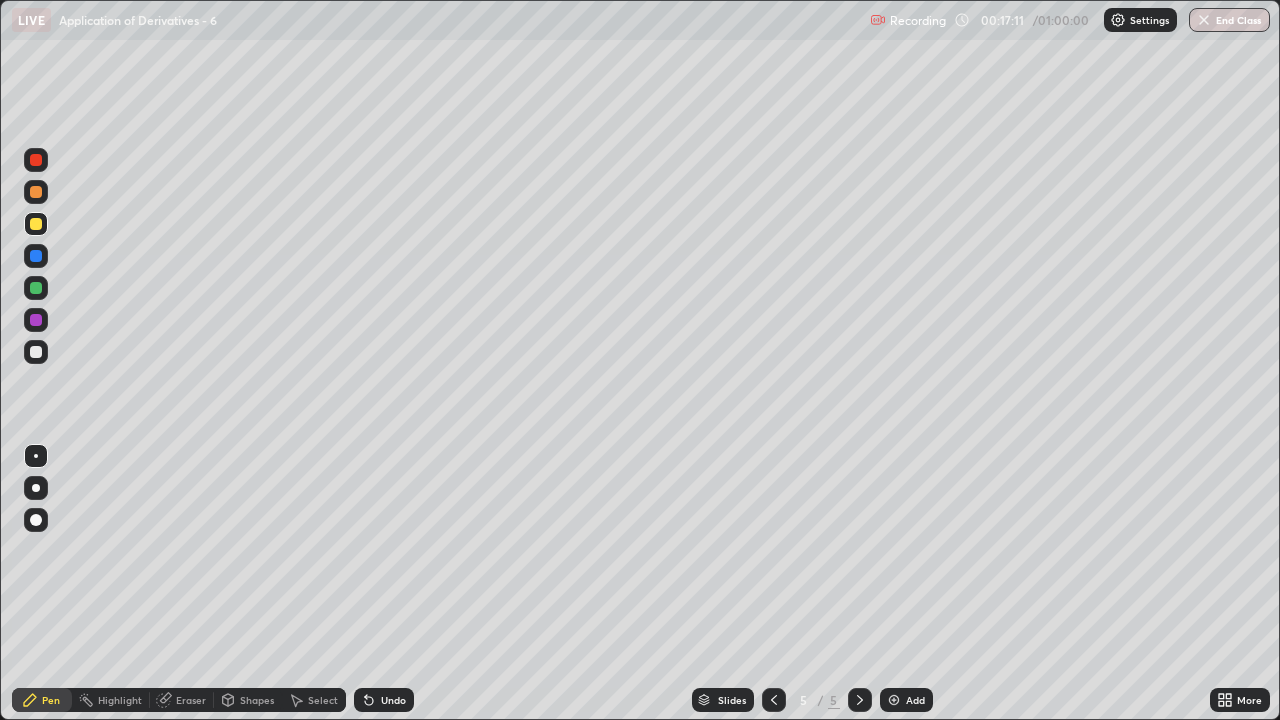 click on "Shapes" at bounding box center (257, 700) 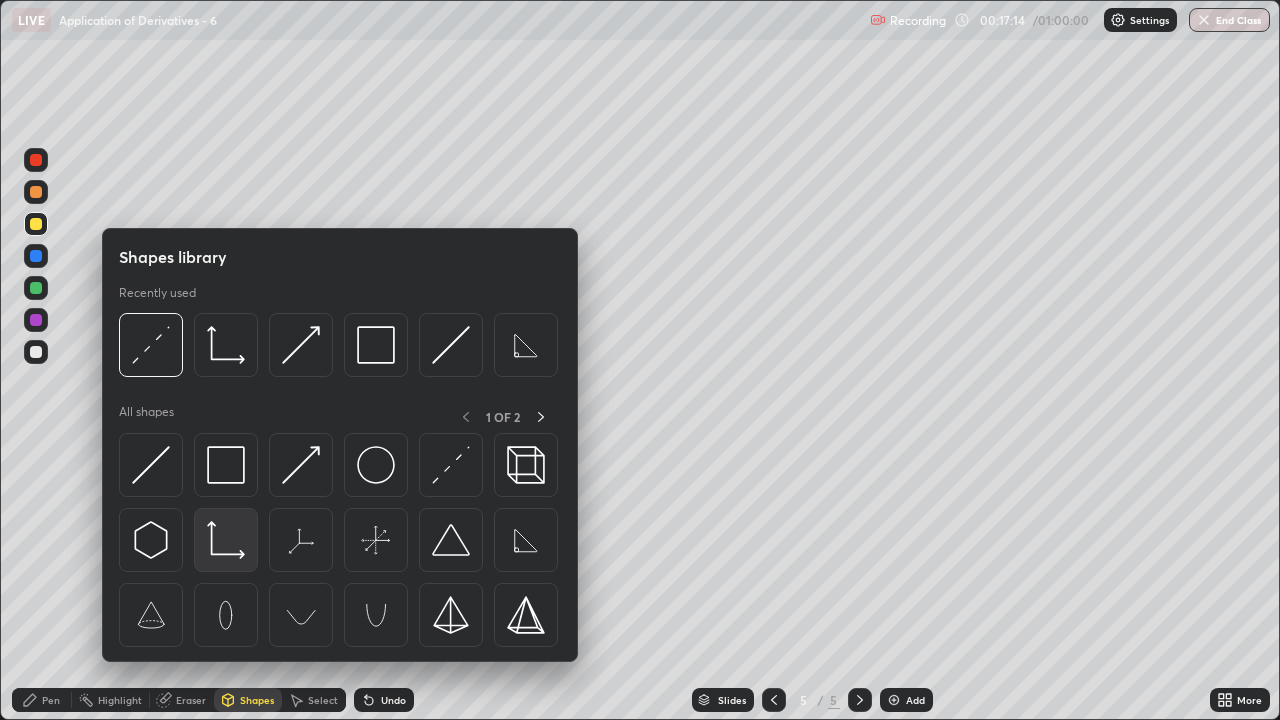 click at bounding box center [226, 540] 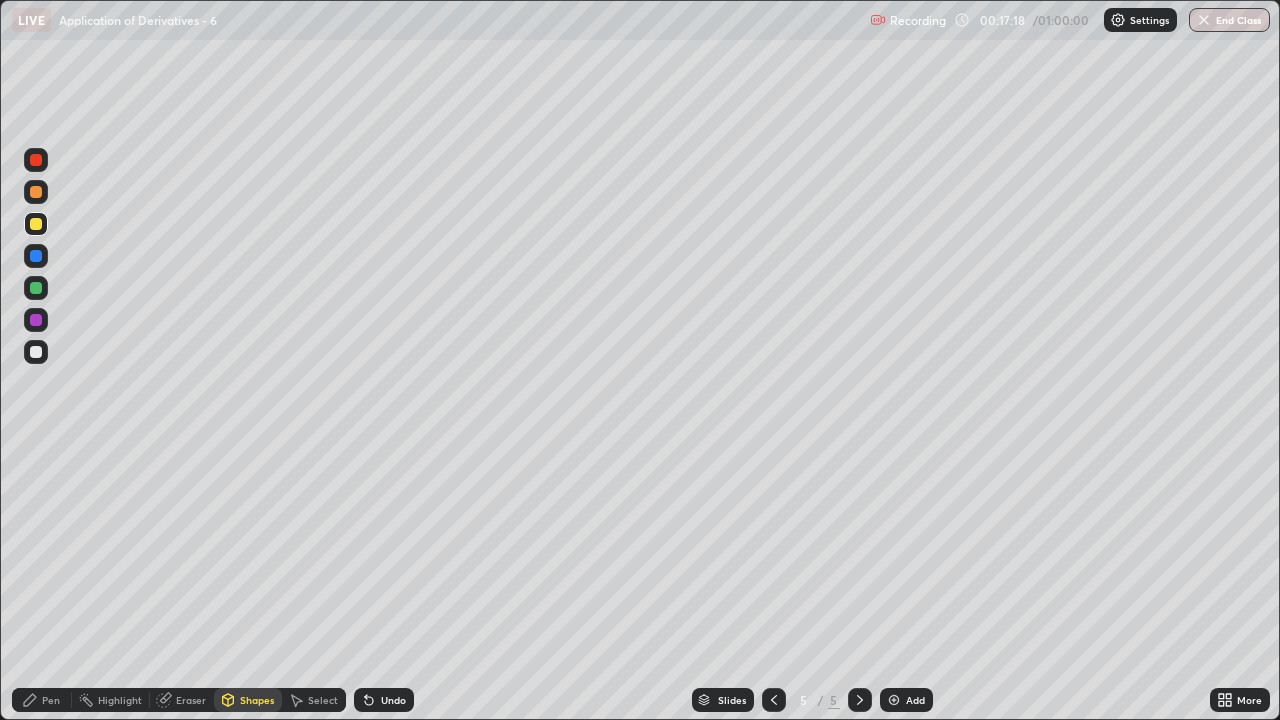 click at bounding box center [36, 352] 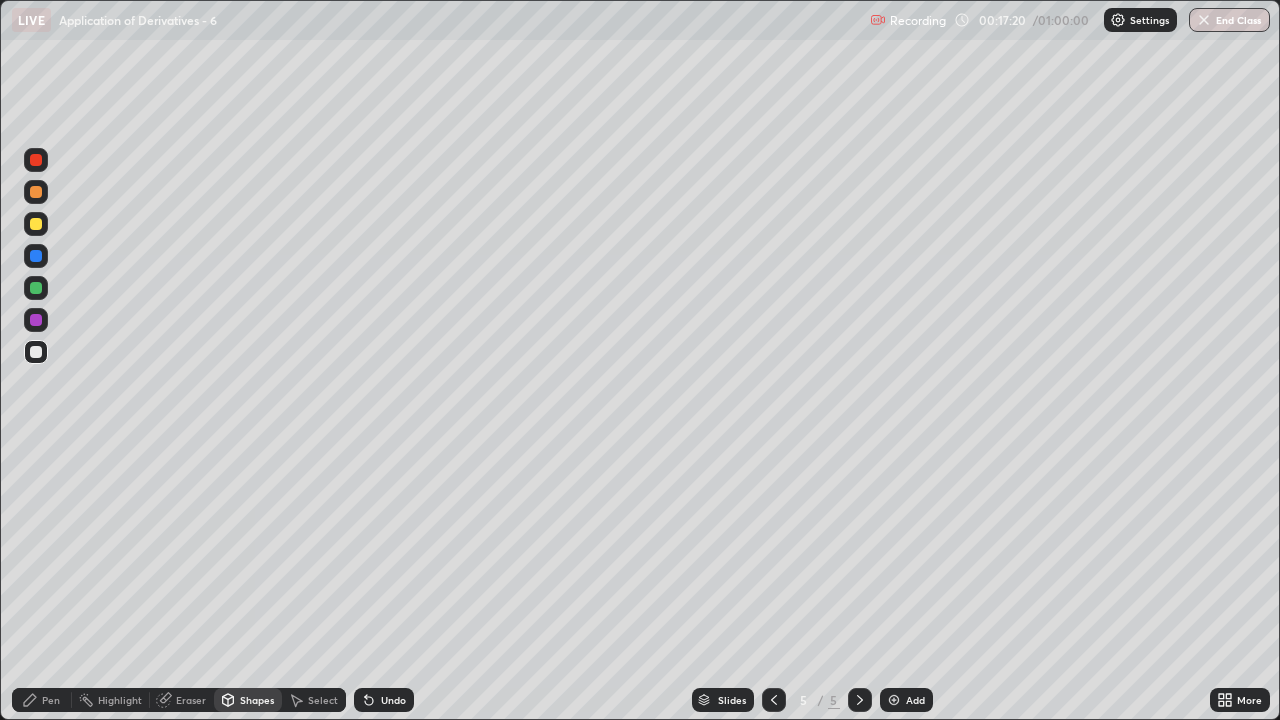click on "Pen" at bounding box center (51, 700) 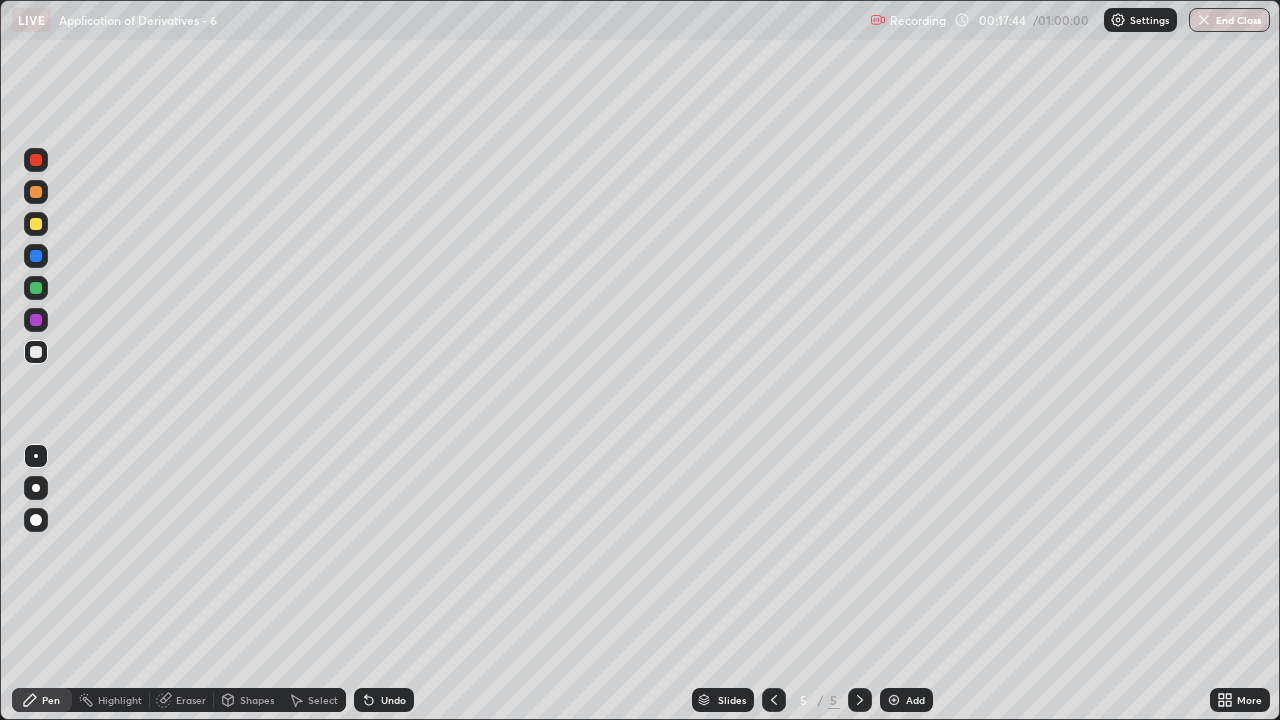 click on "Shapes" at bounding box center [257, 700] 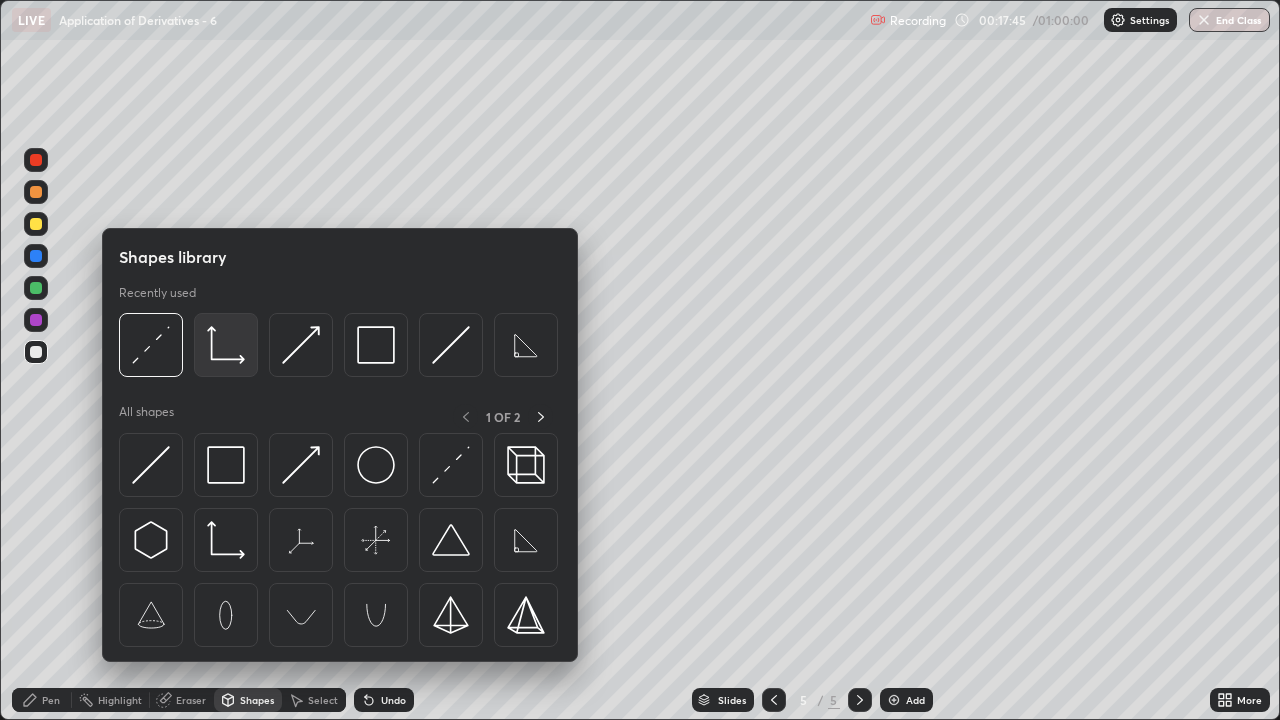 click at bounding box center (226, 345) 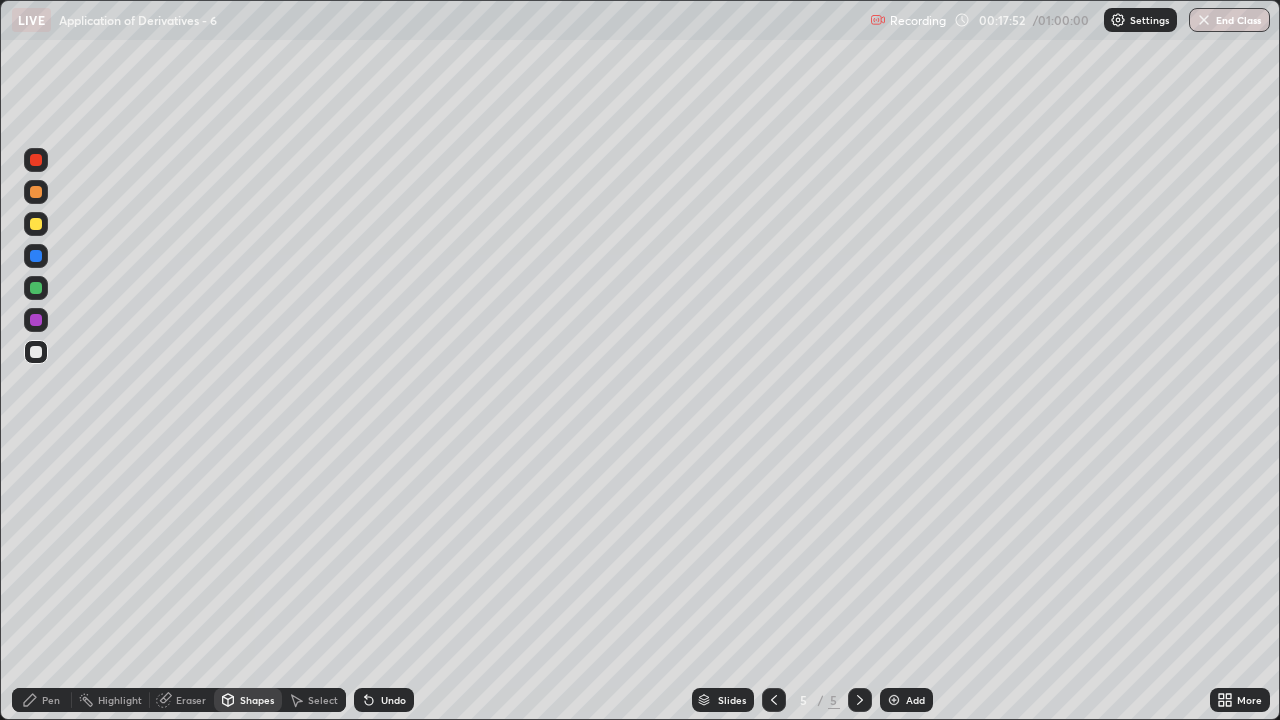 click at bounding box center [36, 224] 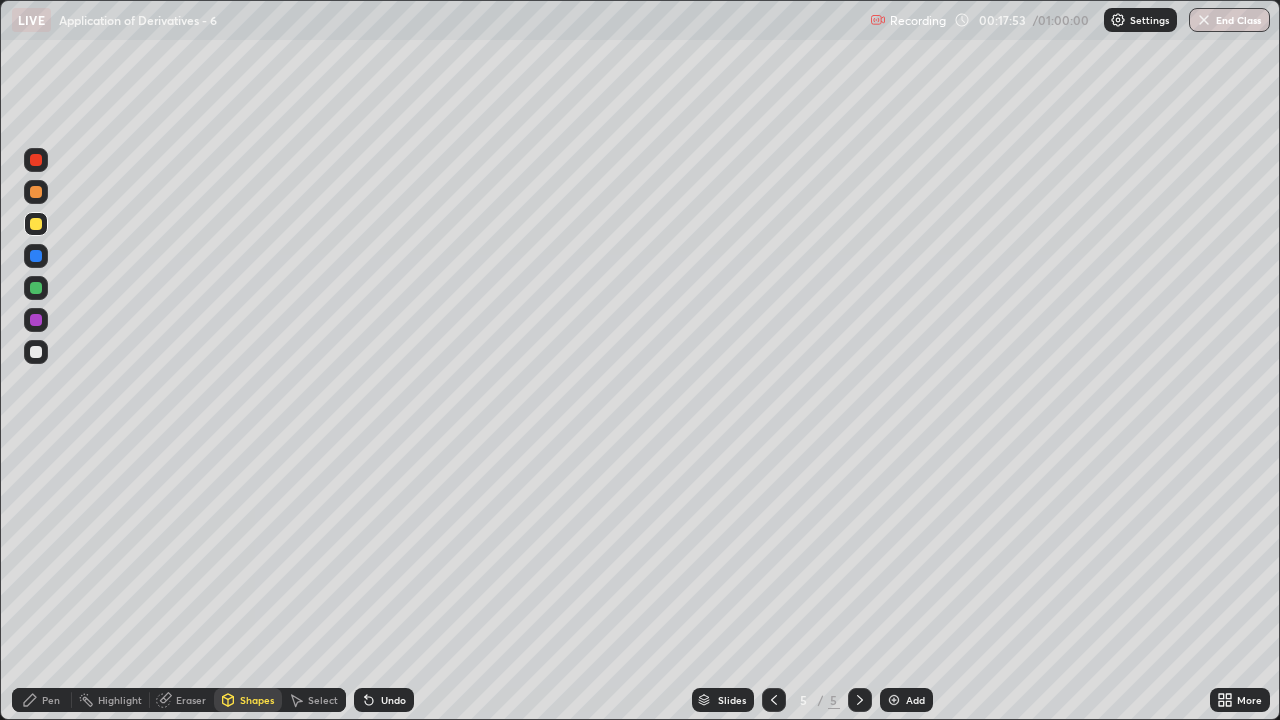 click on "Pen" at bounding box center [42, 700] 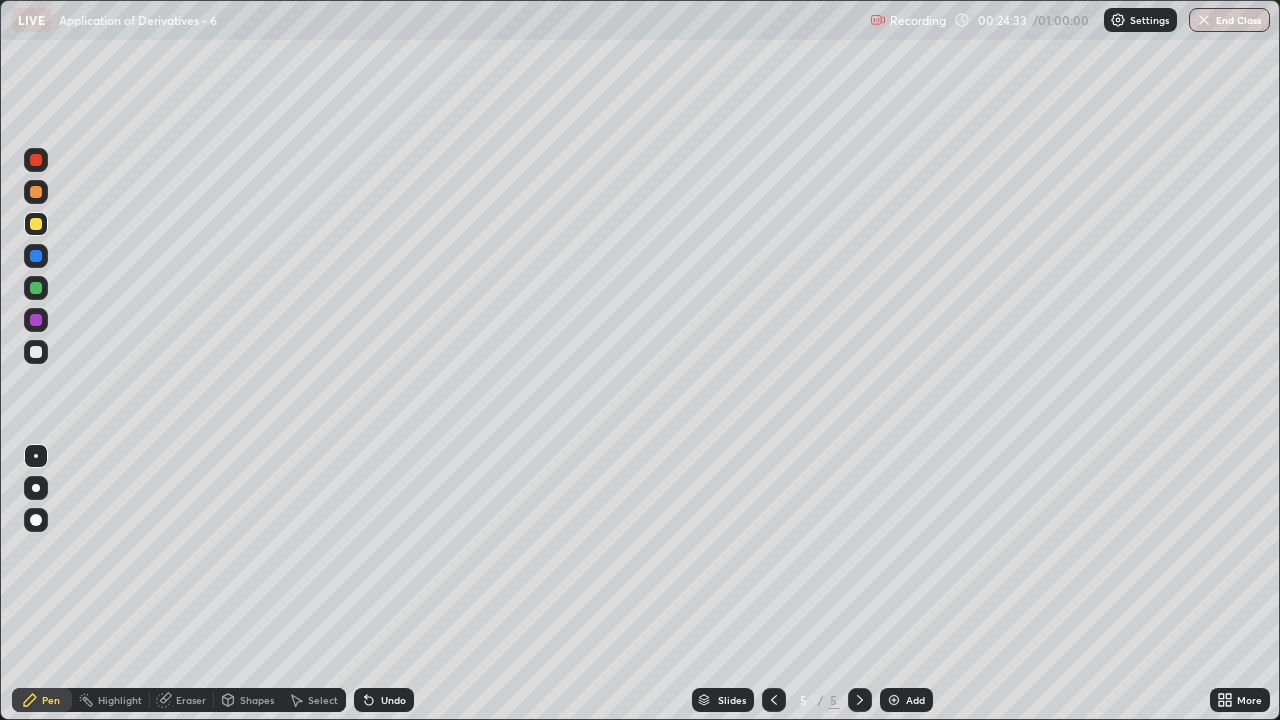 click on "Undo" at bounding box center [393, 700] 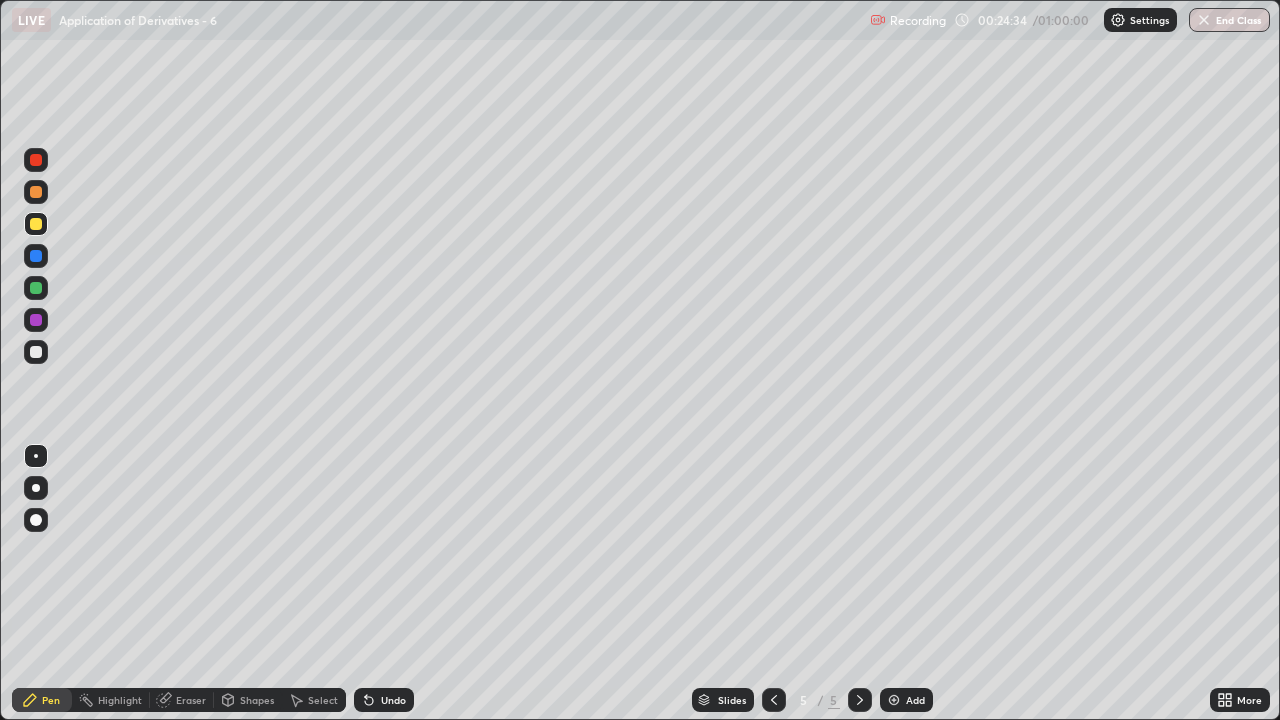 click on "Undo" at bounding box center [393, 700] 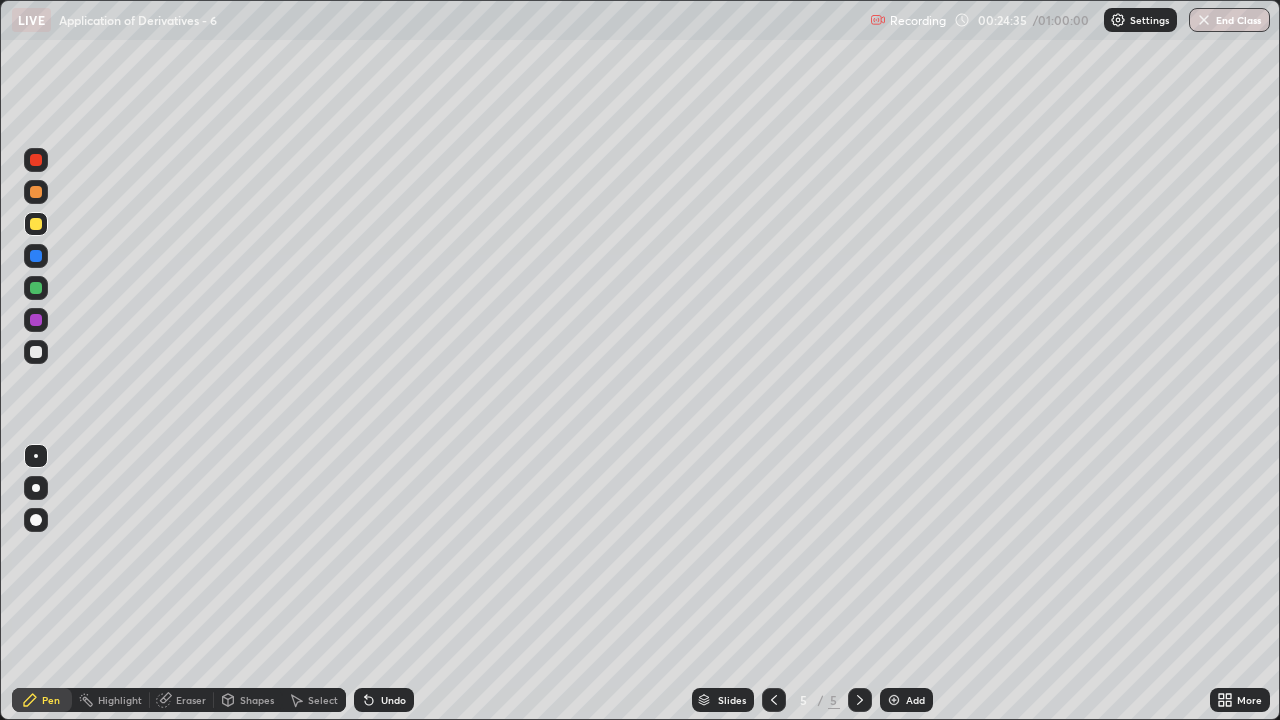 click on "Undo" at bounding box center [393, 700] 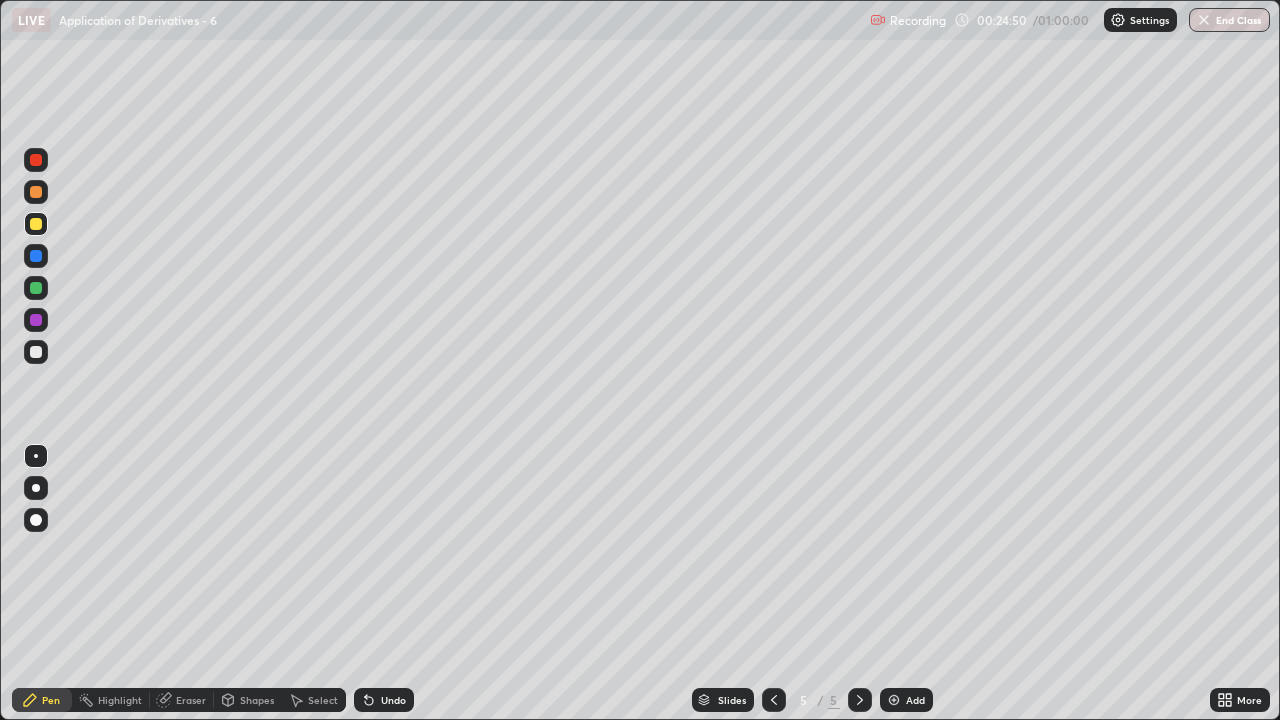 click on "Eraser" at bounding box center (182, 700) 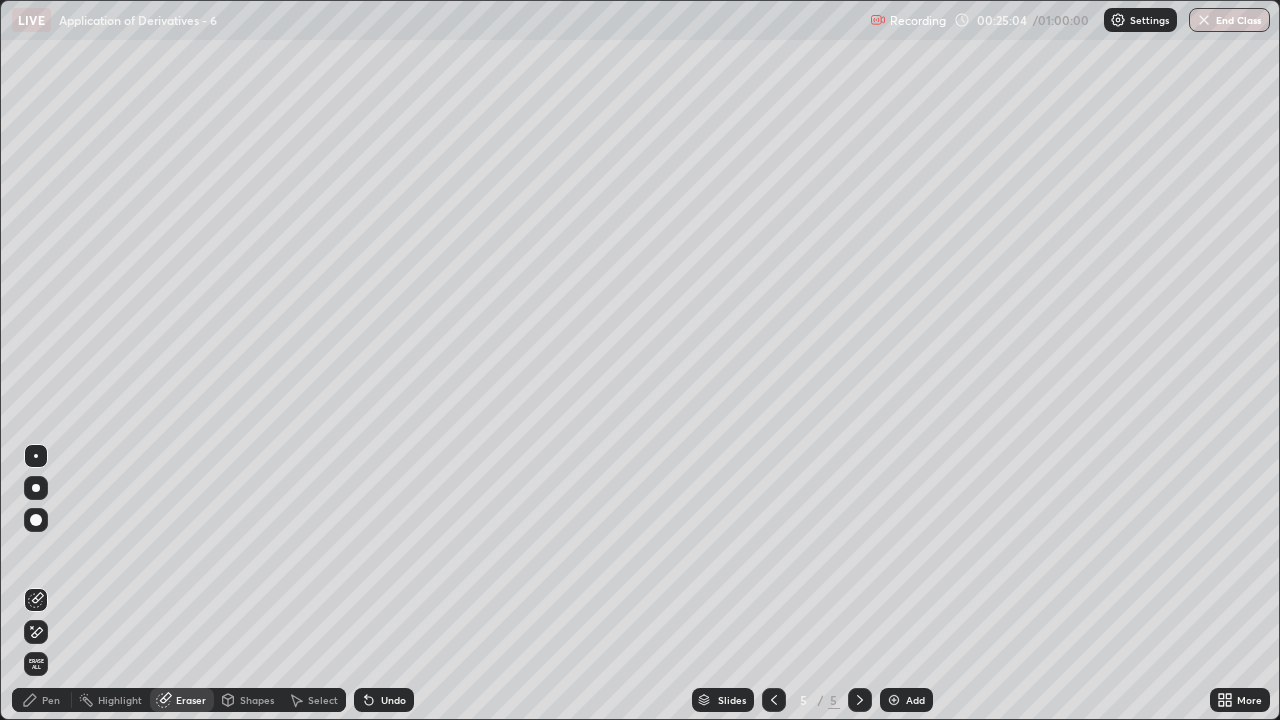 click on "Pen" at bounding box center (42, 700) 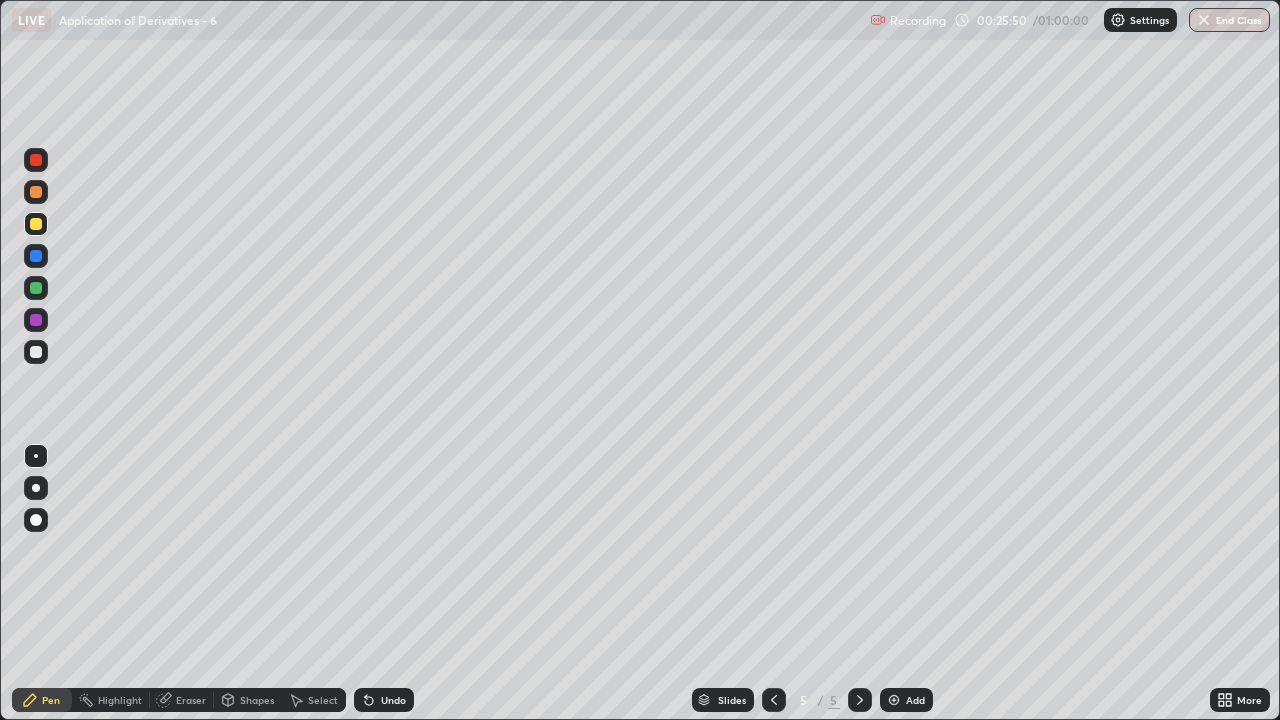 click on "Eraser" at bounding box center (182, 700) 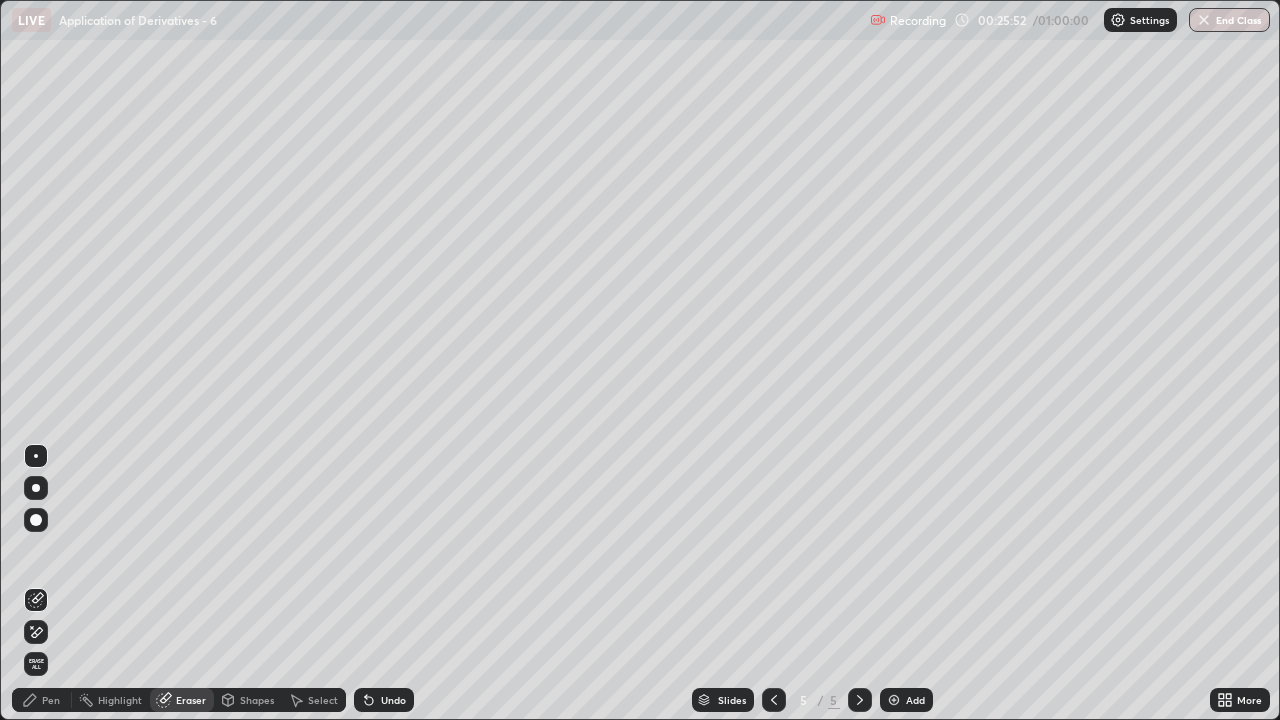 click on "Pen" at bounding box center [42, 700] 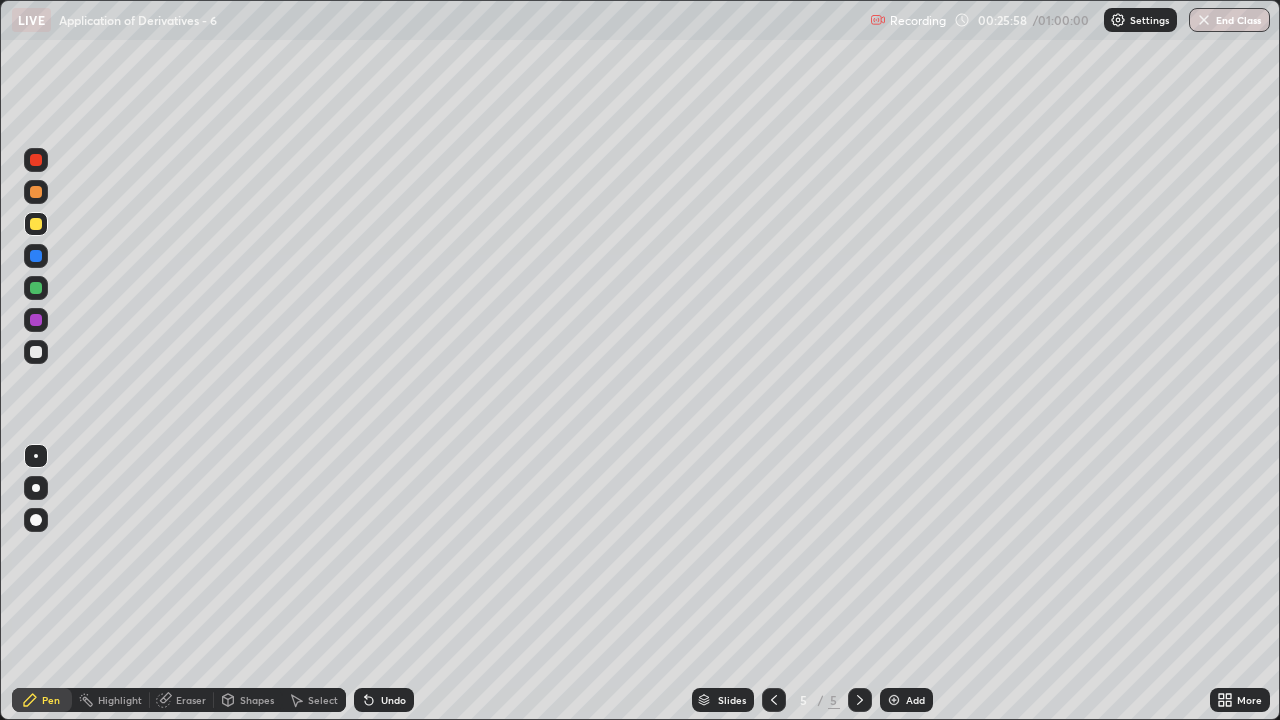 click on "Undo" at bounding box center (393, 700) 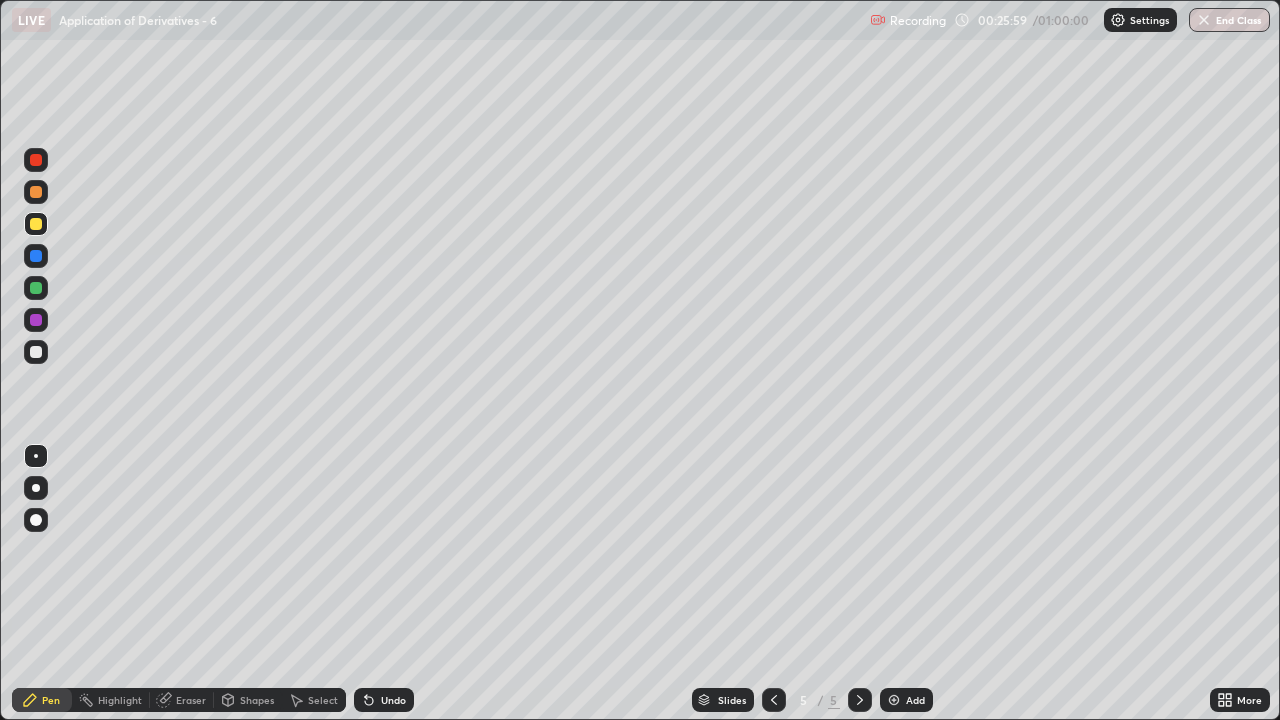 click on "Undo" at bounding box center [393, 700] 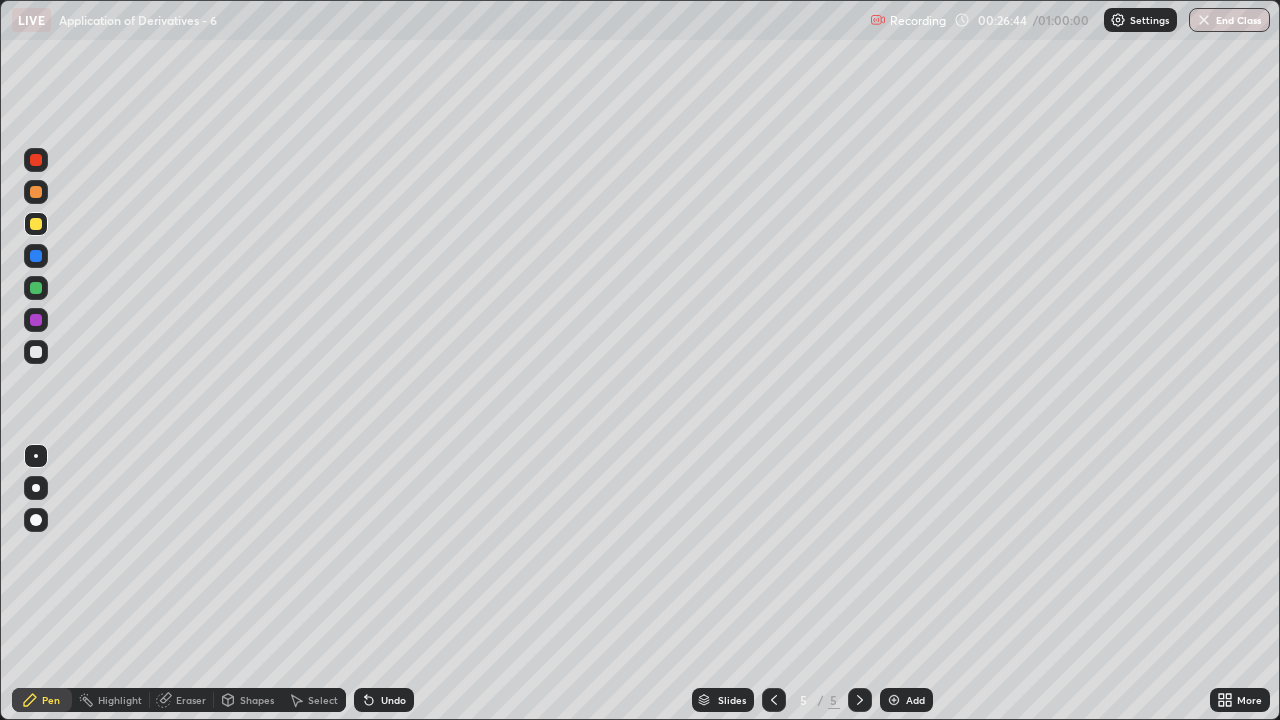 click at bounding box center (36, 352) 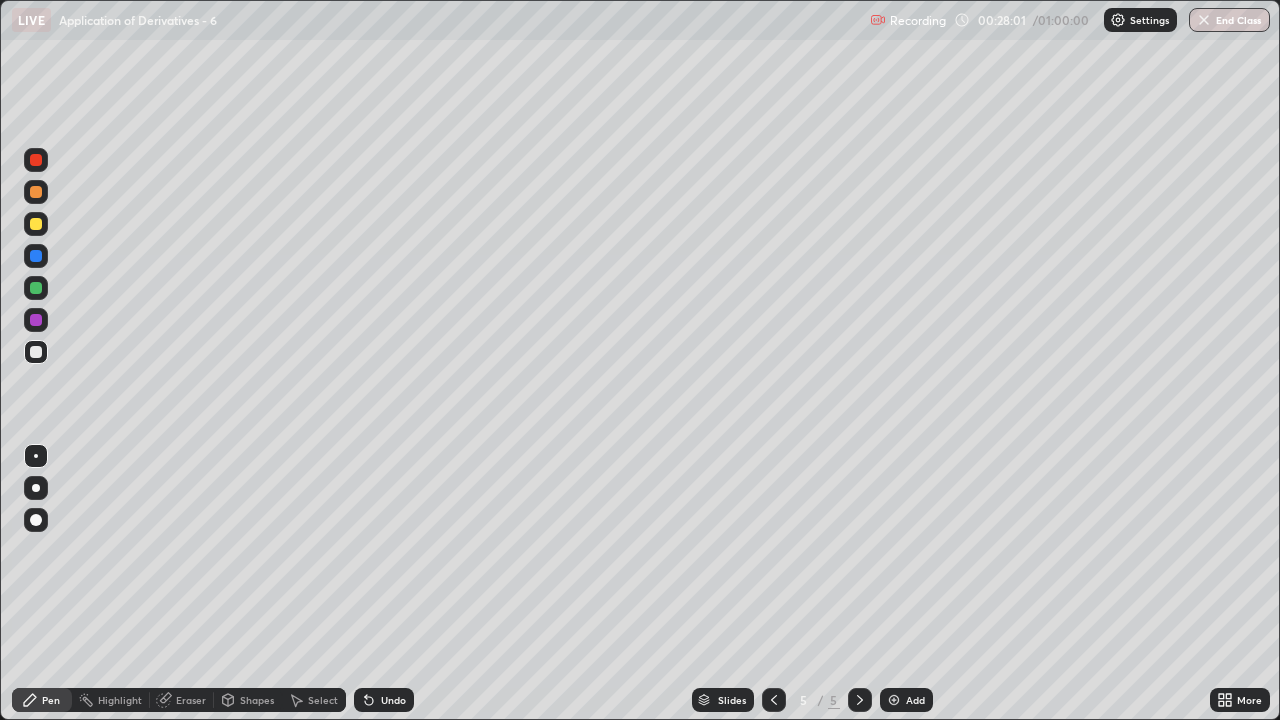 click on "Undo" at bounding box center (393, 700) 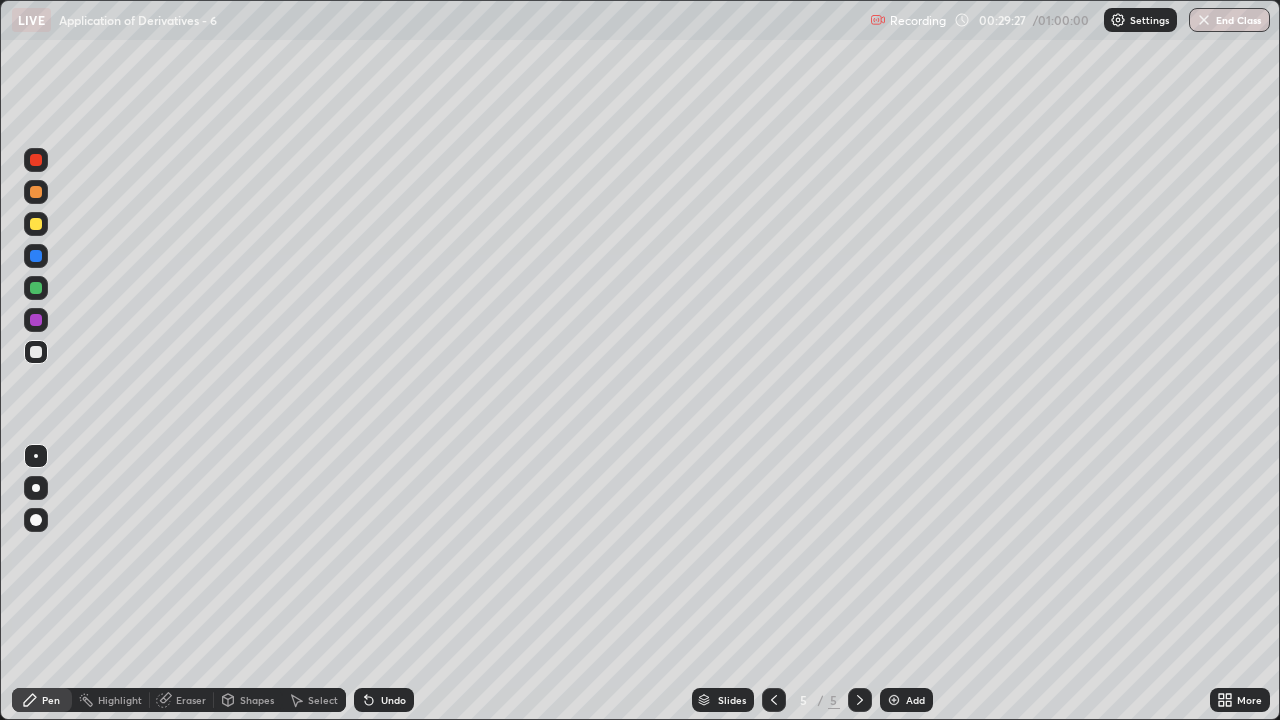 click on "Add" at bounding box center (915, 700) 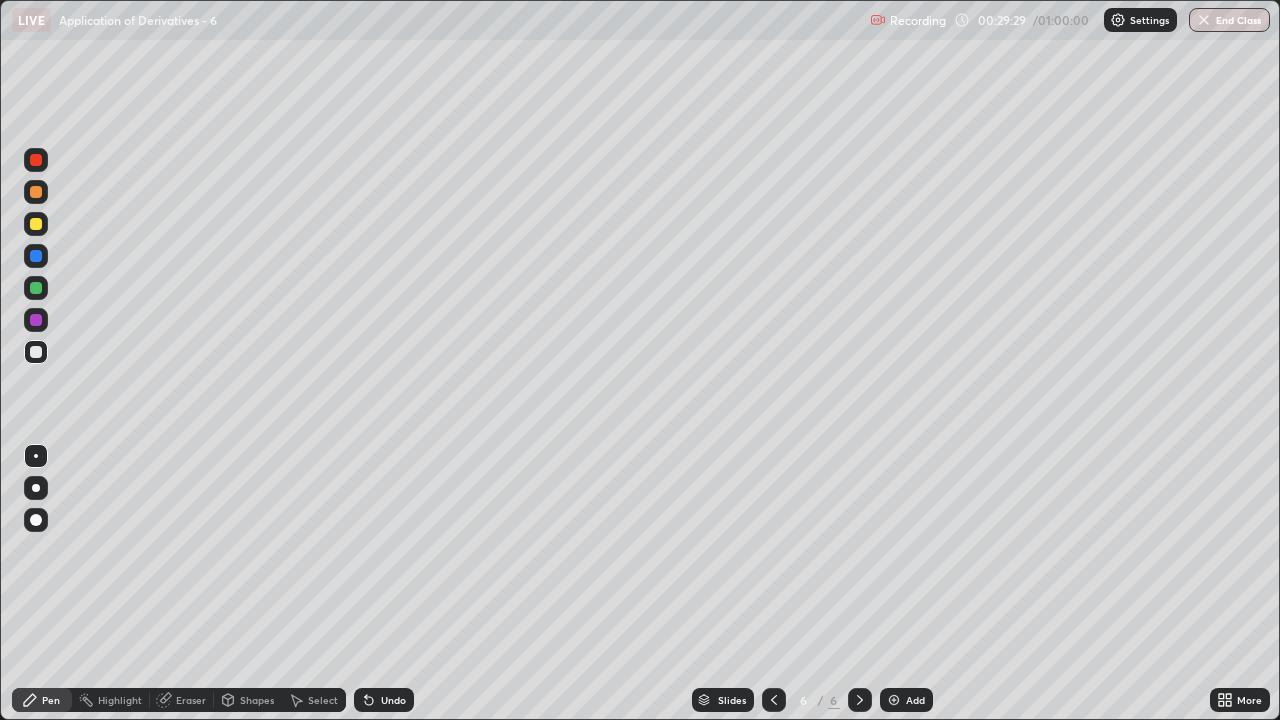 click at bounding box center (36, 224) 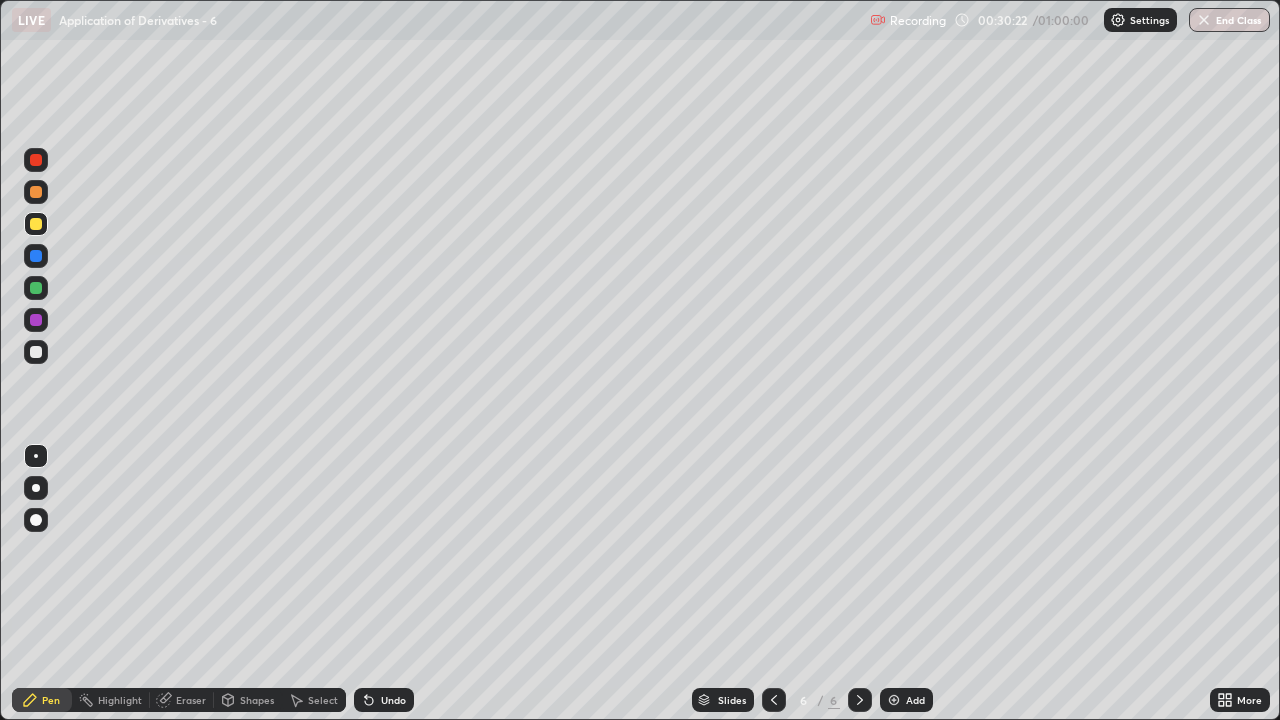 click on "Shapes" at bounding box center (257, 700) 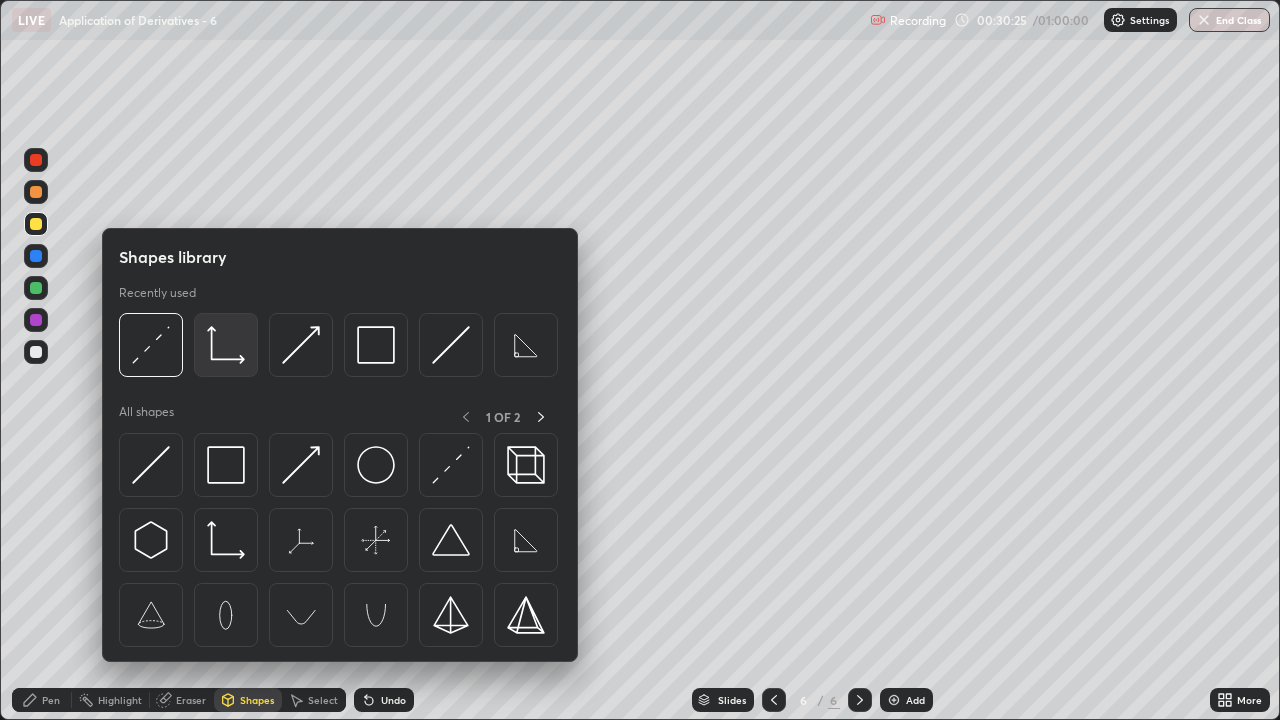 click at bounding box center [226, 345] 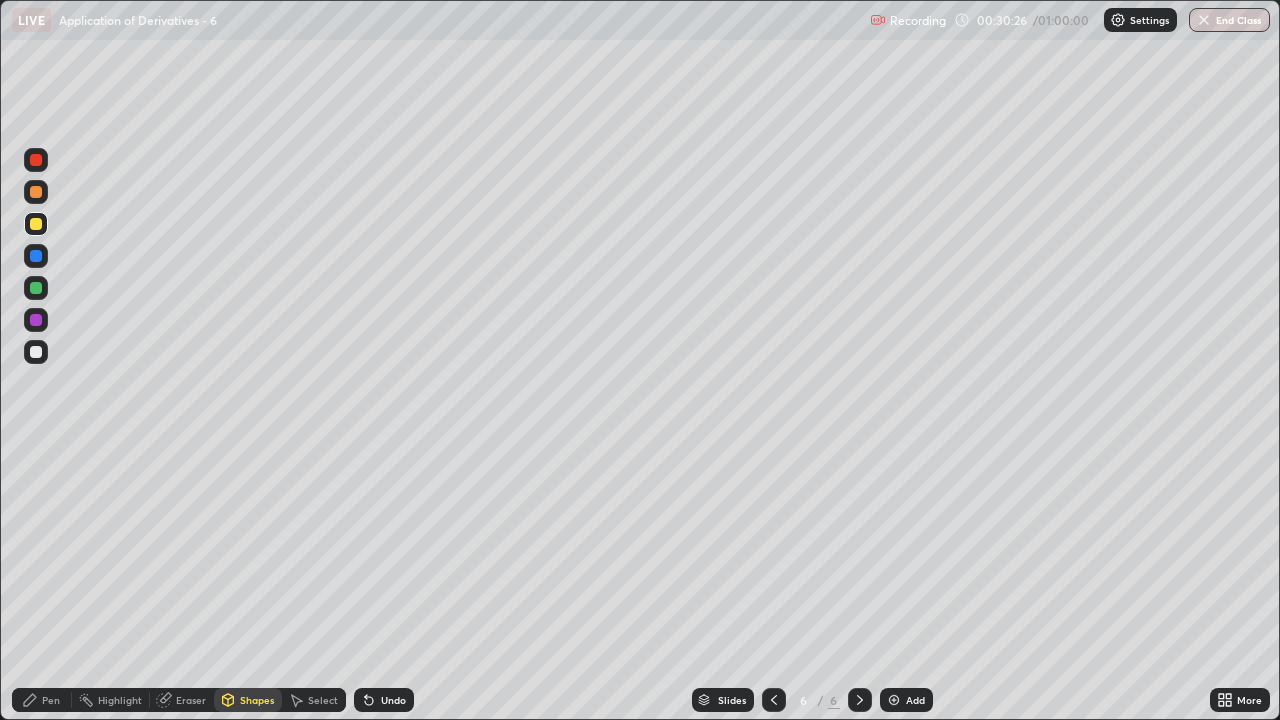 click at bounding box center [36, 352] 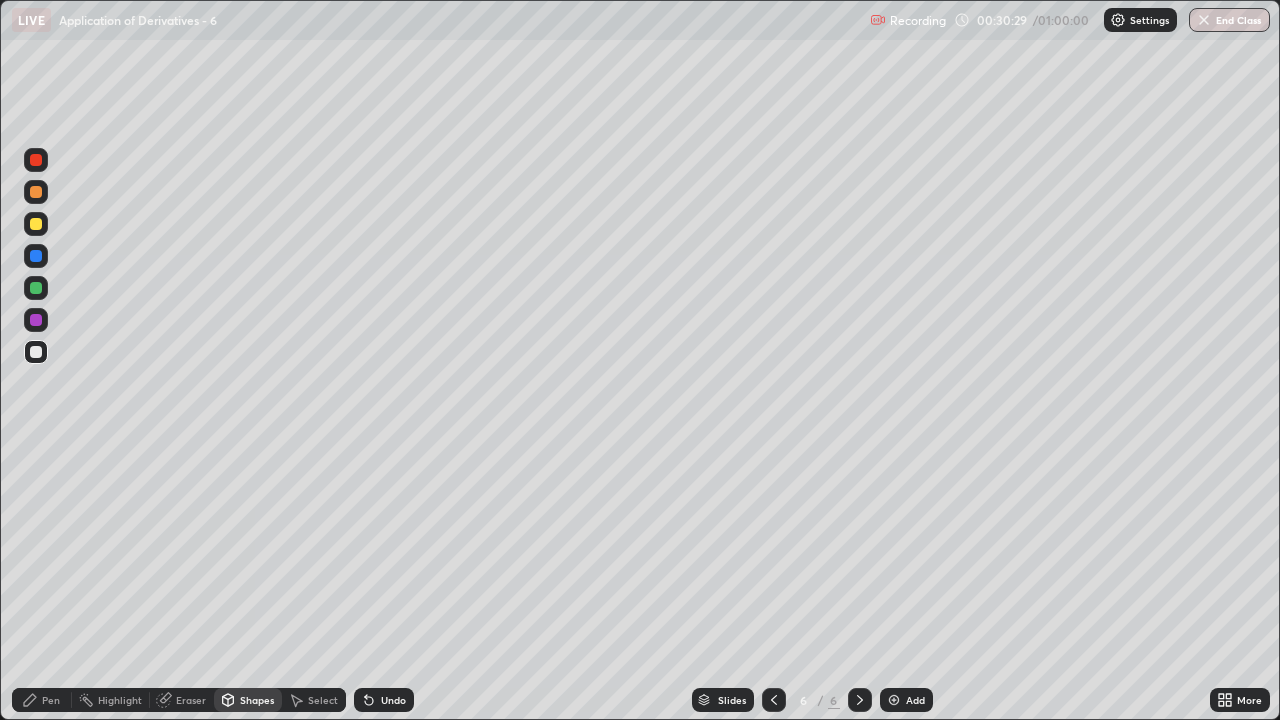 click on "Pen" at bounding box center [42, 700] 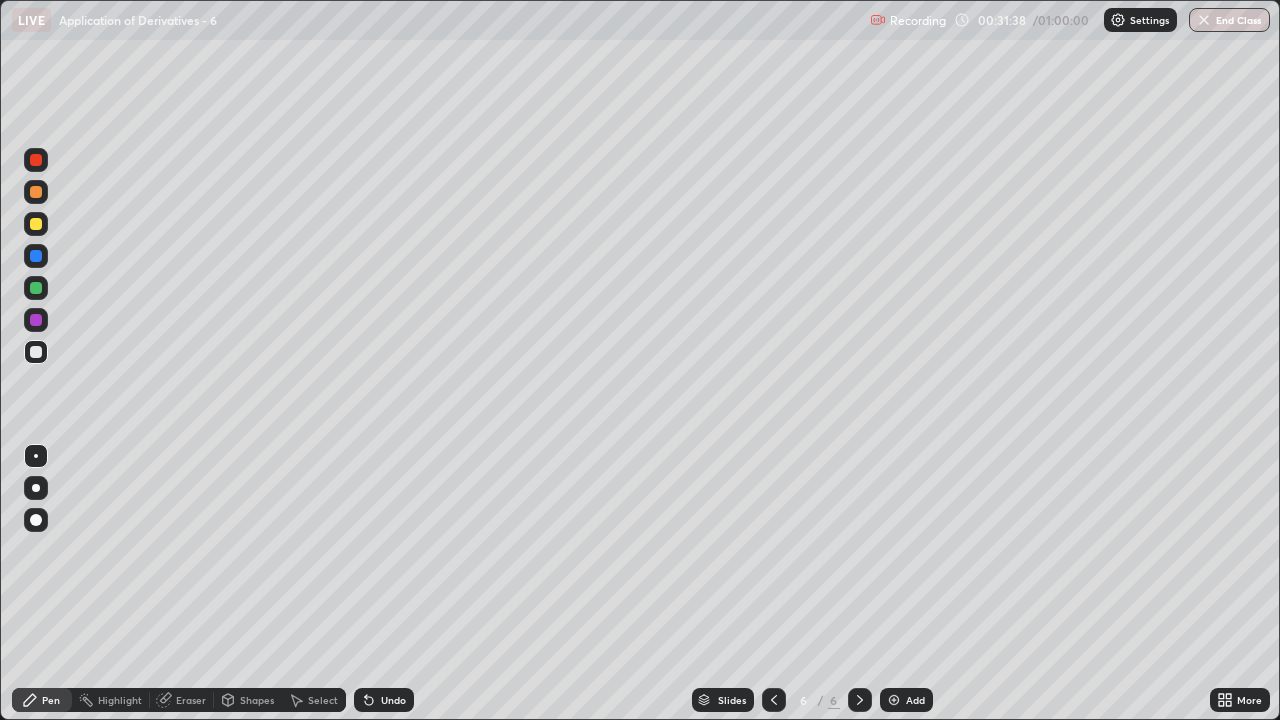 click on "Undo" at bounding box center [384, 700] 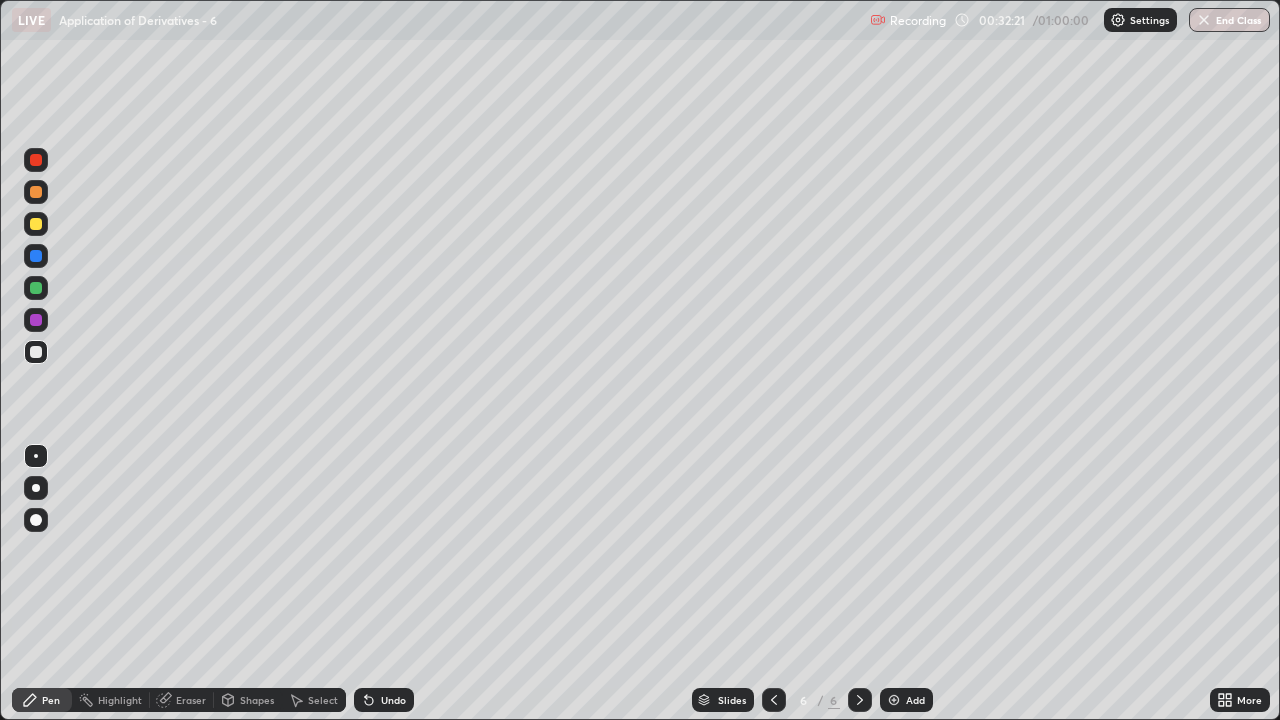 click at bounding box center (36, 224) 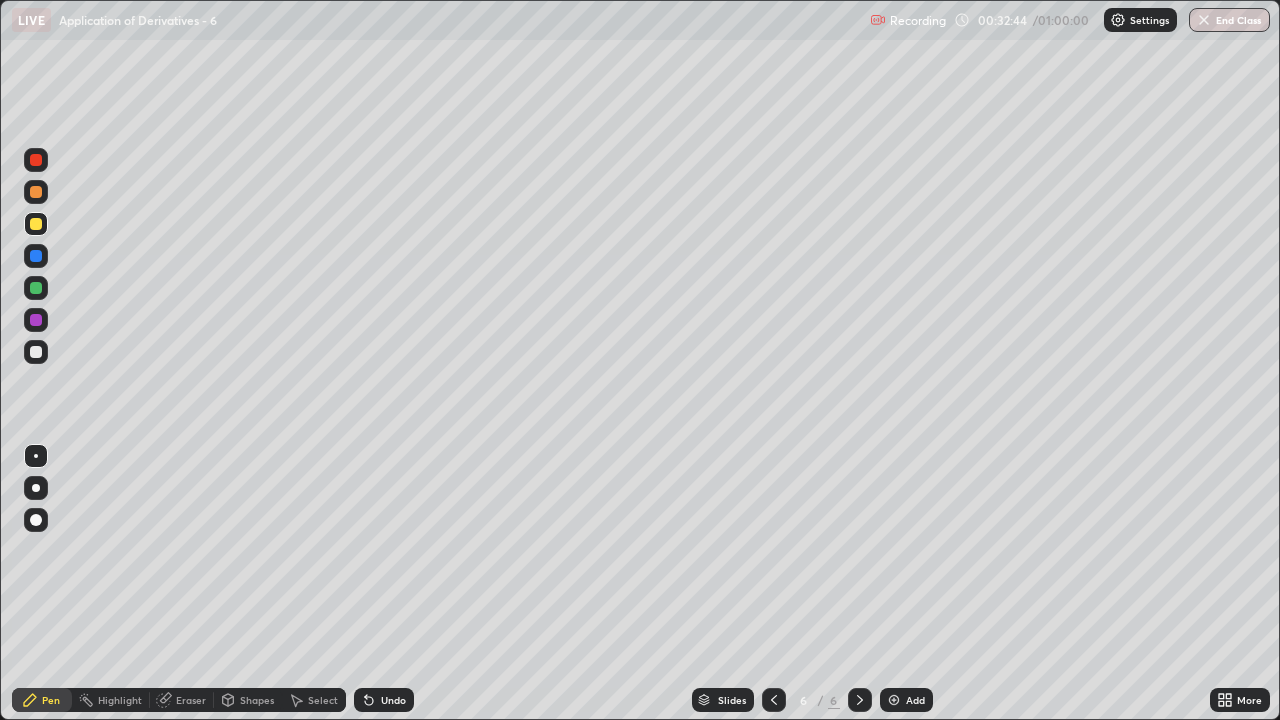 click on "Undo" at bounding box center [393, 700] 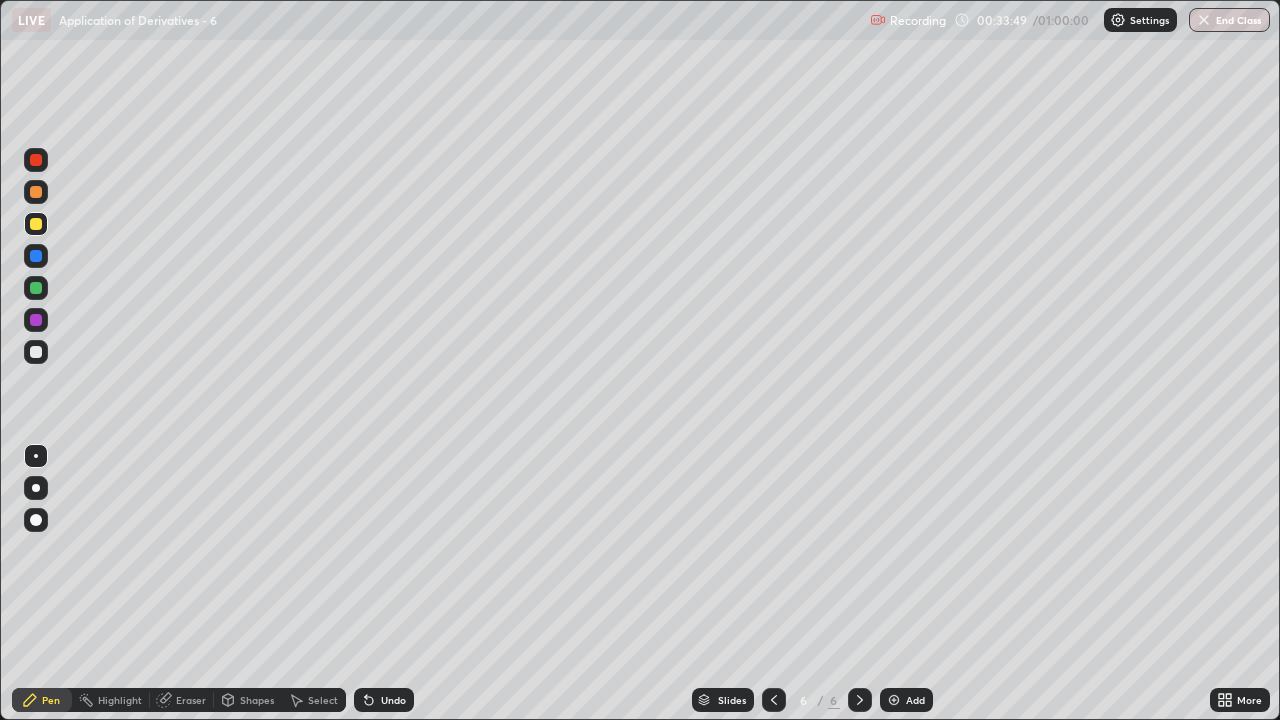 click at bounding box center (36, 352) 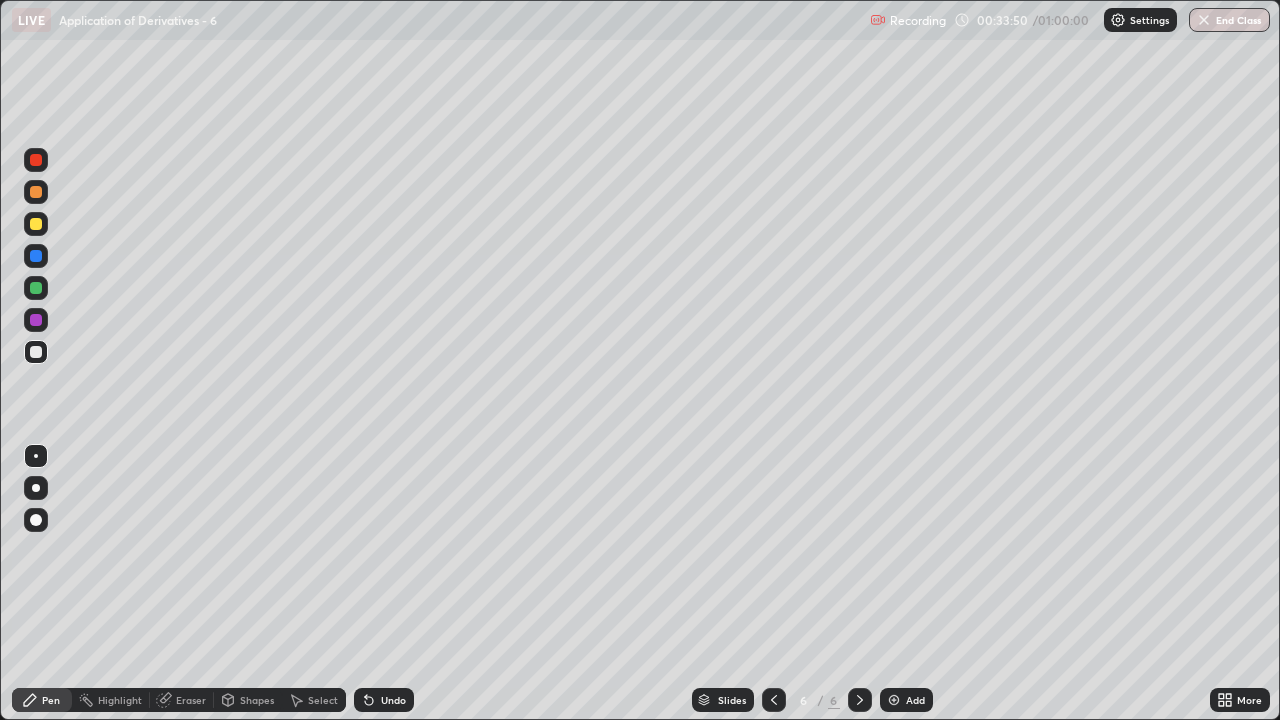 click on "Shapes" at bounding box center (257, 700) 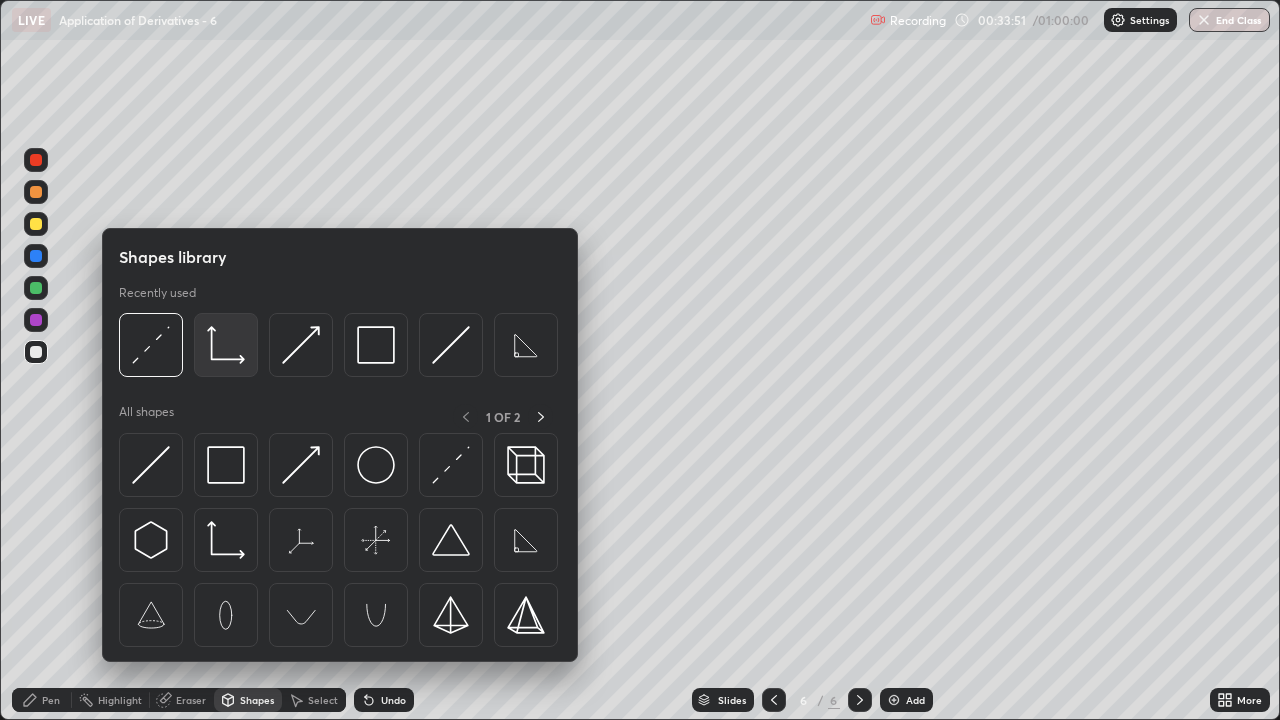 click at bounding box center (226, 345) 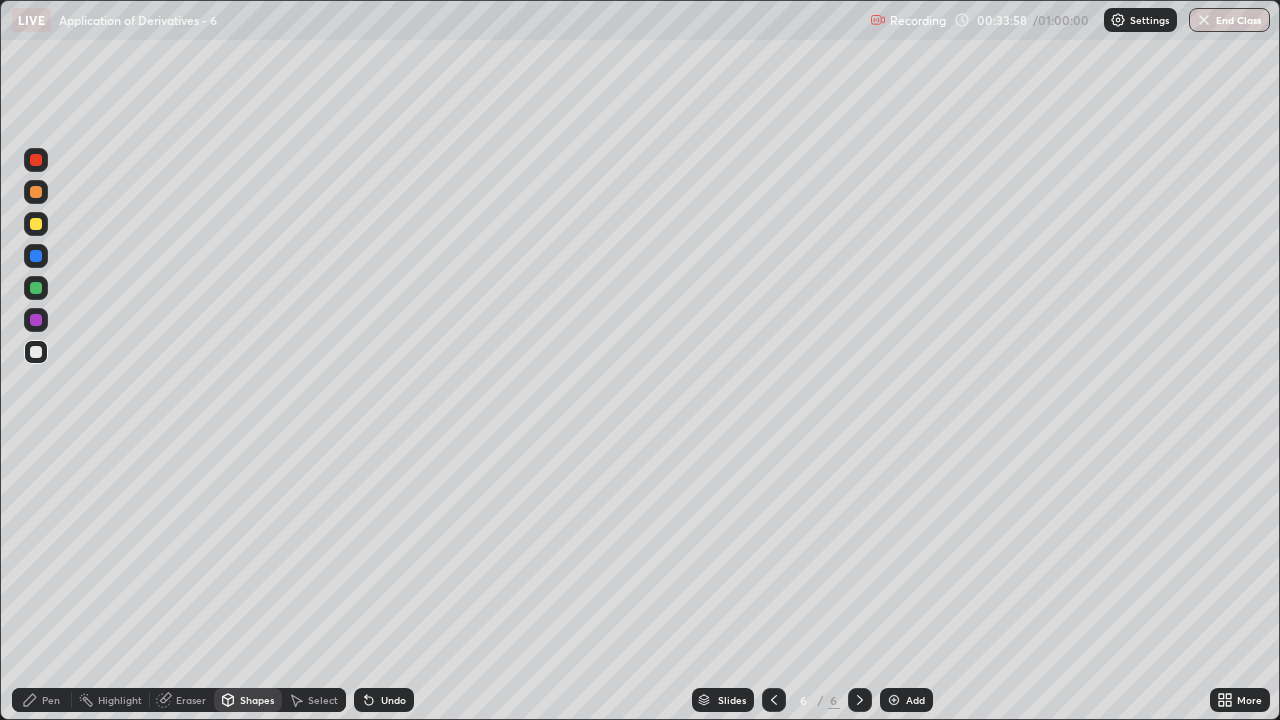 click on "Pen" at bounding box center (51, 700) 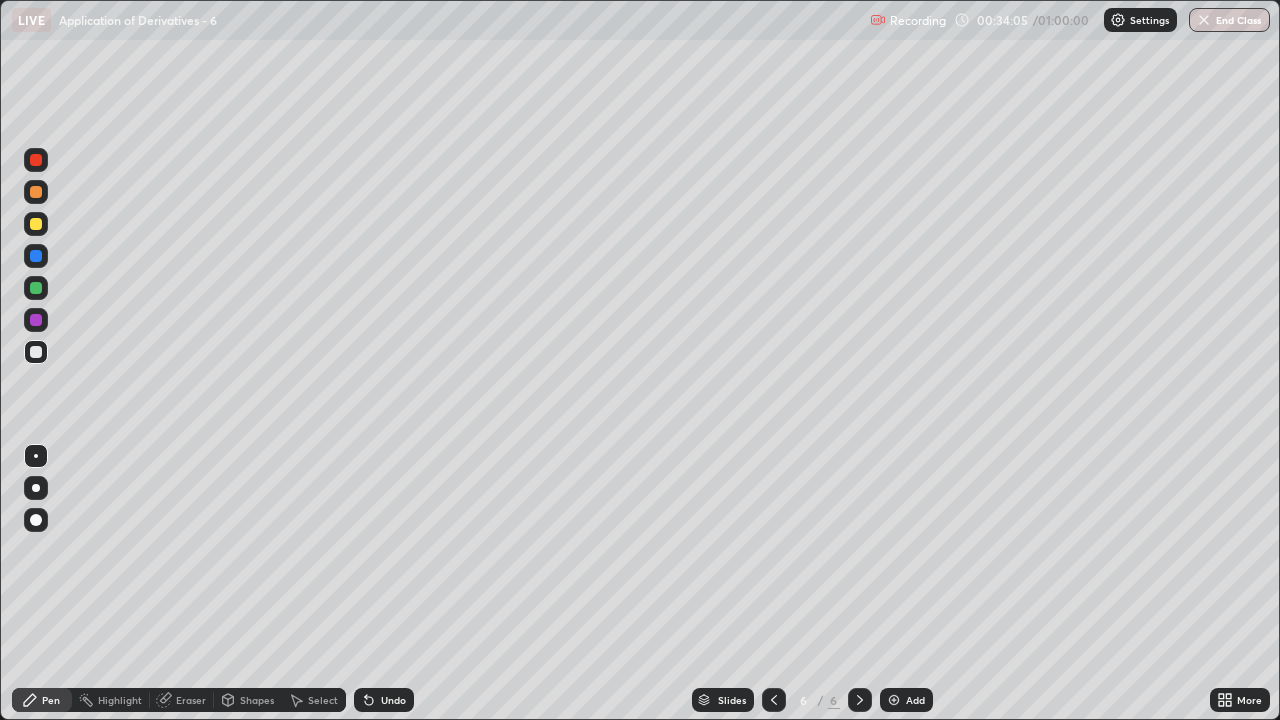 click at bounding box center (36, 224) 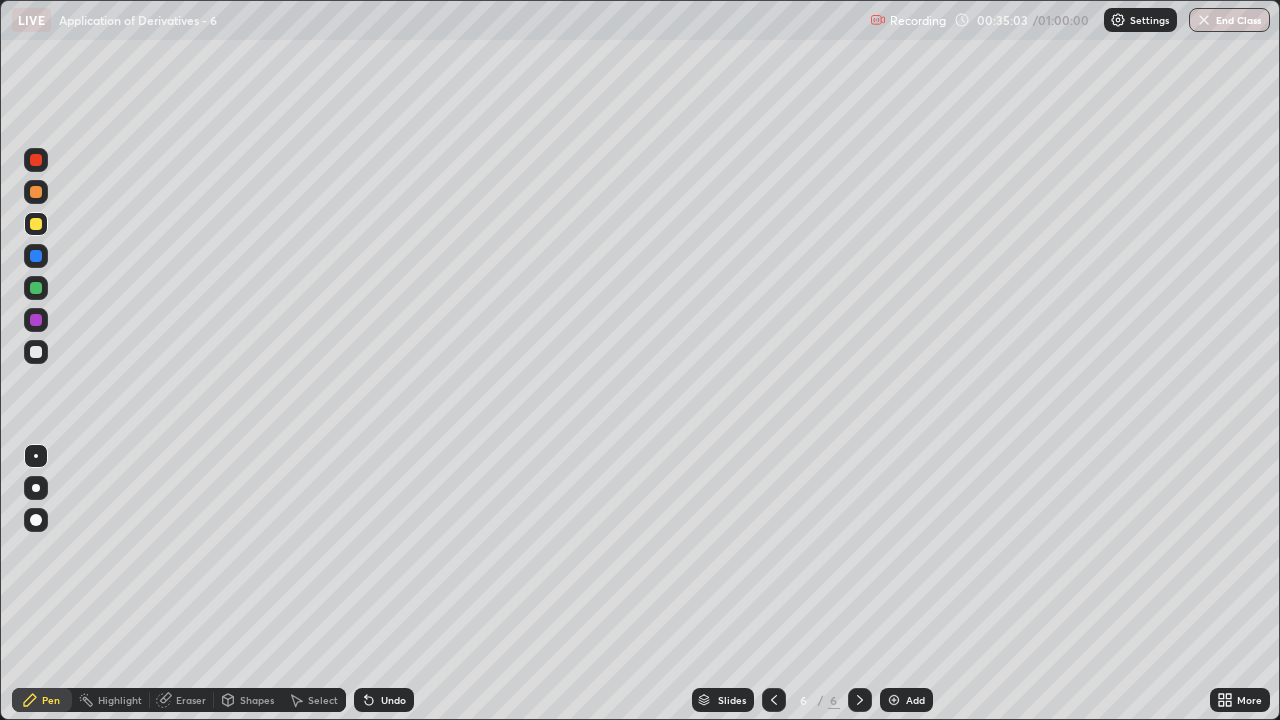 click on "Add" at bounding box center [915, 700] 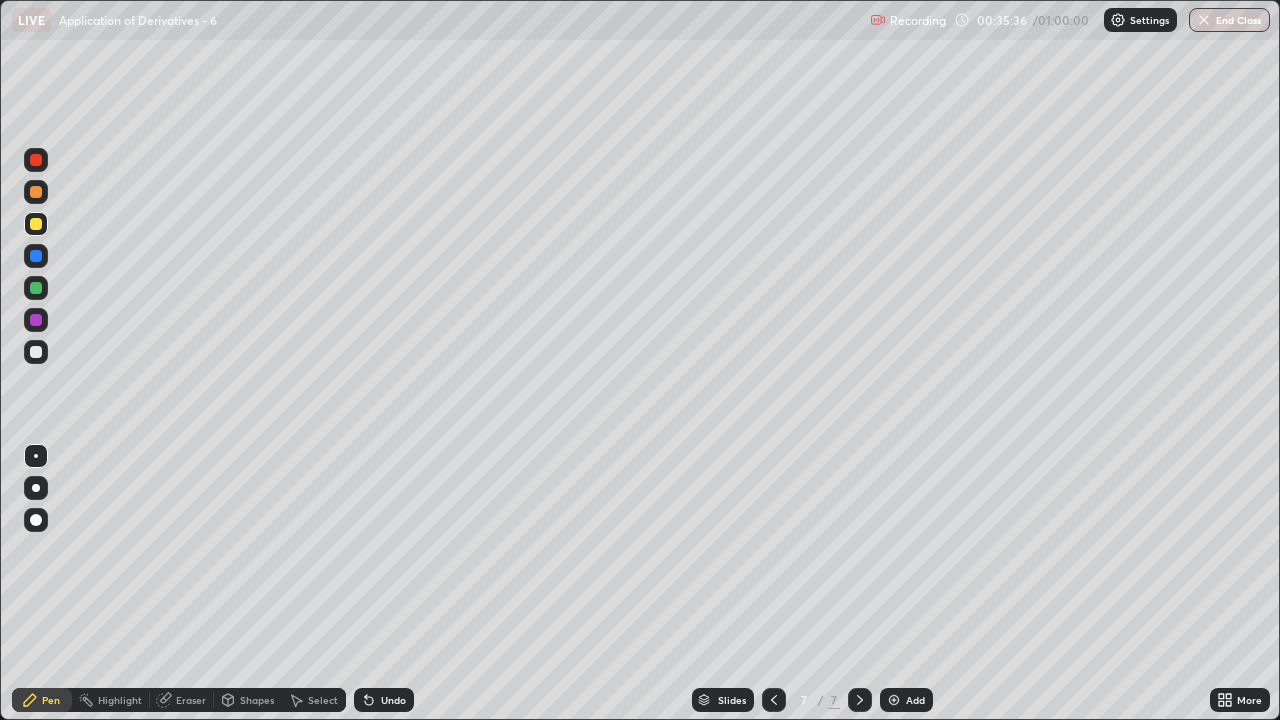 click 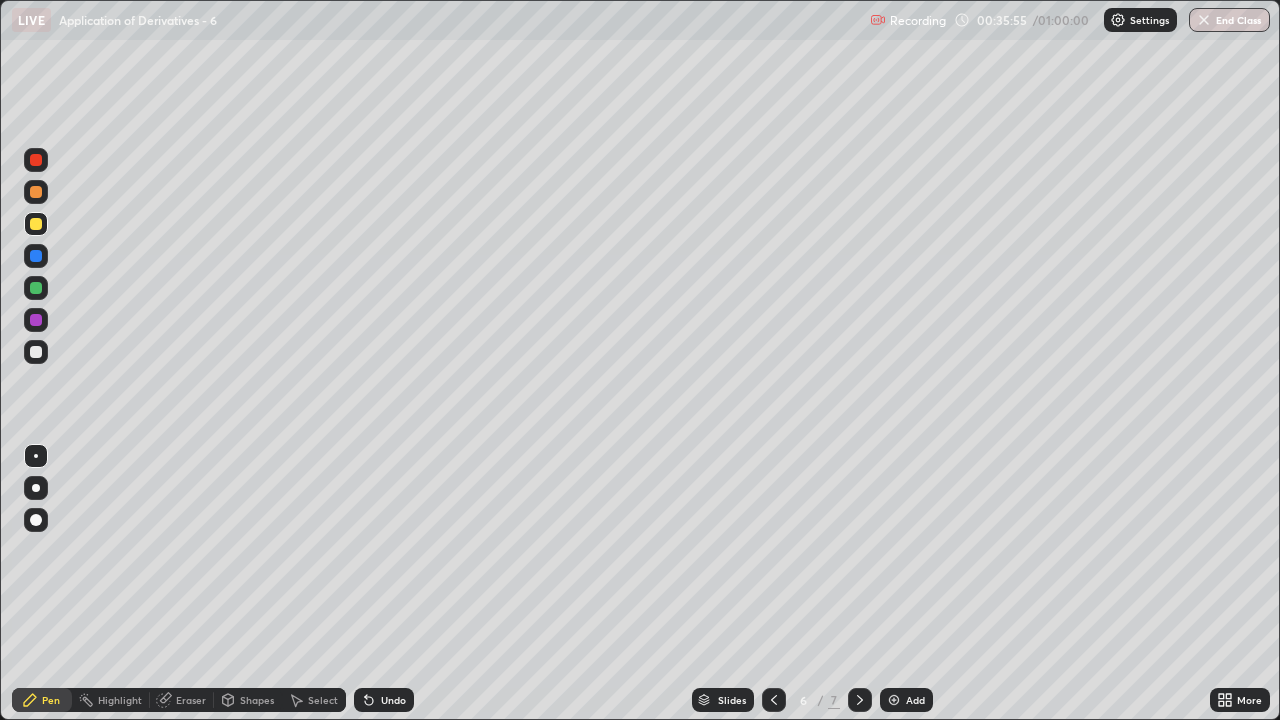 click 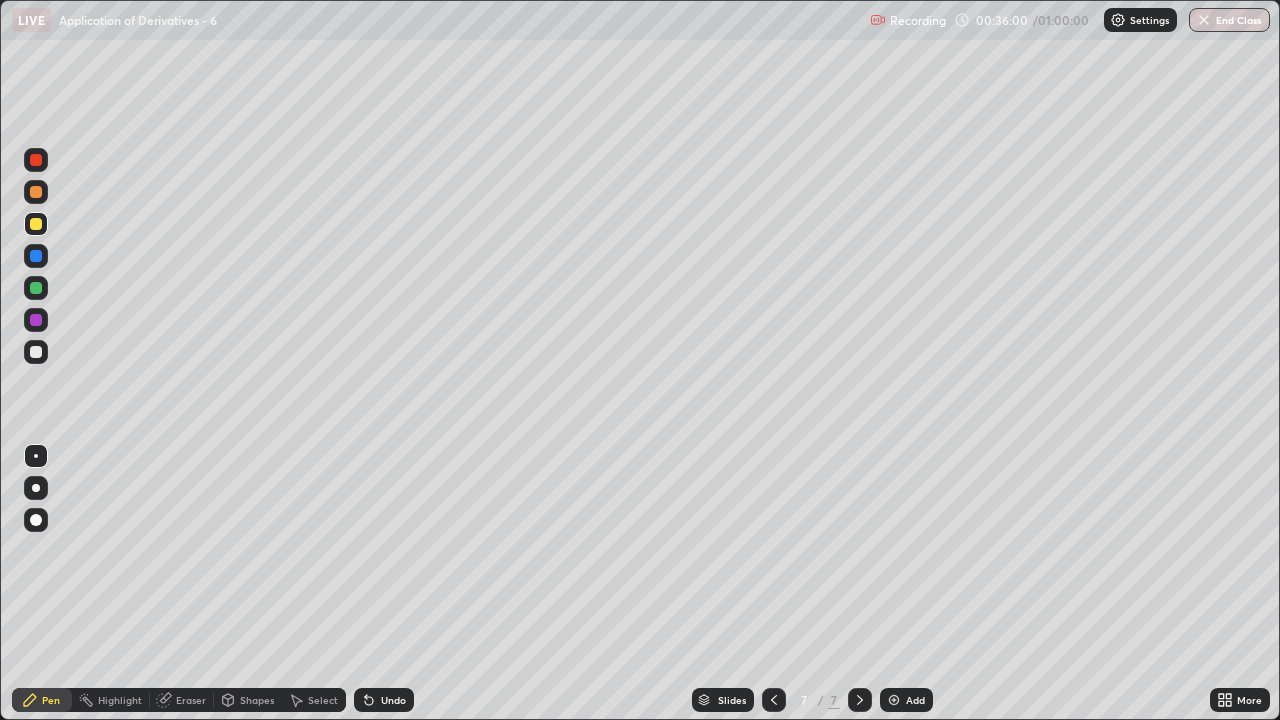 click on "Shapes" at bounding box center (257, 700) 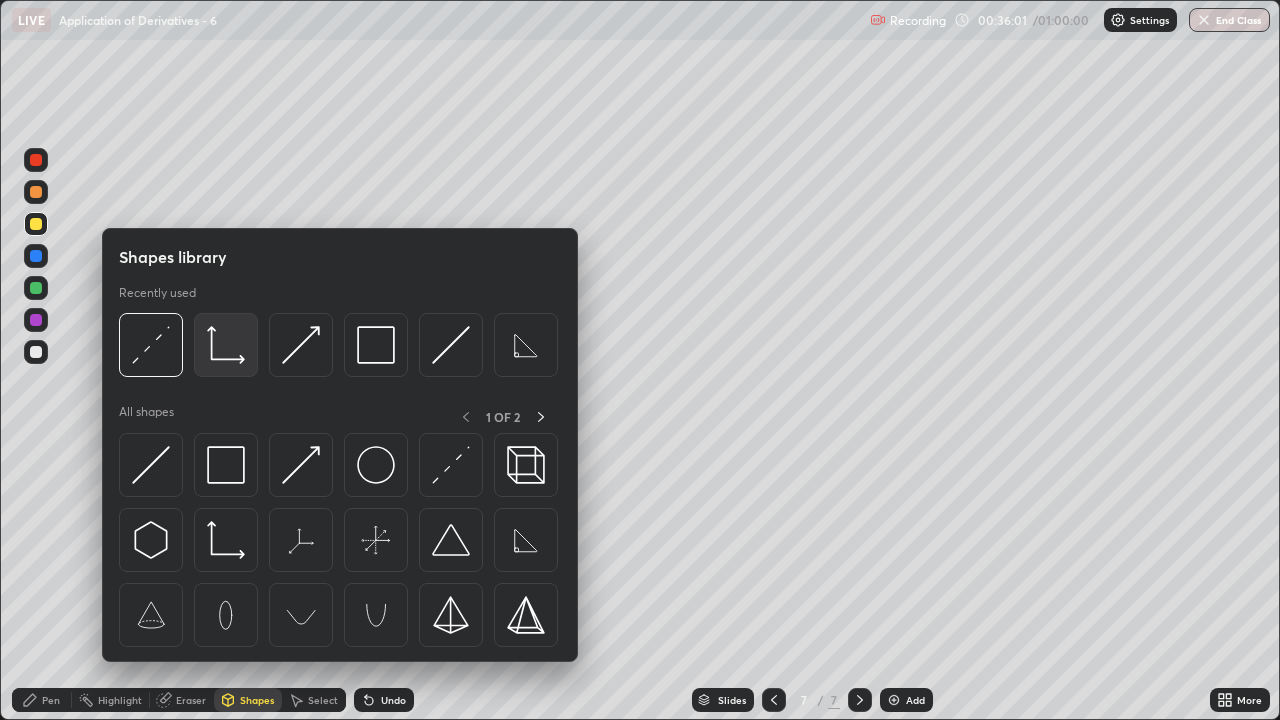 click at bounding box center (226, 345) 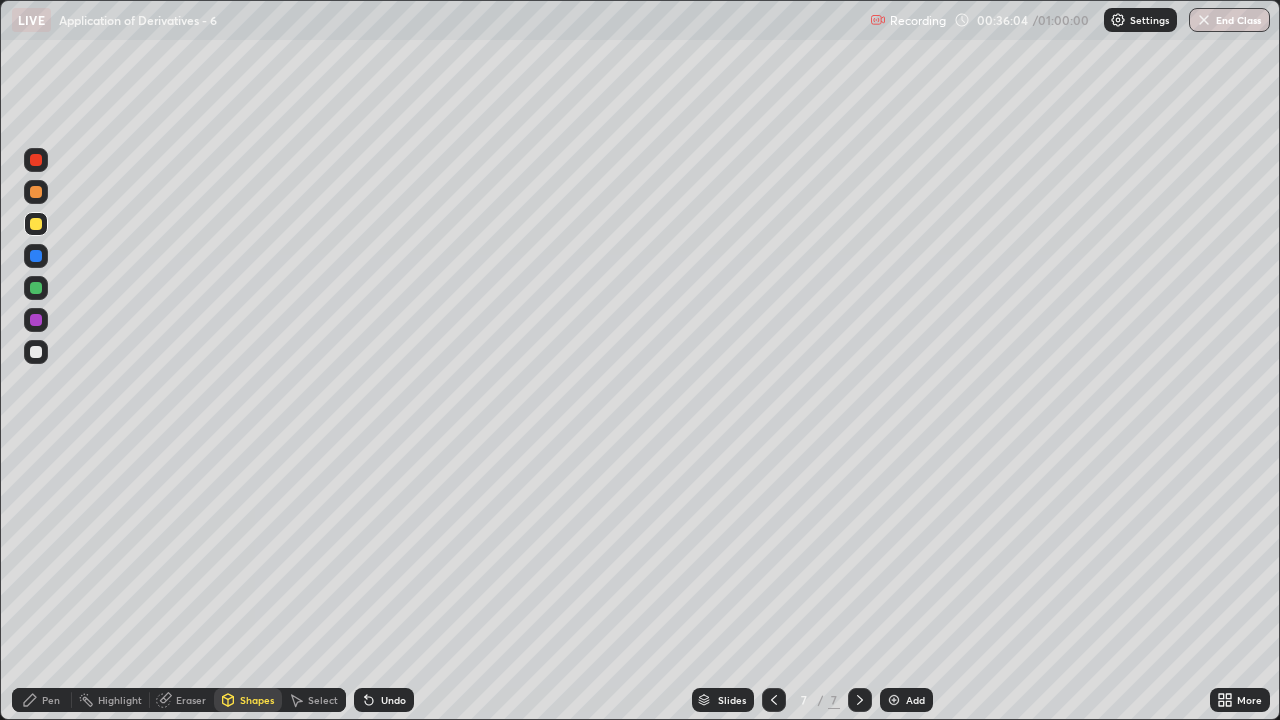 click on "Pen" at bounding box center (51, 700) 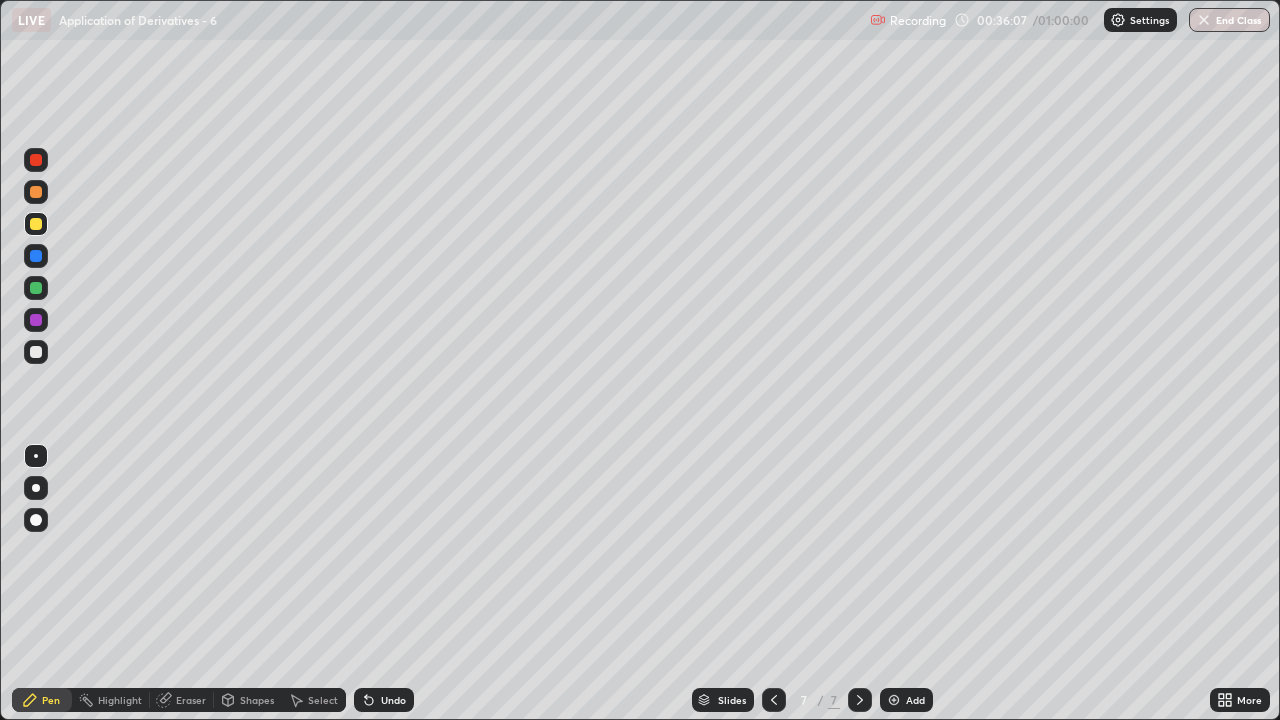 click at bounding box center (36, 352) 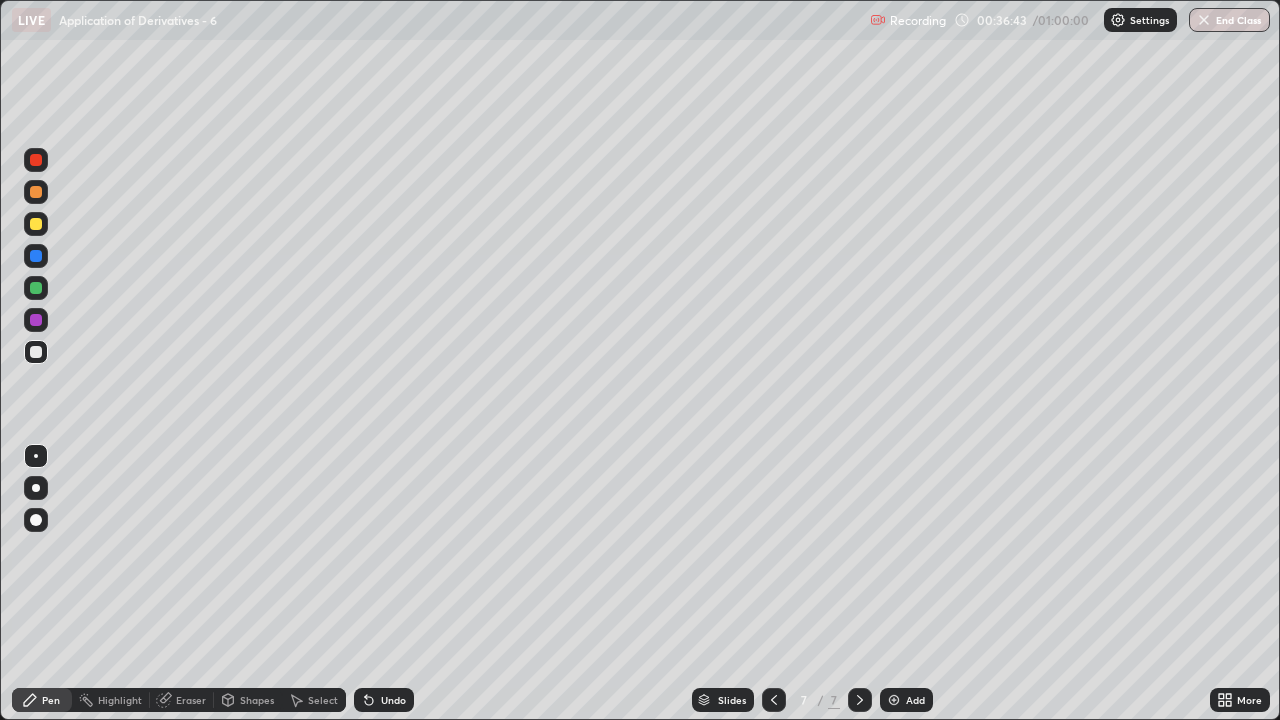 click on "Shapes" at bounding box center [257, 700] 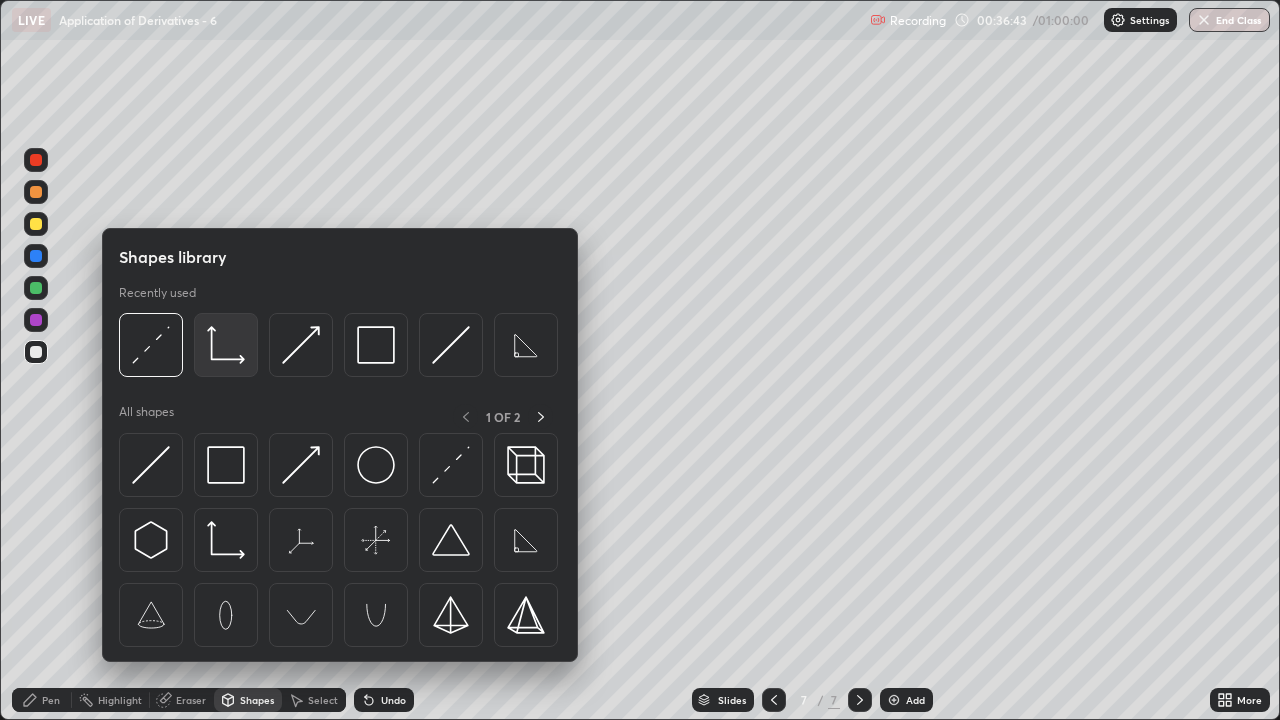 click at bounding box center [226, 345] 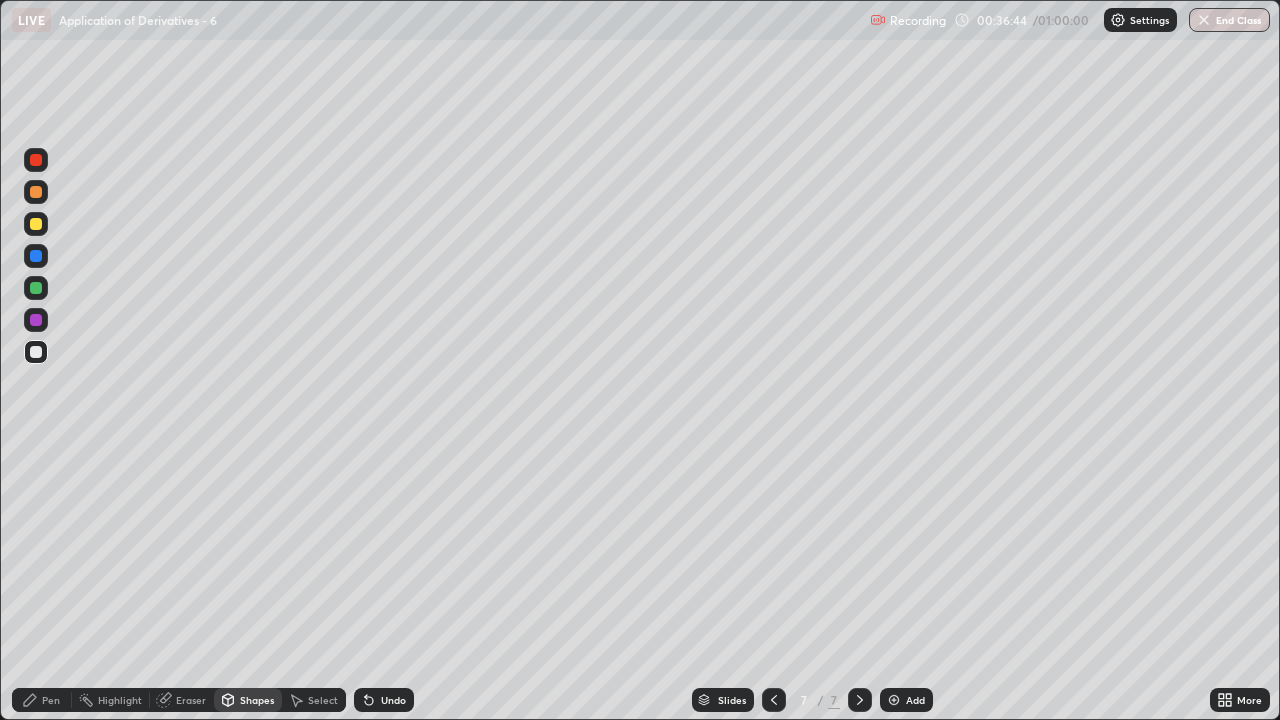 click at bounding box center [36, 224] 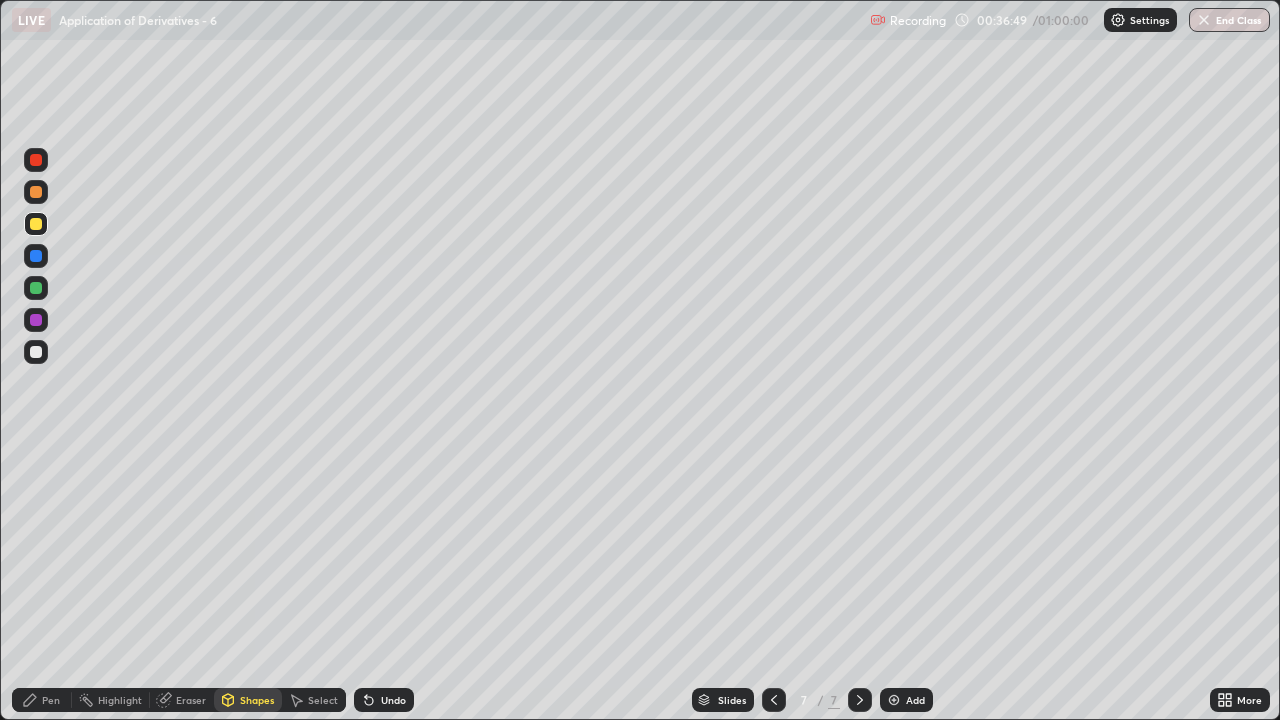 click at bounding box center (36, 352) 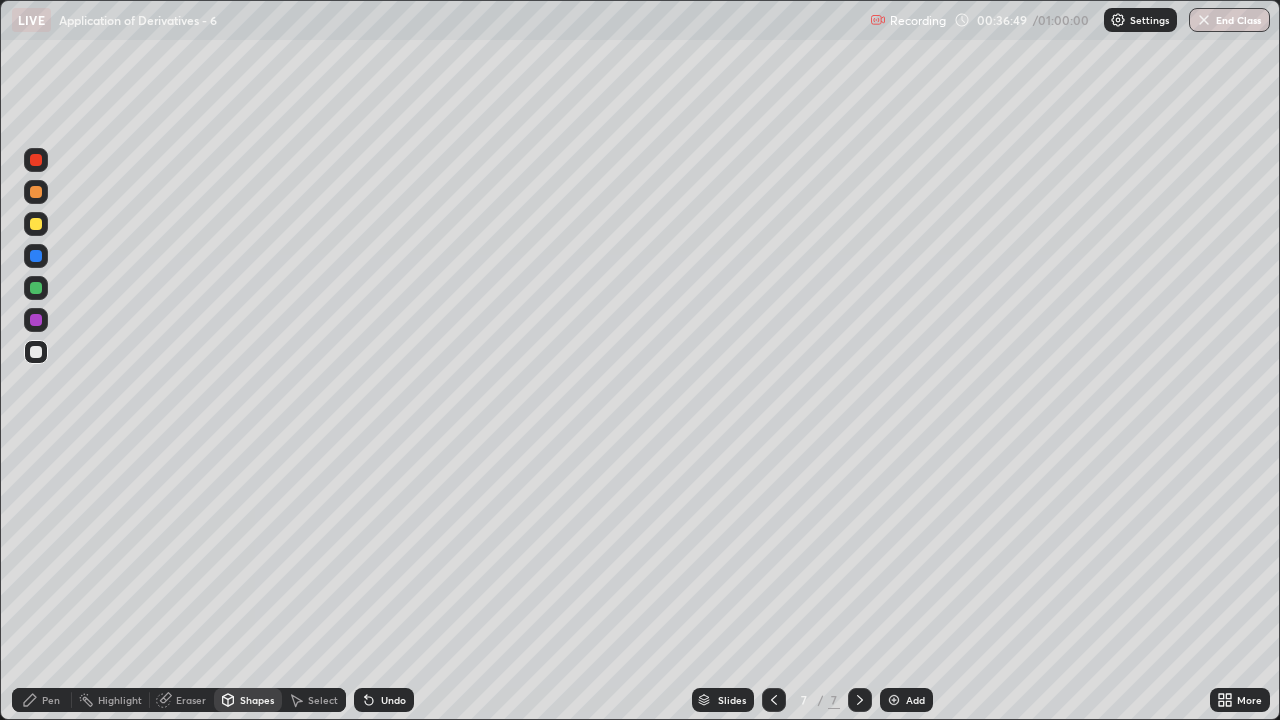 click on "Pen" at bounding box center [51, 700] 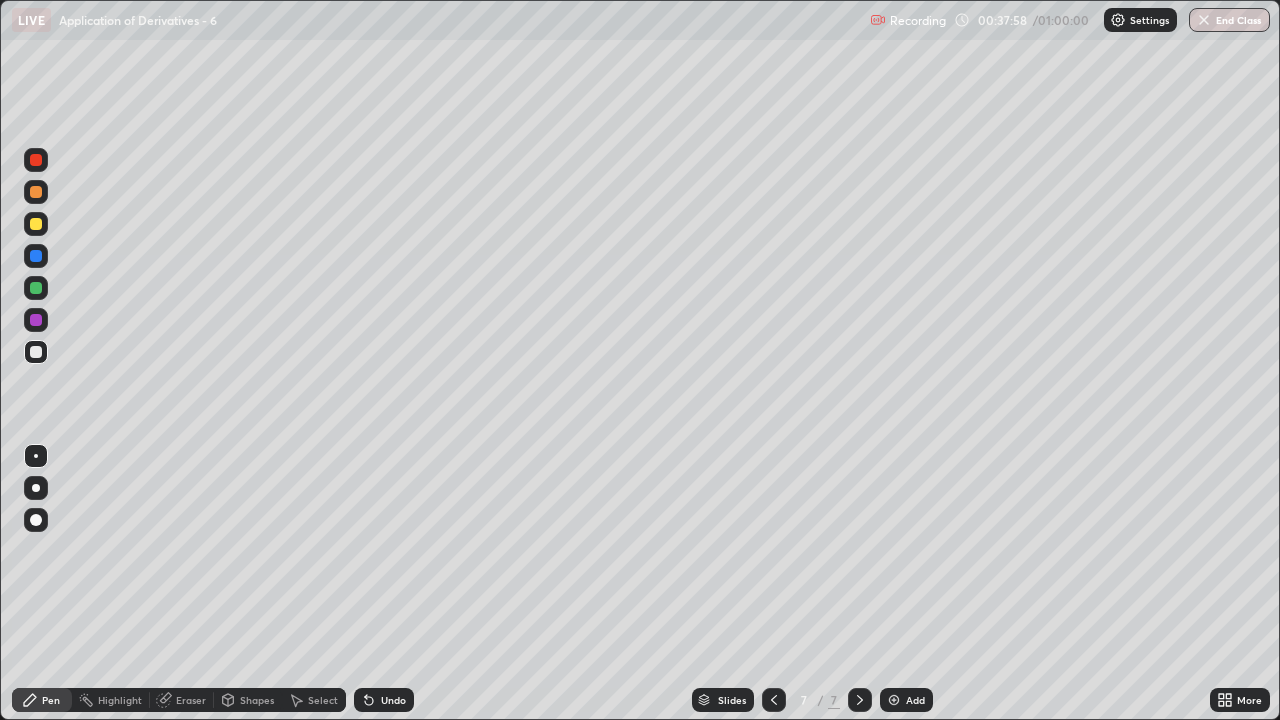 click on "Add" at bounding box center [915, 700] 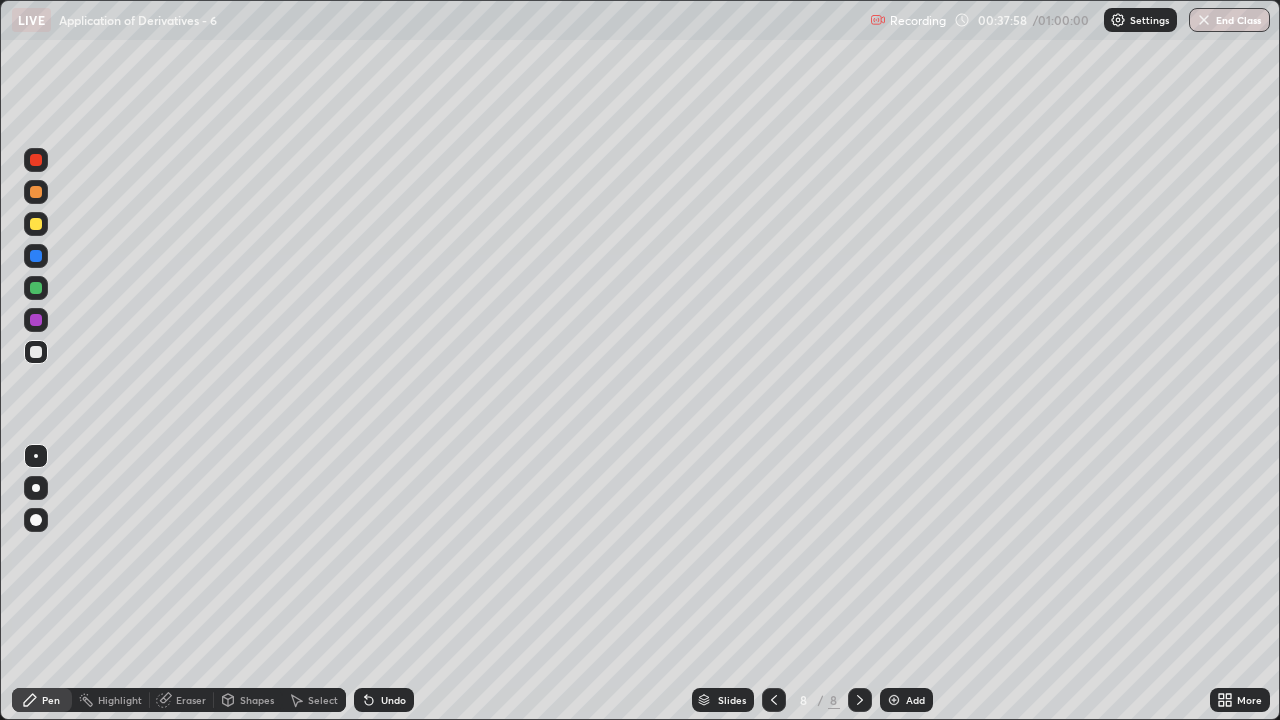 click on "Add" at bounding box center [915, 700] 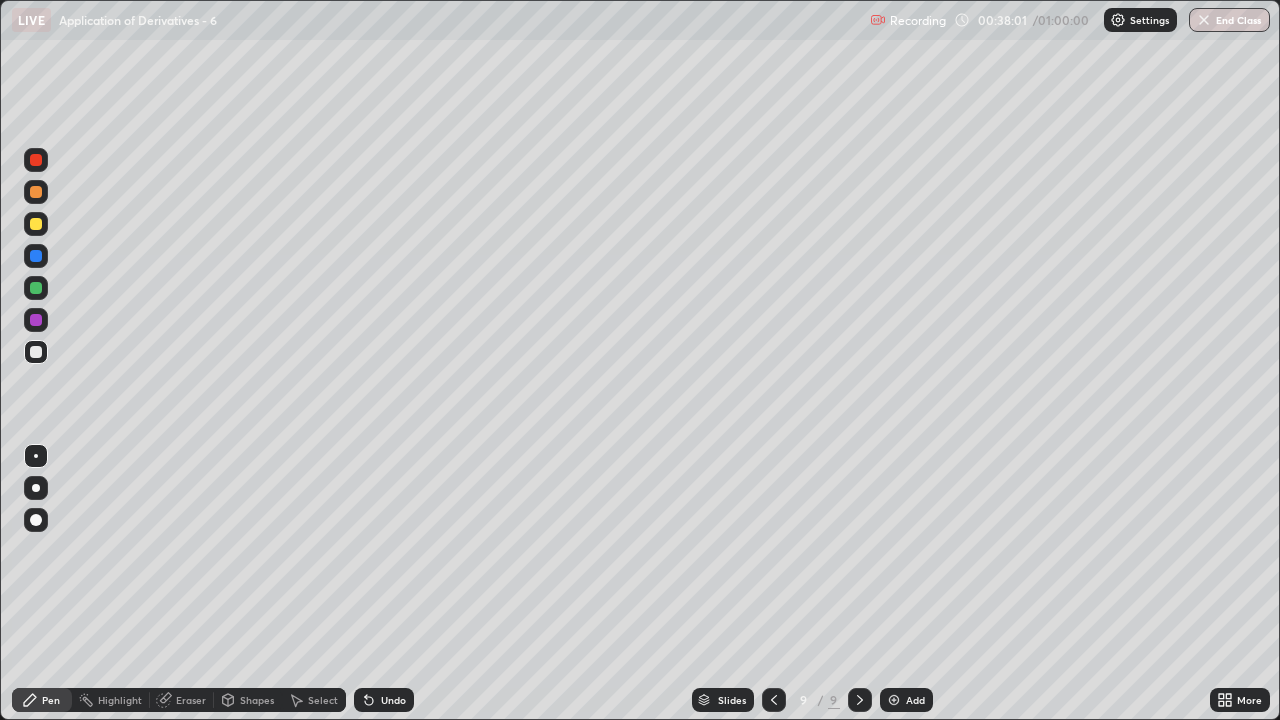 click 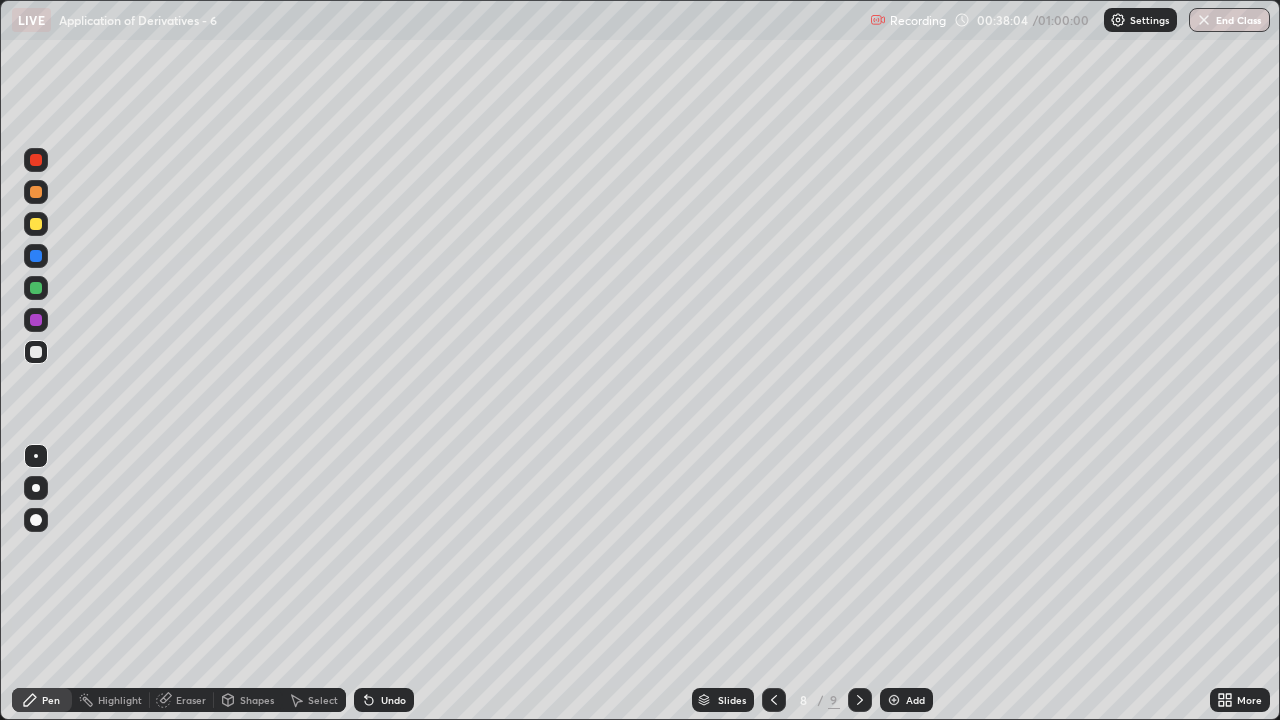 click at bounding box center (36, 224) 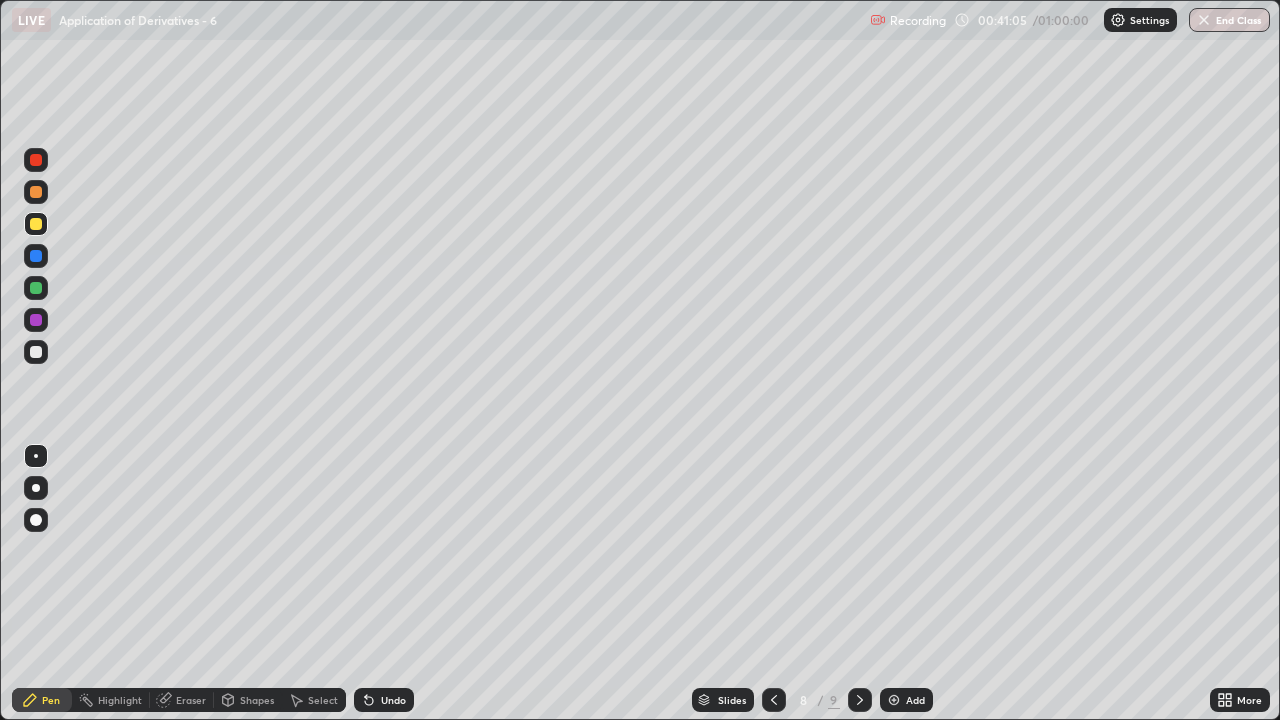 click at bounding box center [36, 352] 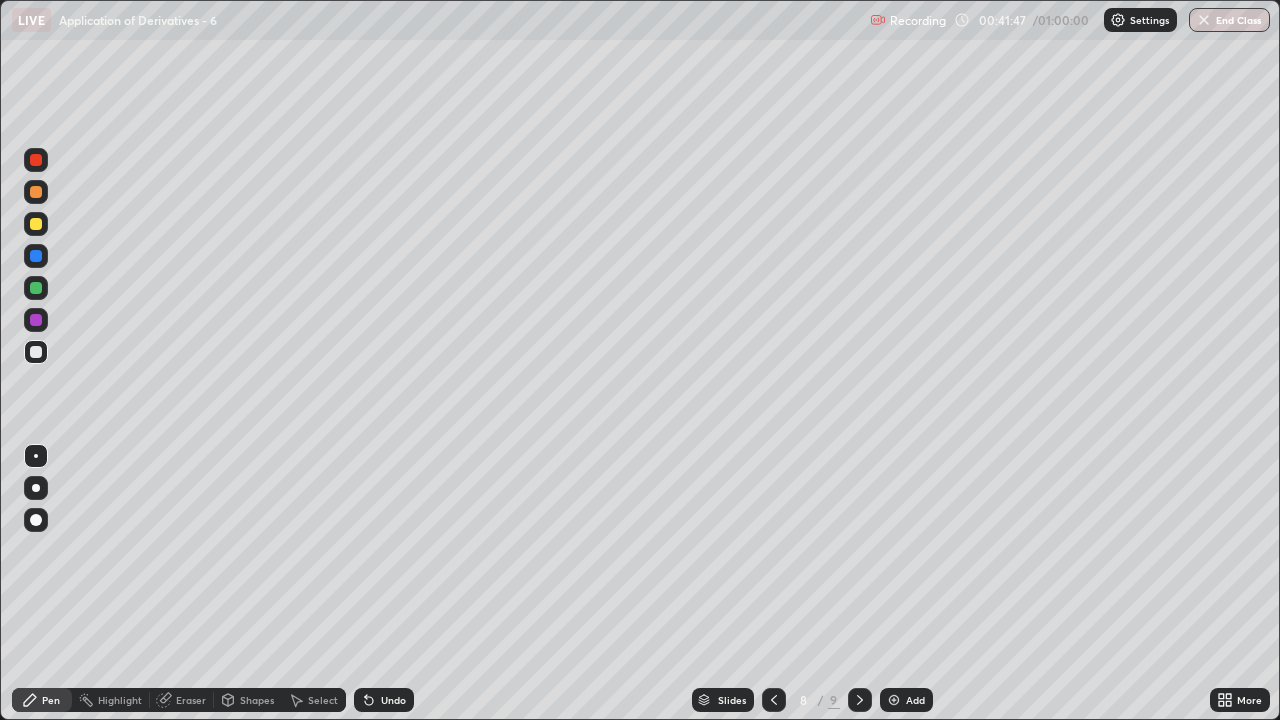 click on "Shapes" at bounding box center [257, 700] 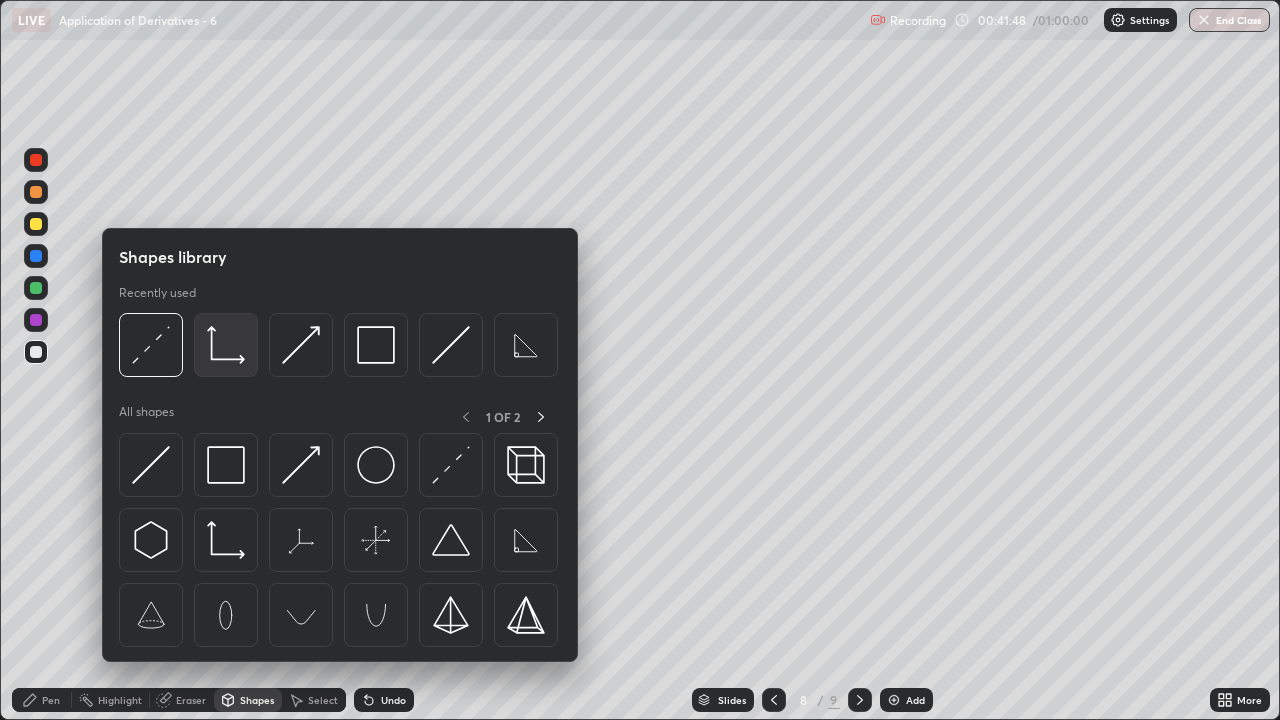 click at bounding box center [226, 345] 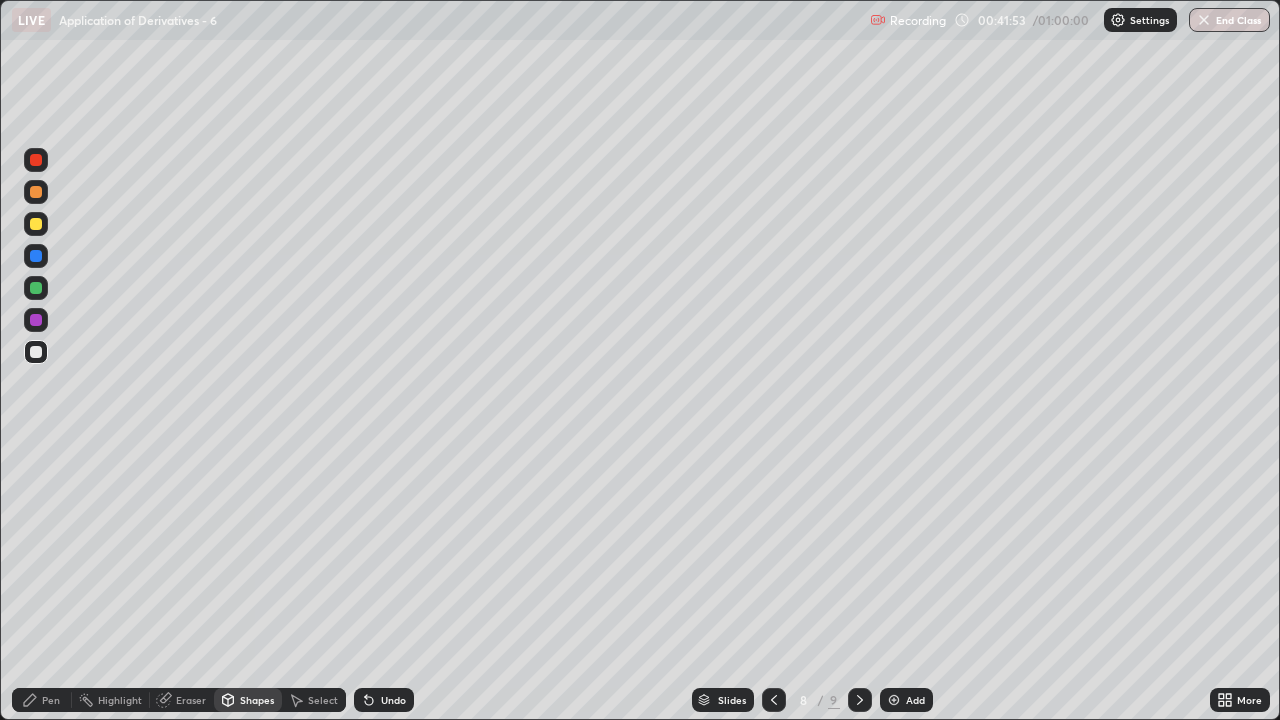 click on "Pen" at bounding box center (51, 700) 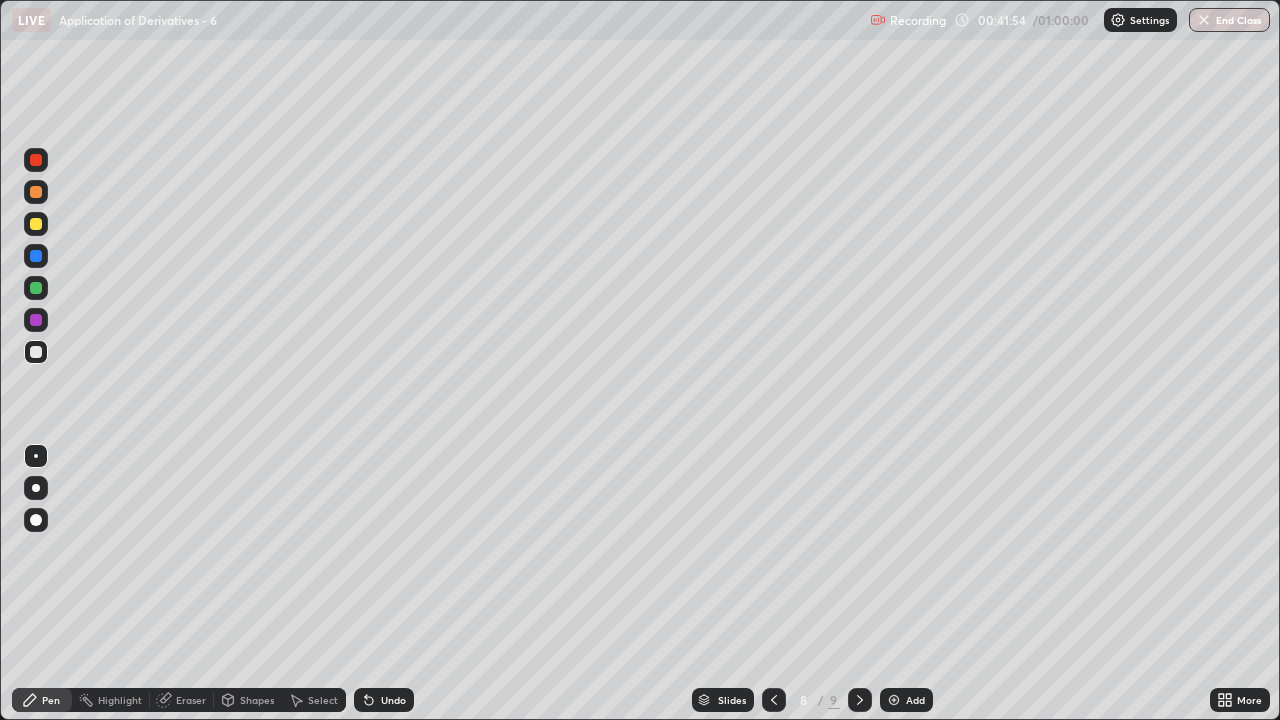 click at bounding box center (36, 224) 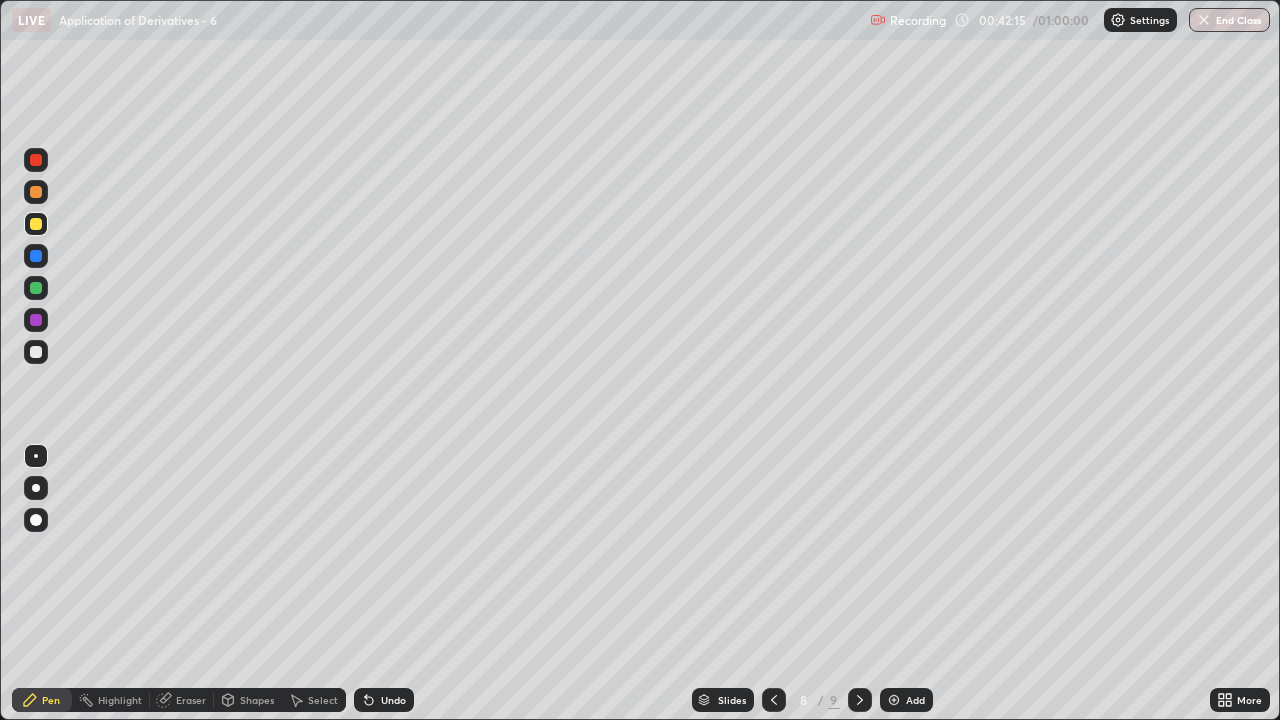 click on "Undo" at bounding box center (380, 700) 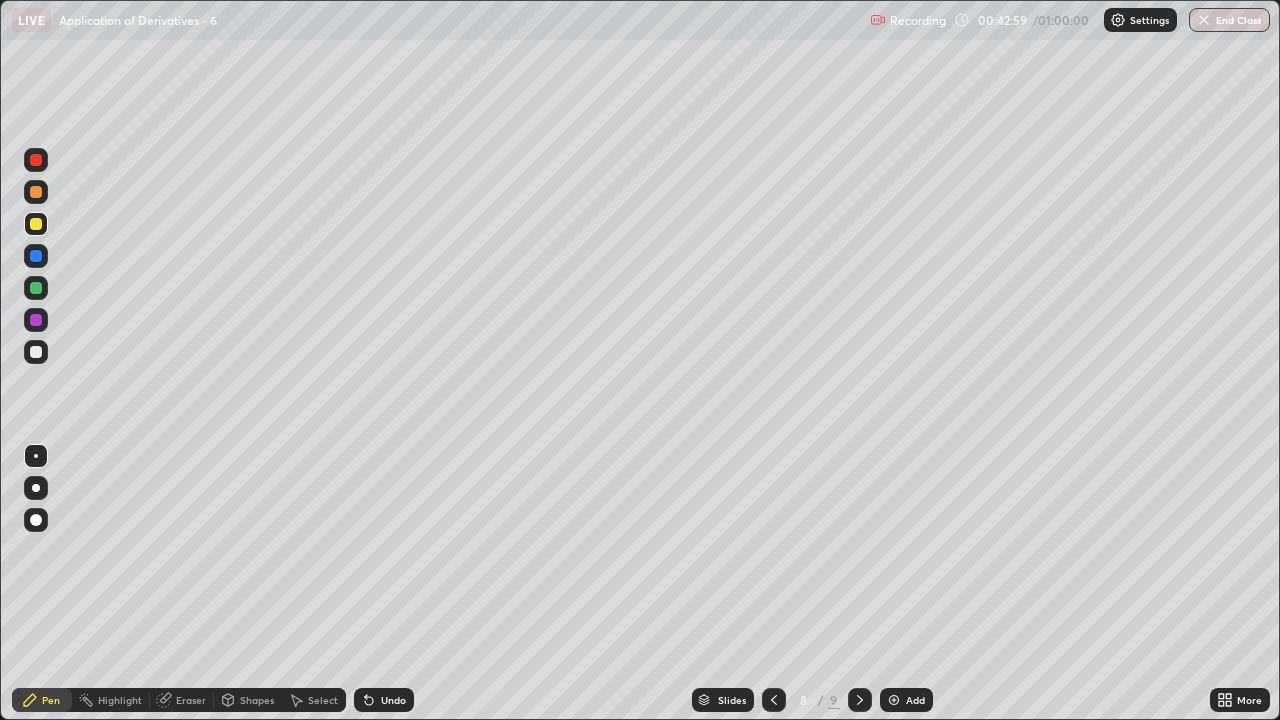 click on "Undo" at bounding box center [384, 700] 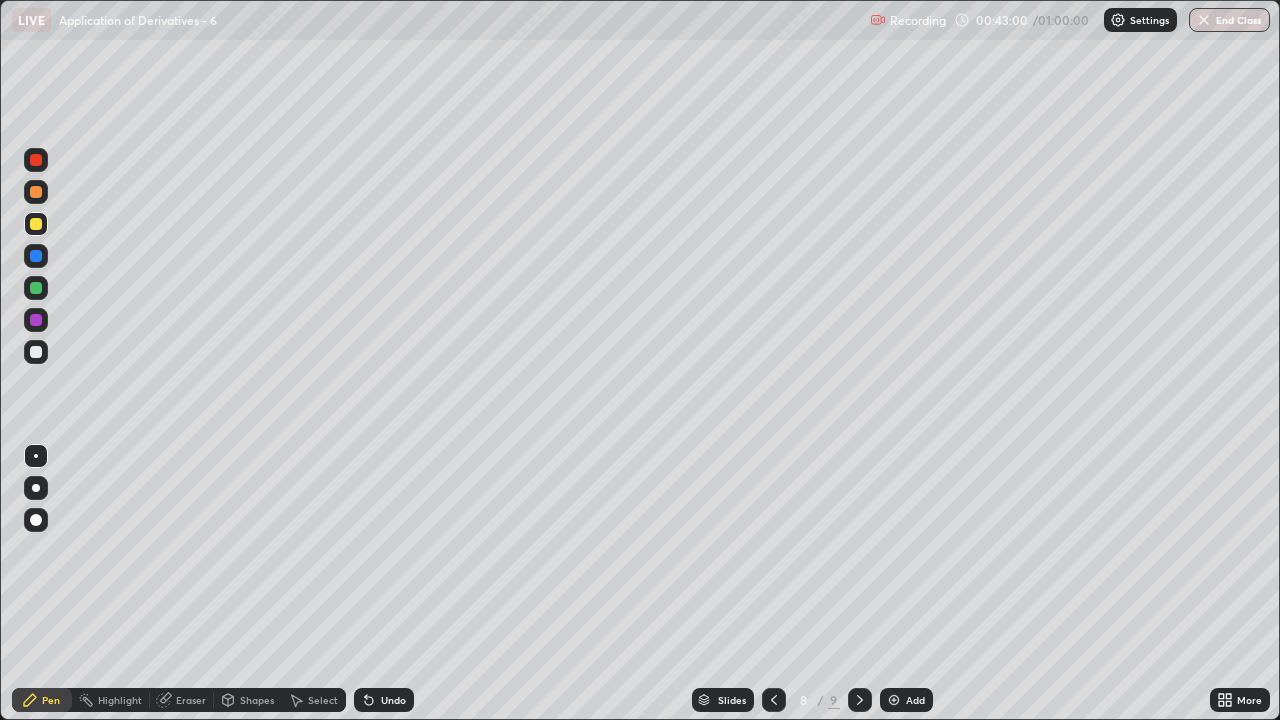 click on "Undo" at bounding box center (393, 700) 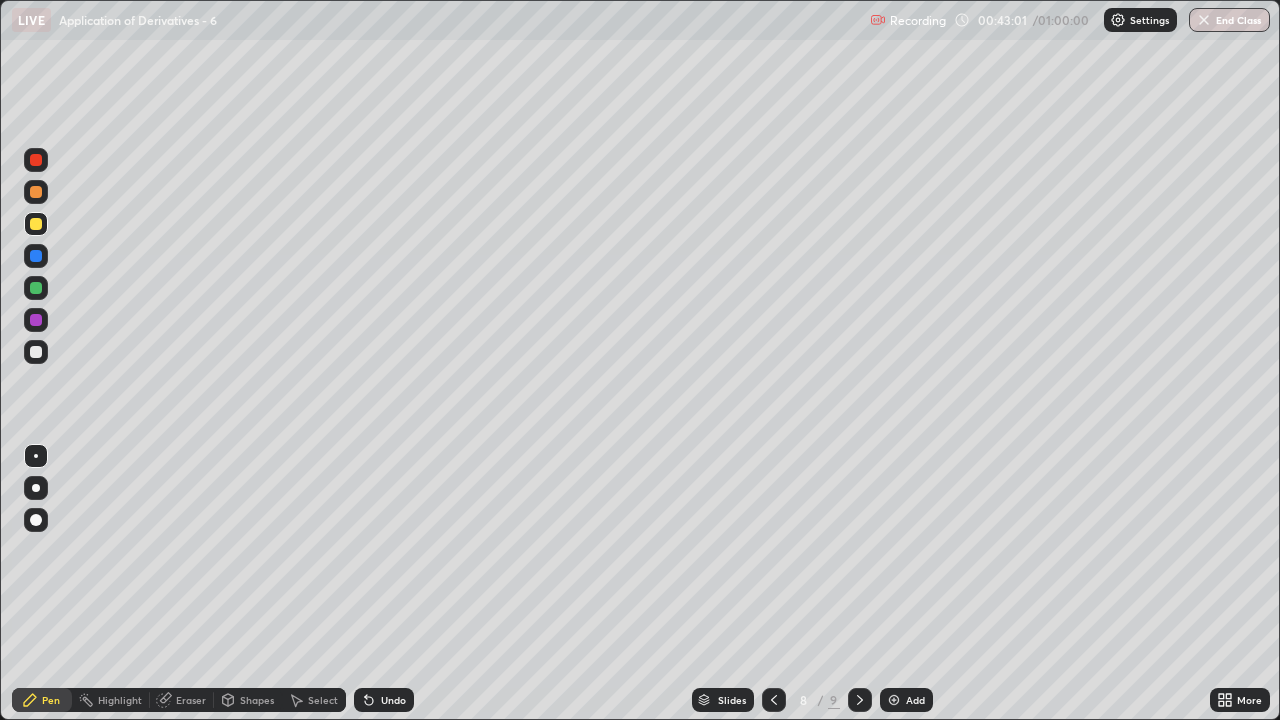 click on "Undo" at bounding box center (384, 700) 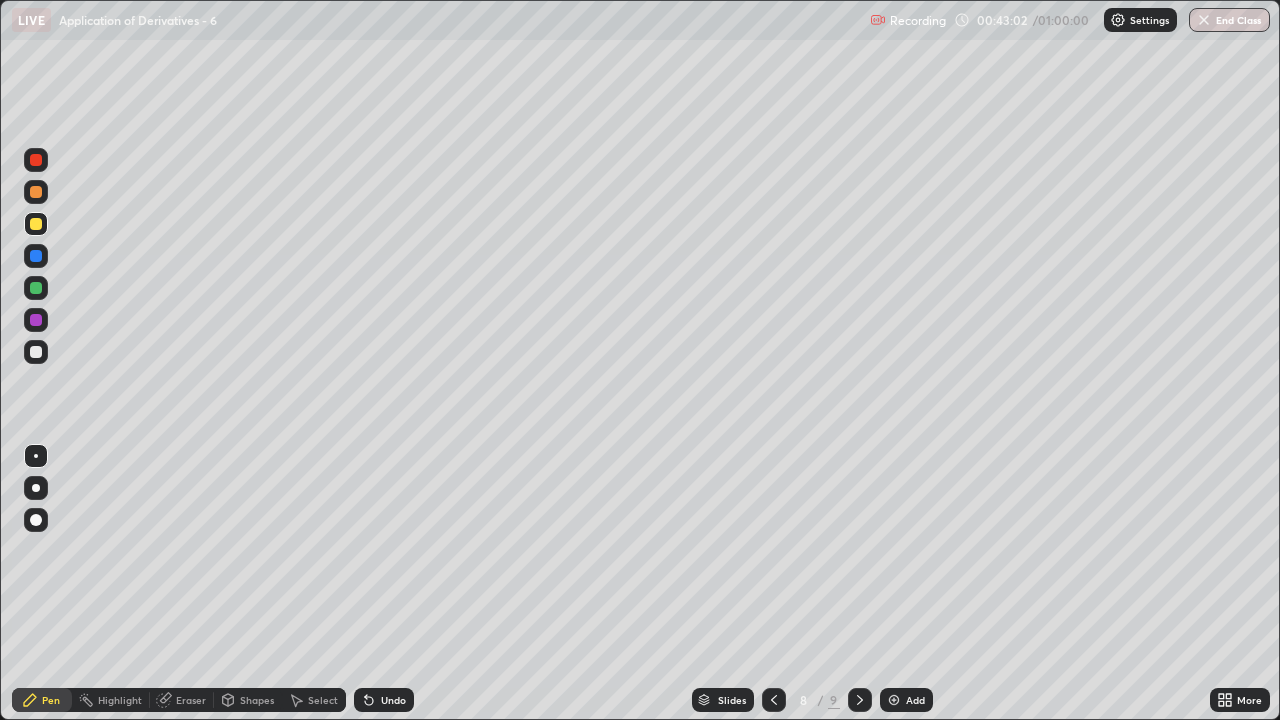 click on "Undo" at bounding box center (393, 700) 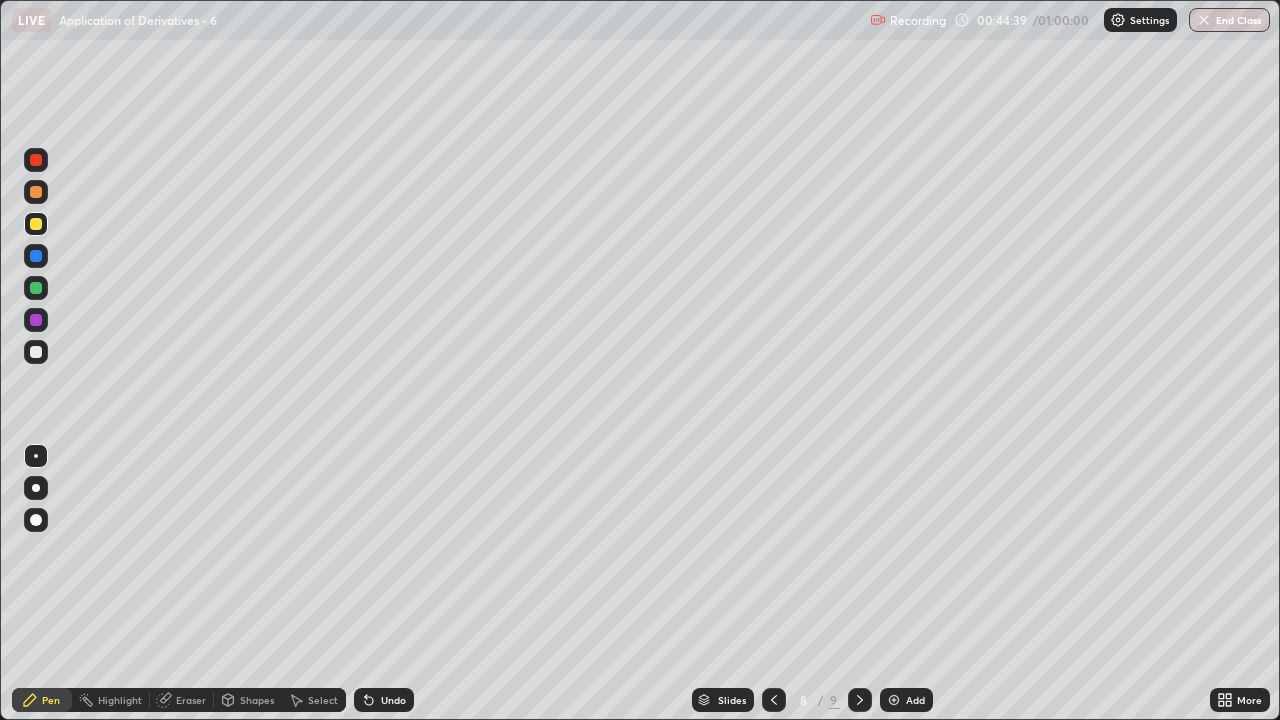 click on "Shapes" at bounding box center (257, 700) 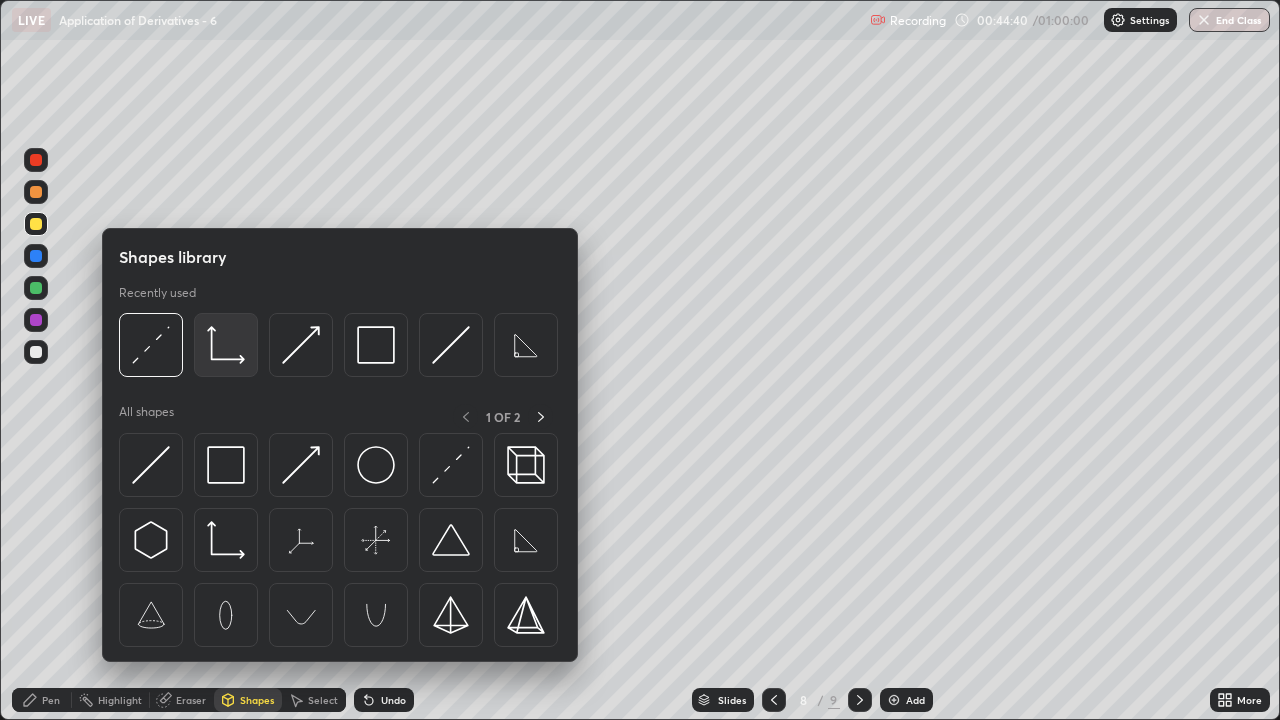click at bounding box center [226, 345] 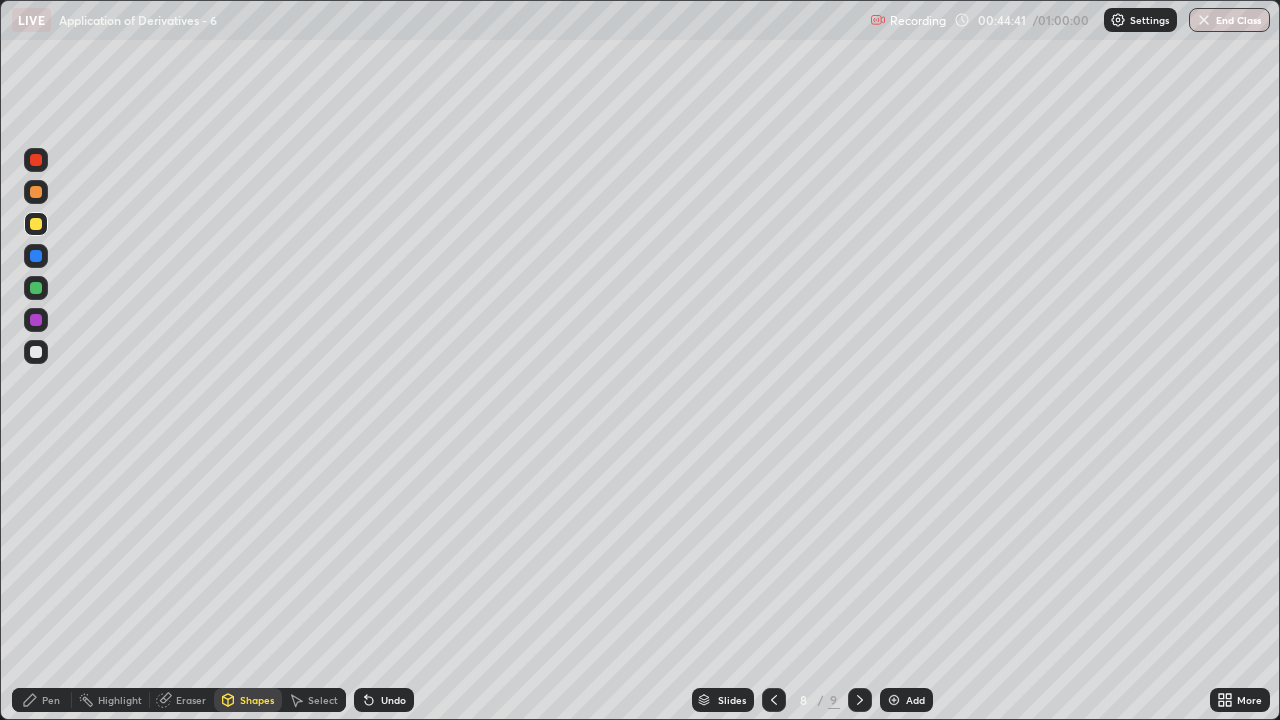 click at bounding box center [36, 352] 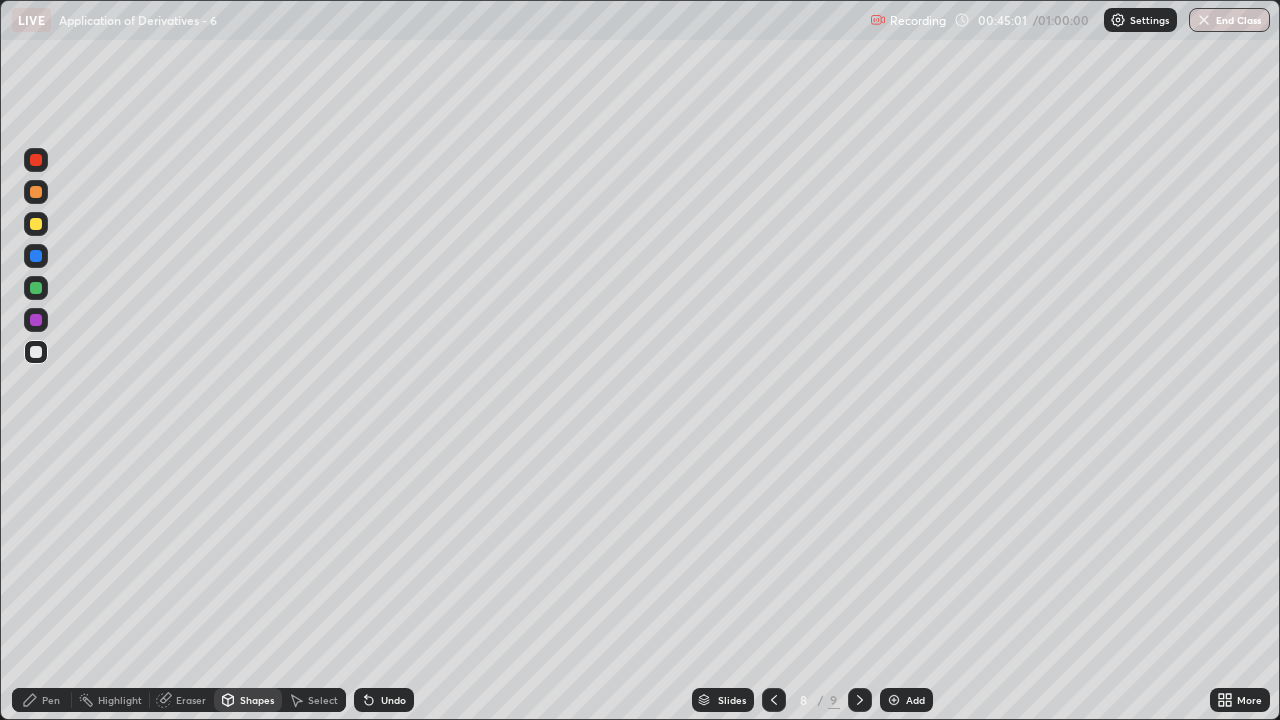 click on "Pen" at bounding box center [42, 700] 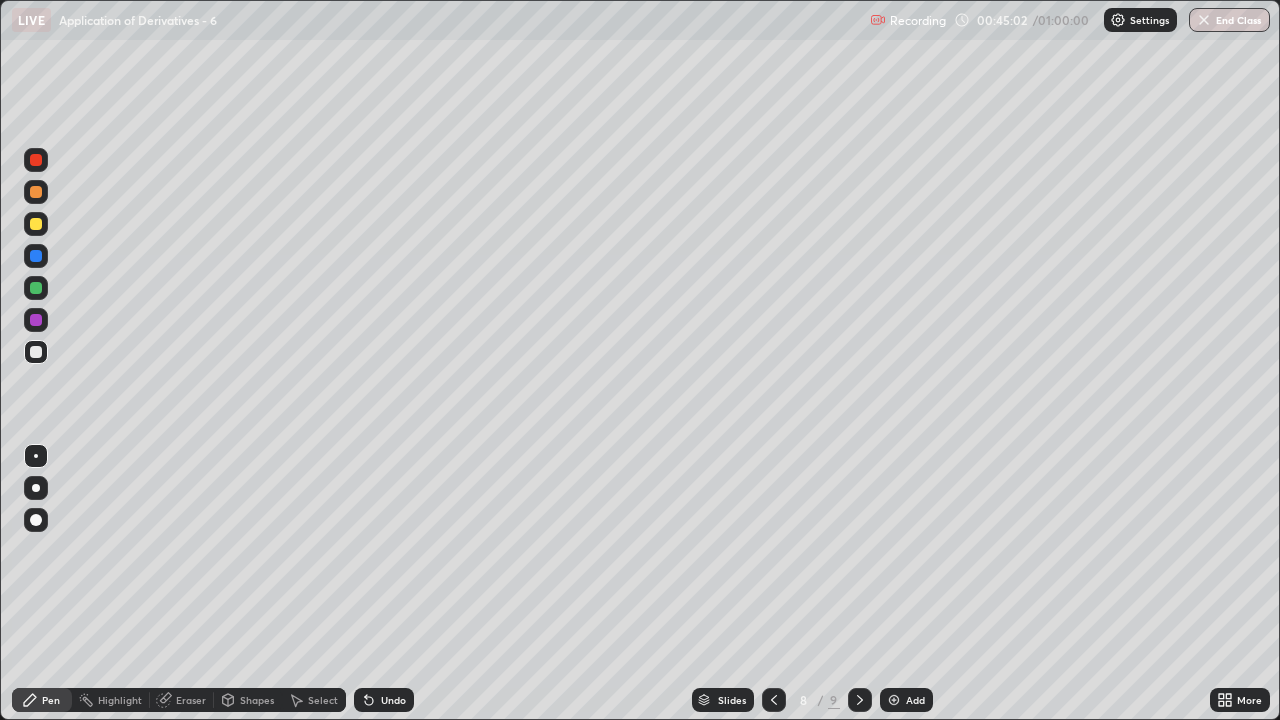 click at bounding box center [36, 224] 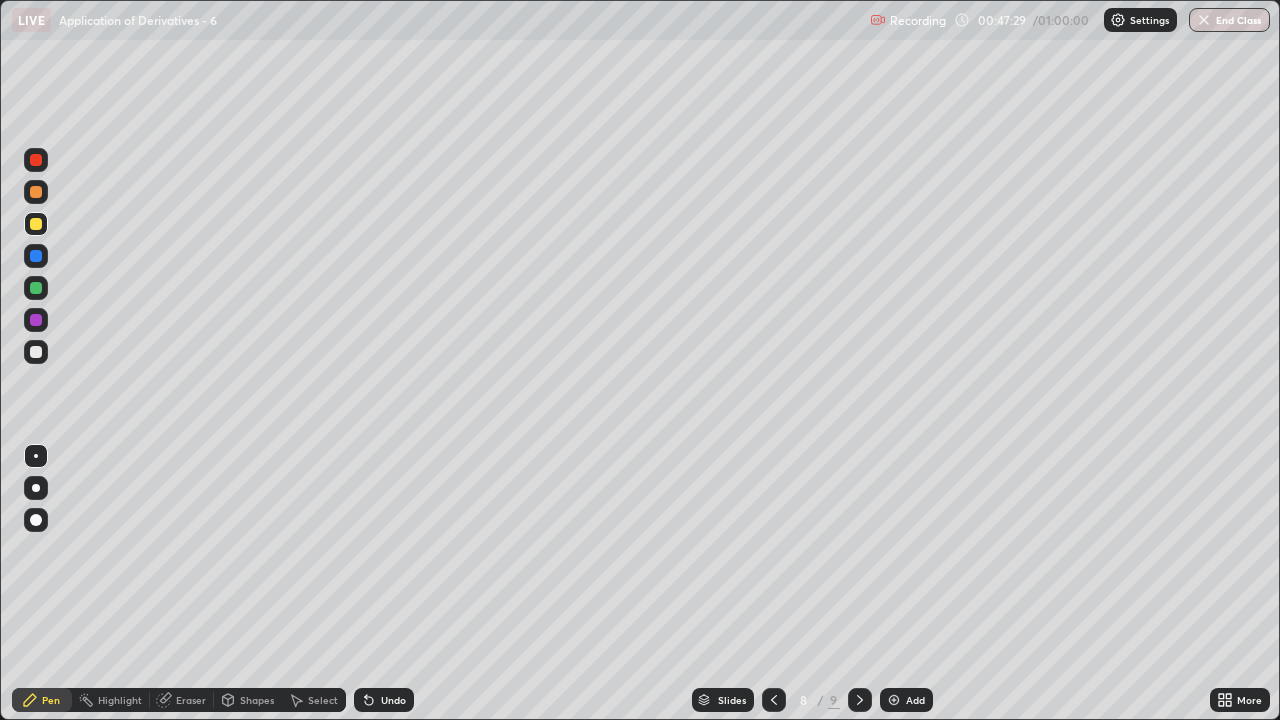 click on "Undo" at bounding box center [393, 700] 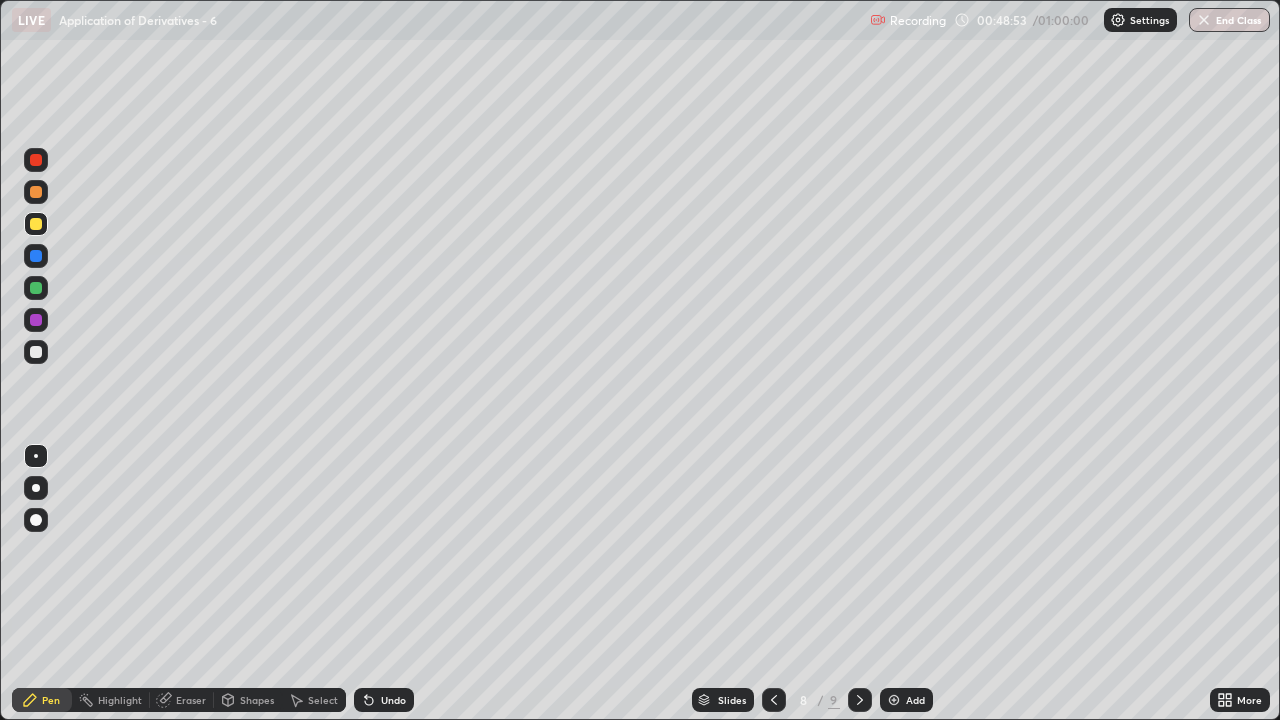 click on "Add" at bounding box center [915, 700] 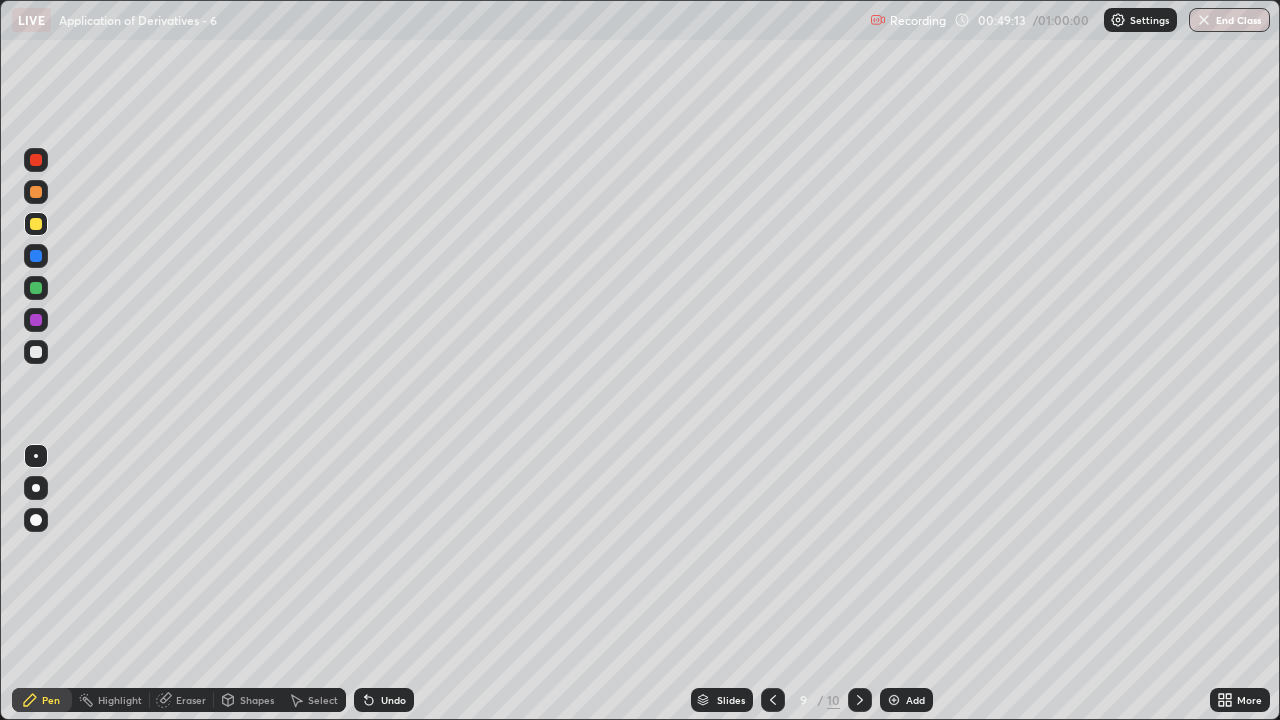 click on "Undo" at bounding box center (384, 700) 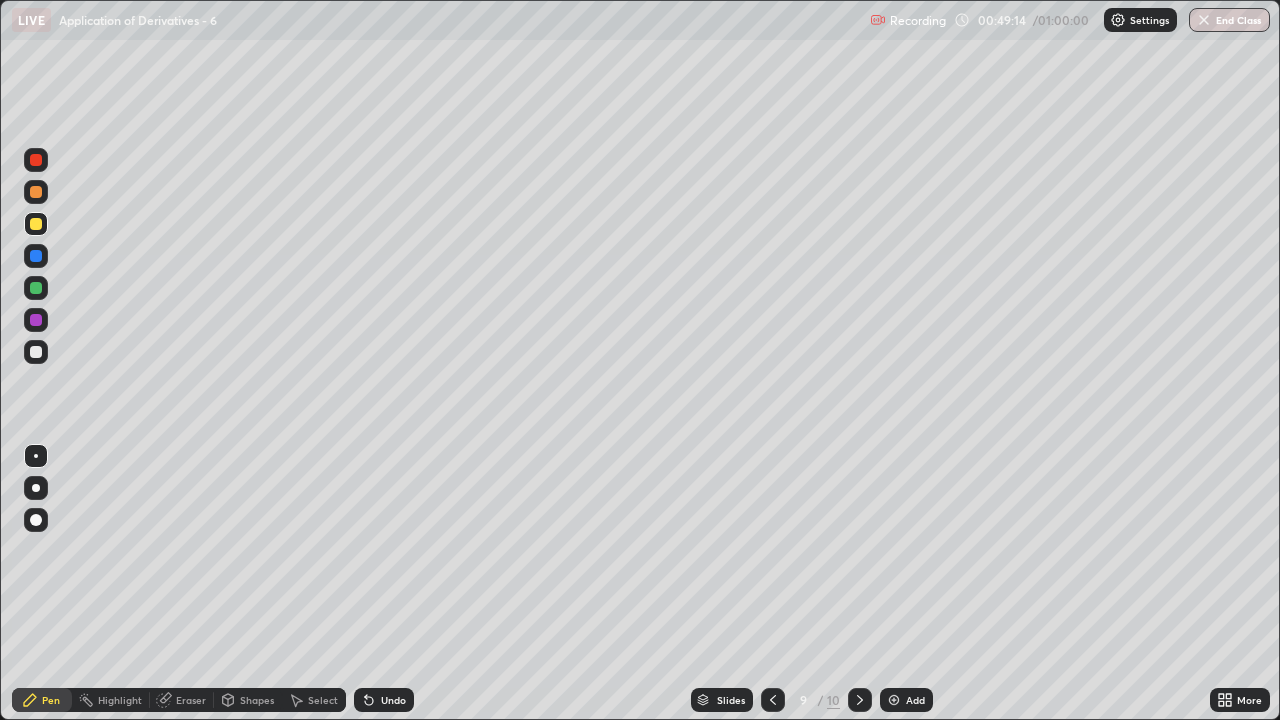 click on "Undo" at bounding box center (384, 700) 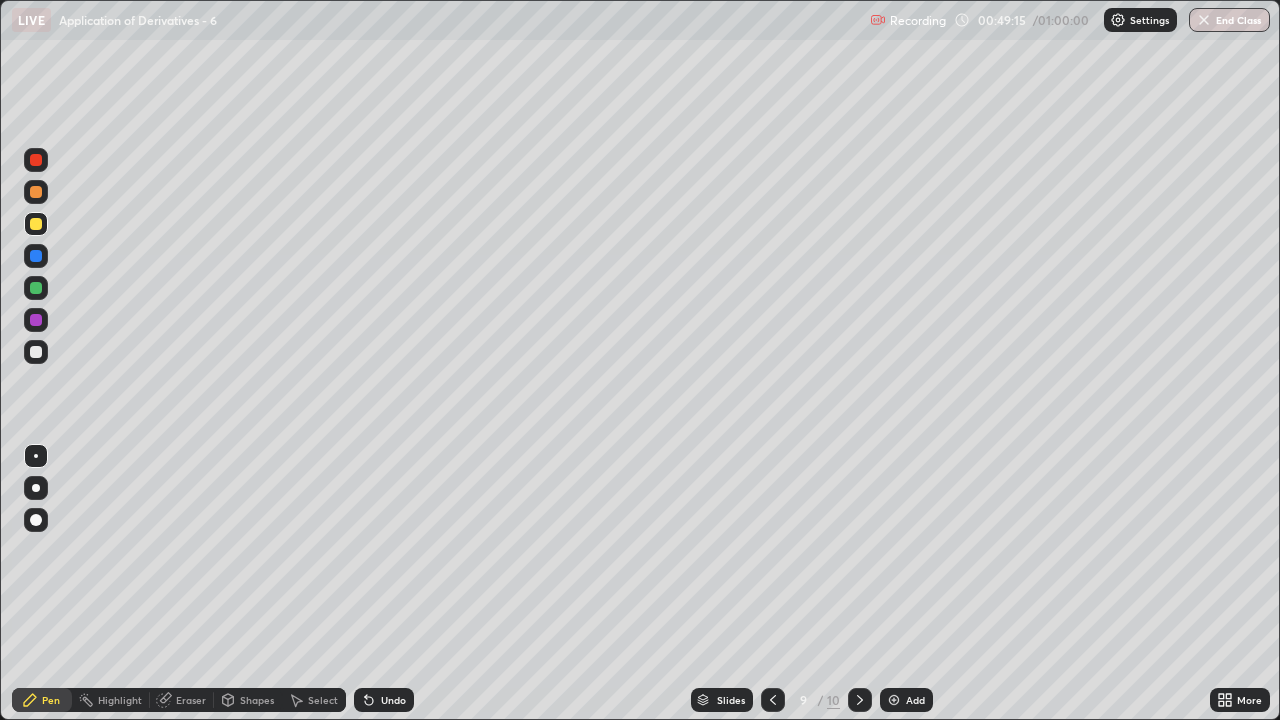 click on "Undo" at bounding box center (393, 700) 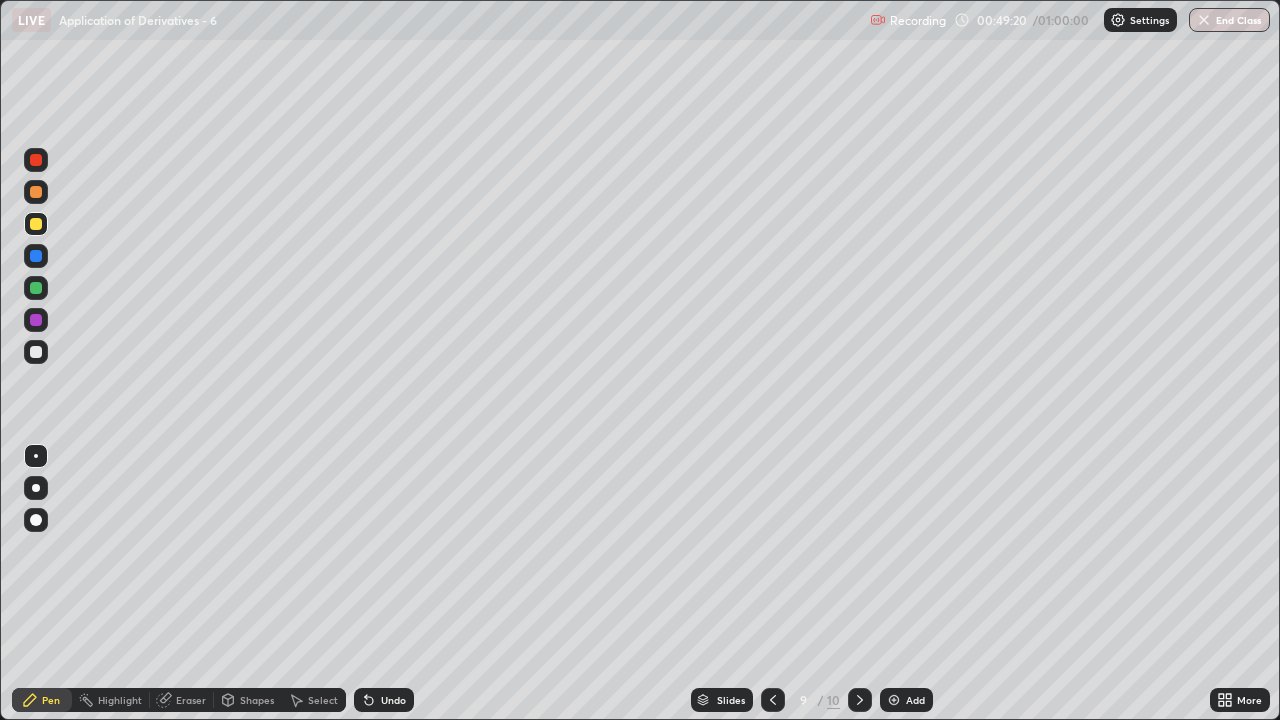 click on "Undo" at bounding box center (393, 700) 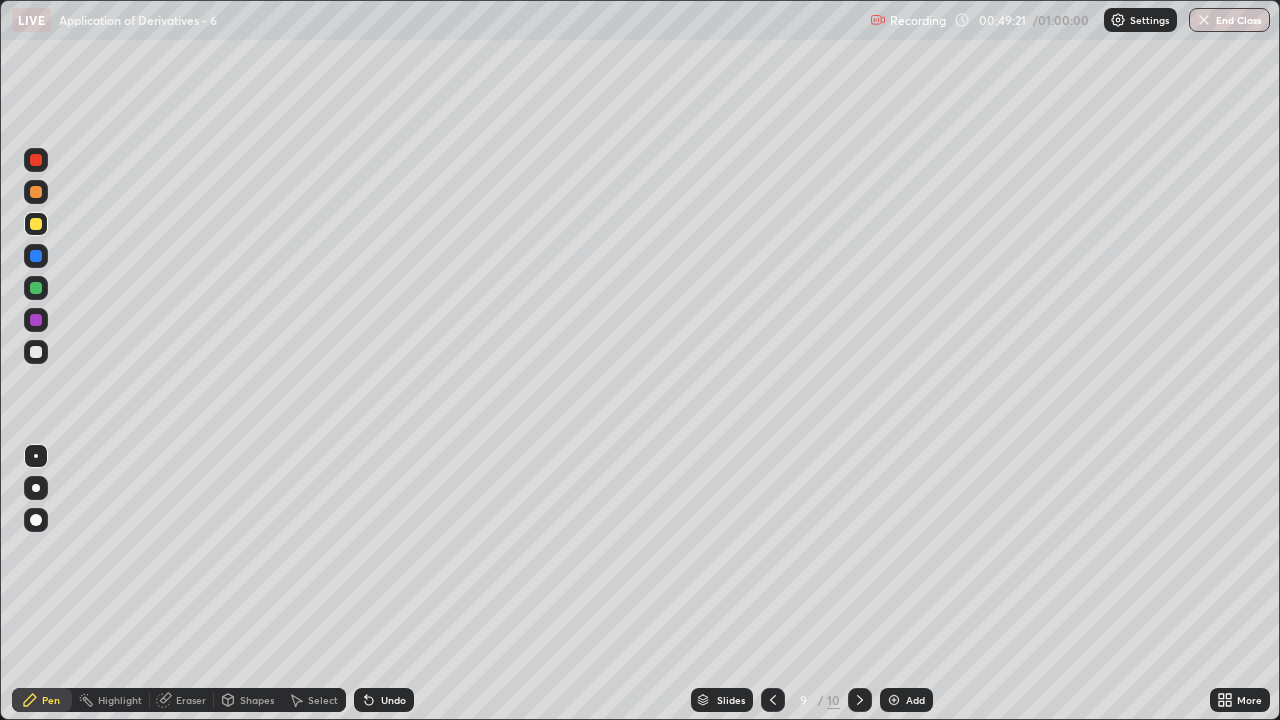 click on "Undo" at bounding box center [384, 700] 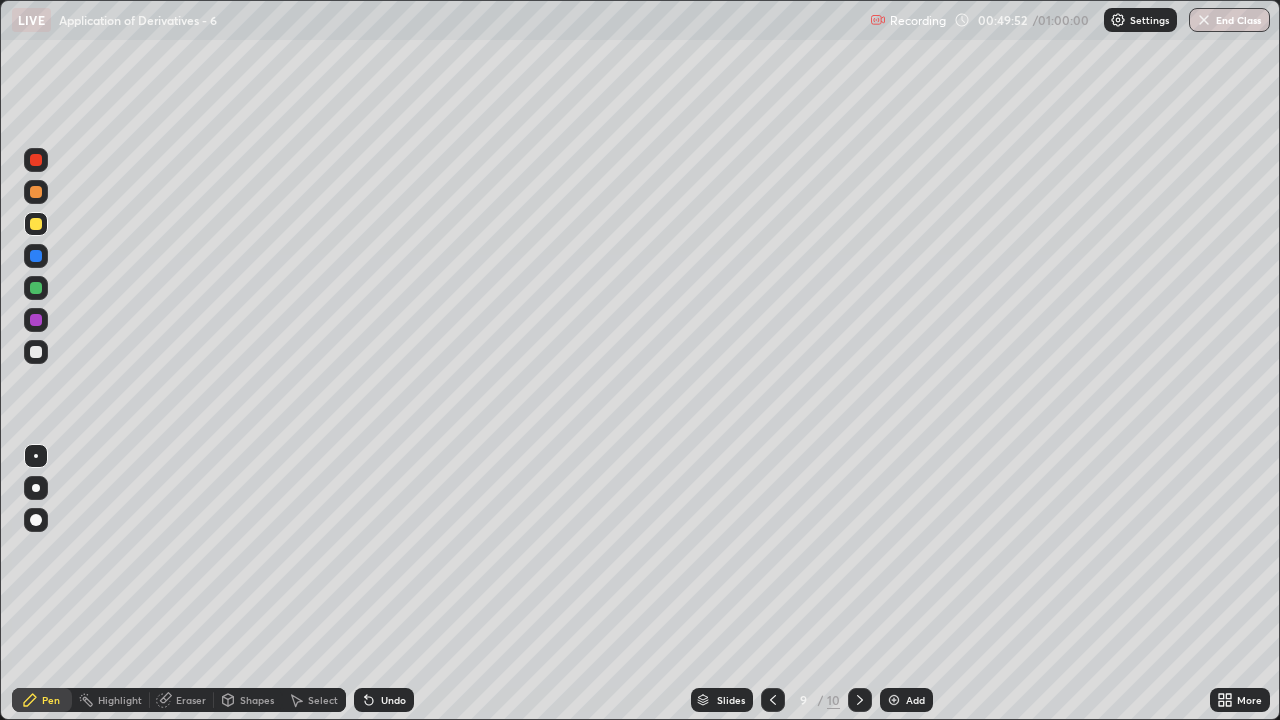 click on "End Class" at bounding box center (1229, 20) 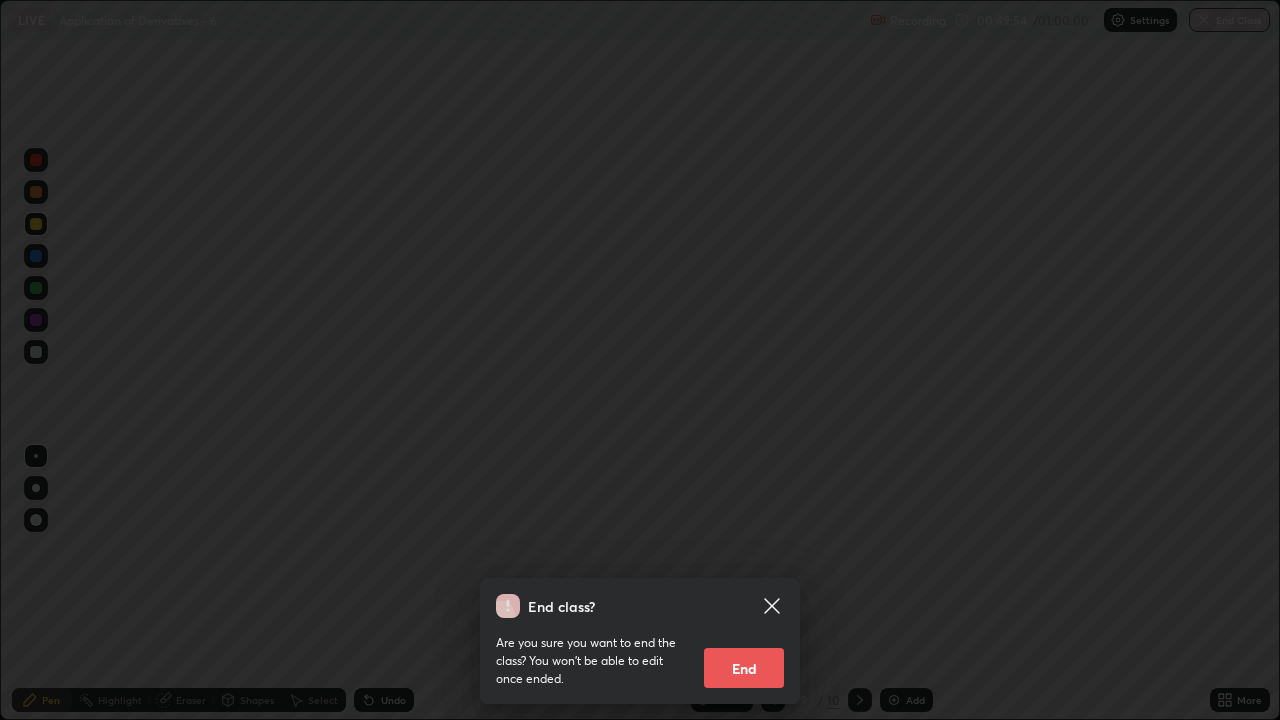 click on "End" at bounding box center [744, 668] 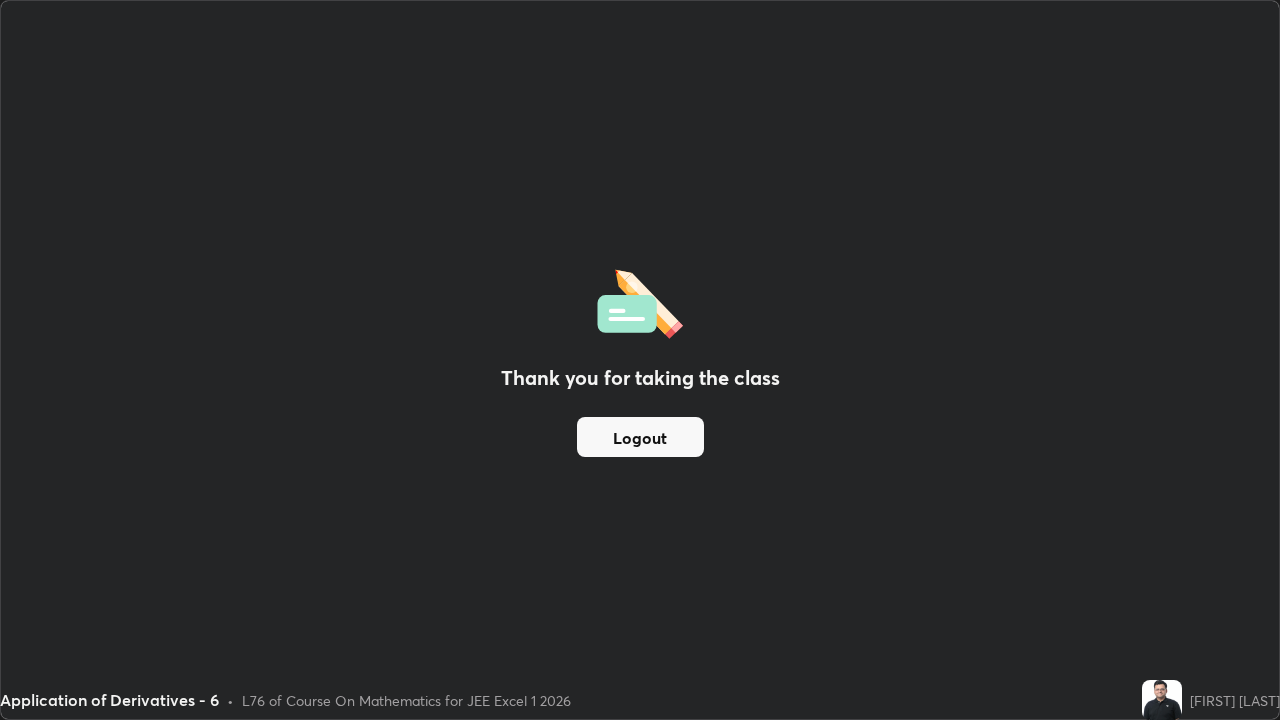 click on "Logout" at bounding box center (640, 437) 